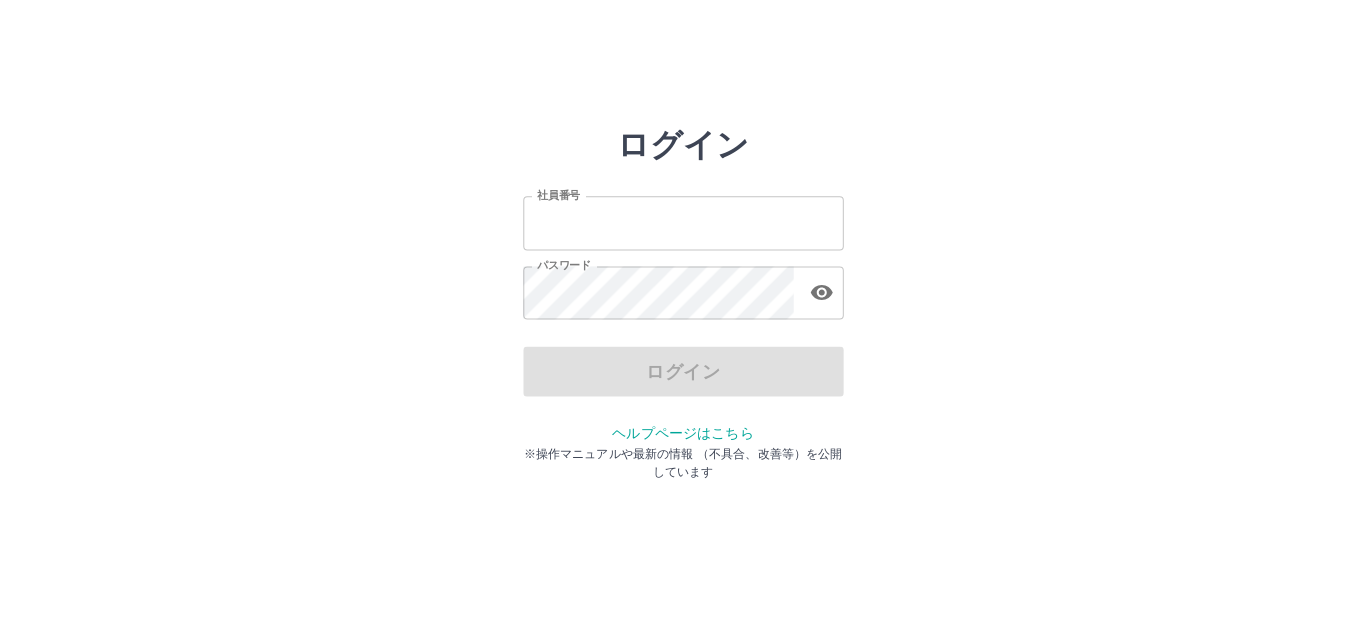 scroll, scrollTop: 0, scrollLeft: 0, axis: both 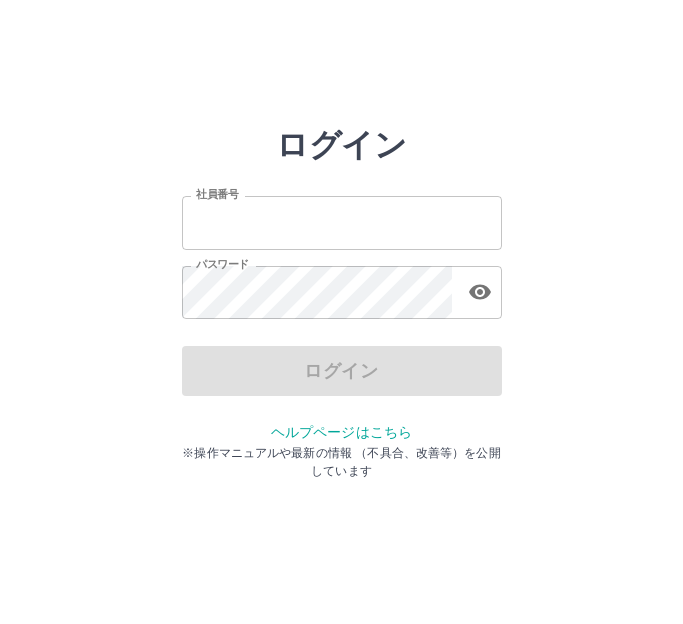 type on "*******" 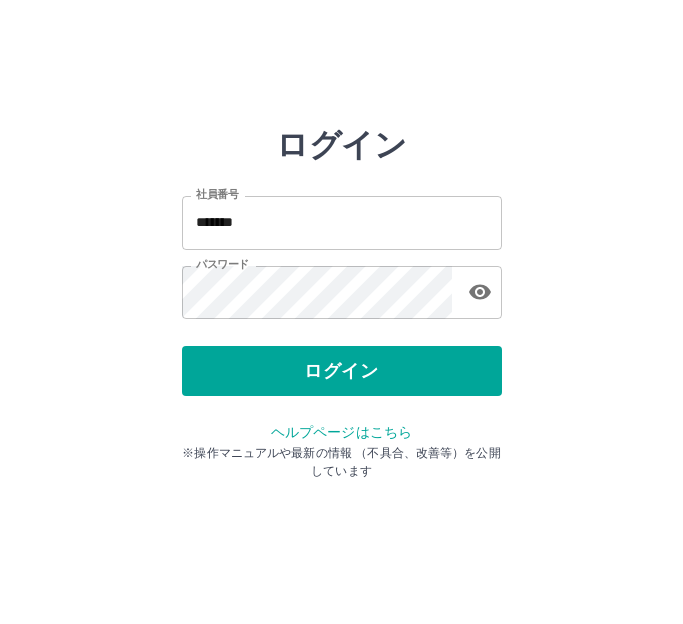 click on "ログイン" at bounding box center (342, 371) 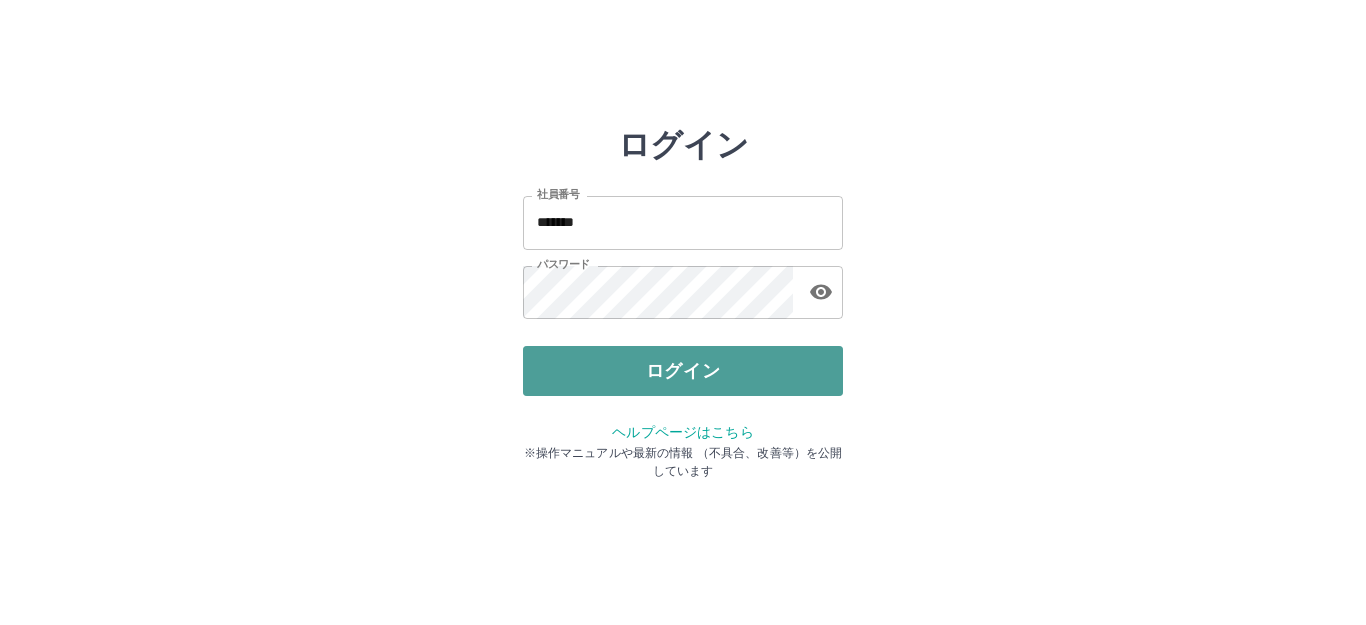 click on "ログイン" at bounding box center [683, 371] 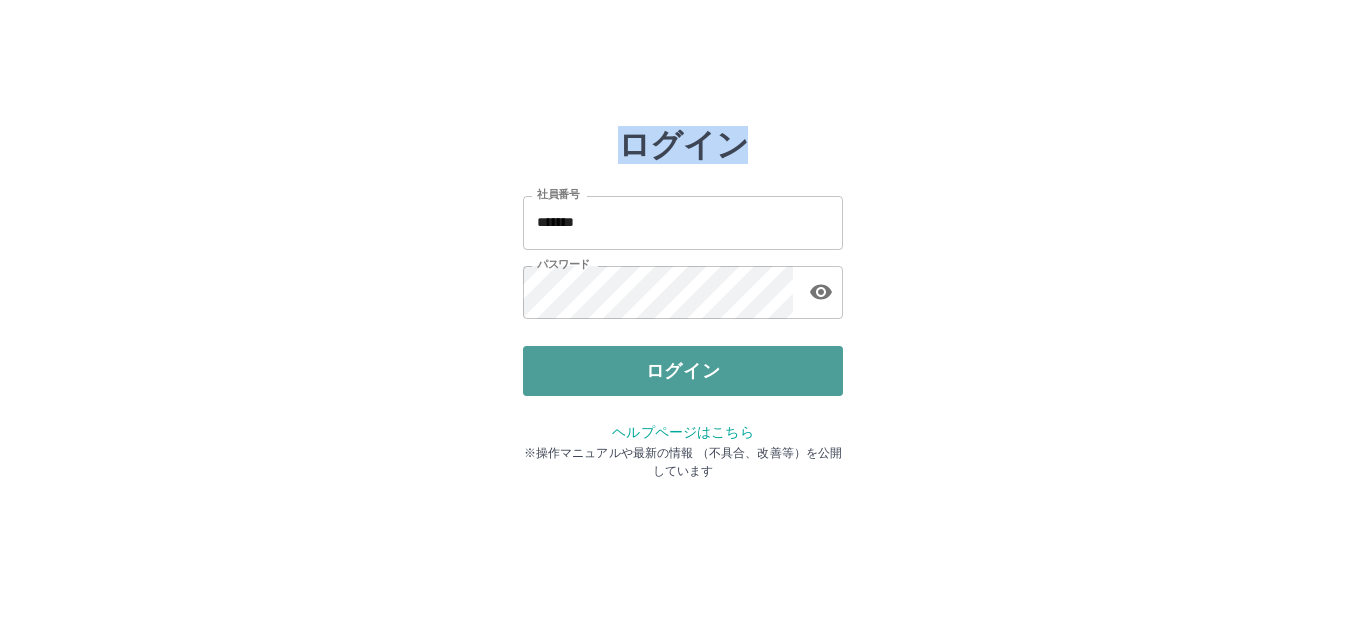click at bounding box center [683, 312] 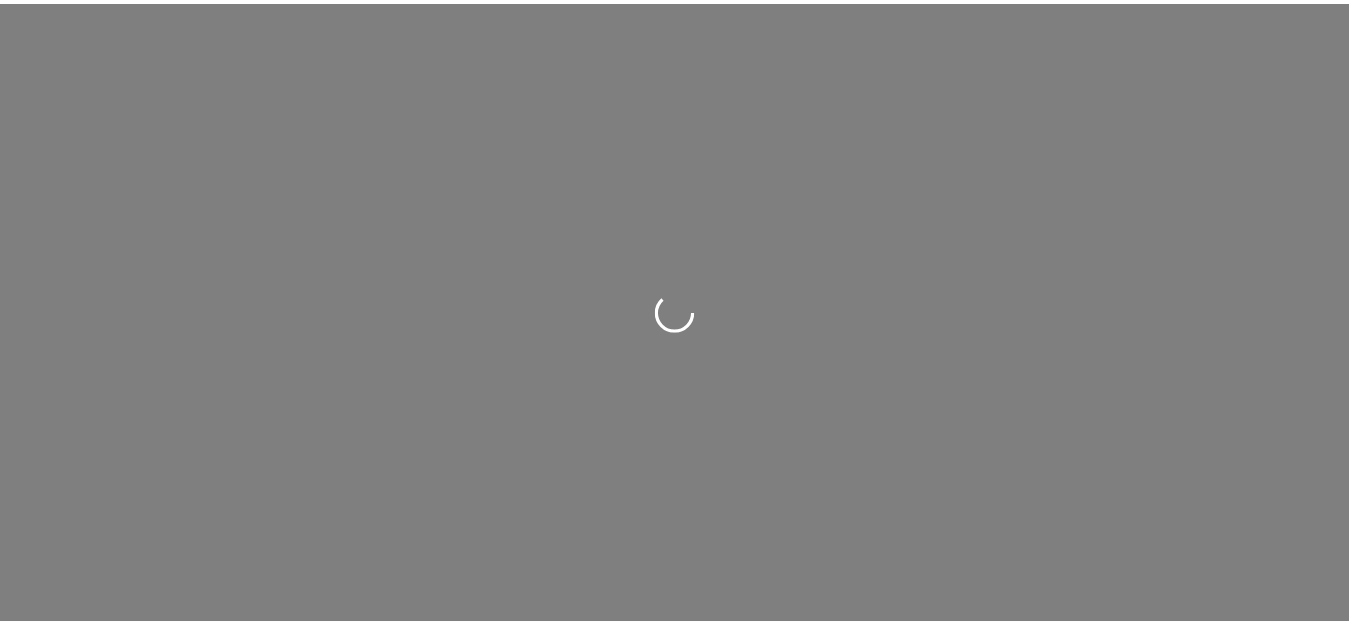 scroll, scrollTop: 0, scrollLeft: 0, axis: both 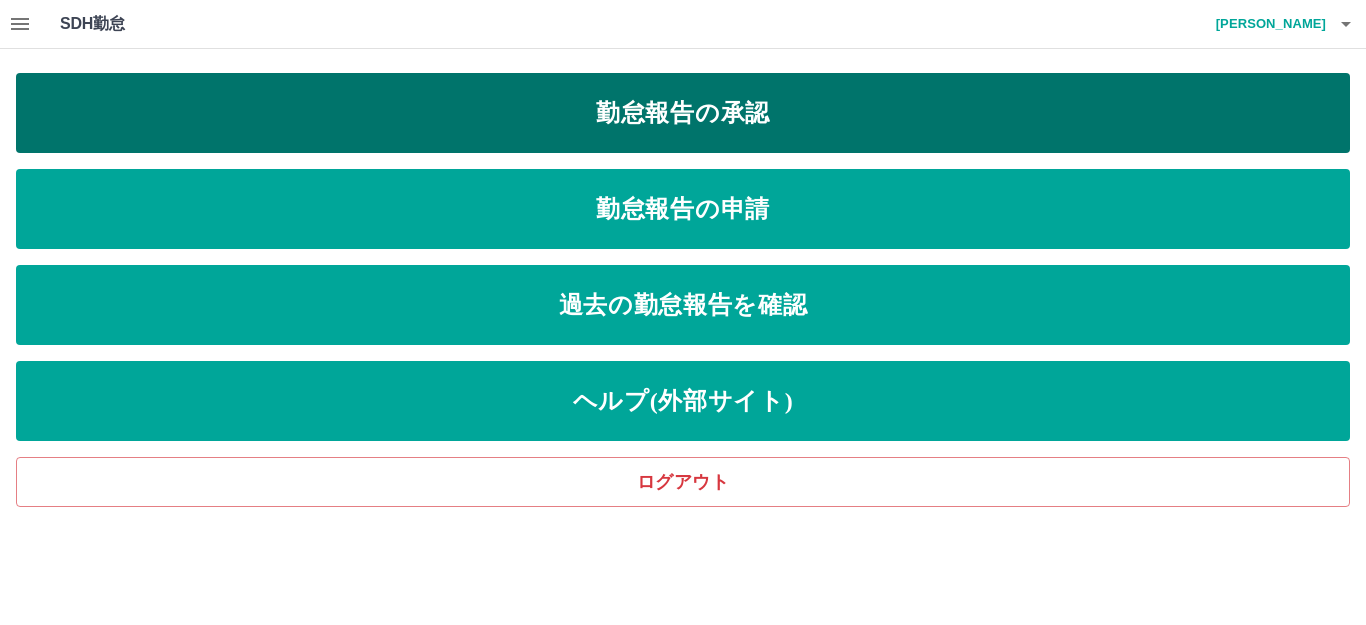 click on "勤怠報告の承認" at bounding box center (683, 113) 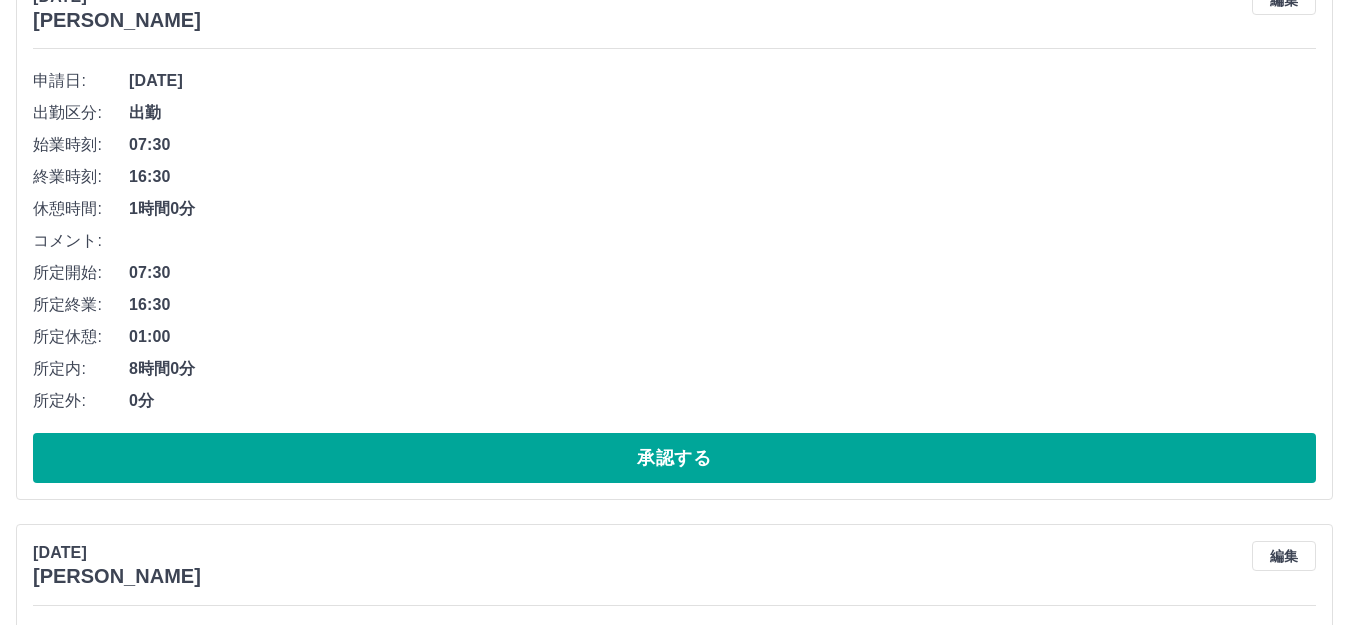 scroll, scrollTop: 9447, scrollLeft: 0, axis: vertical 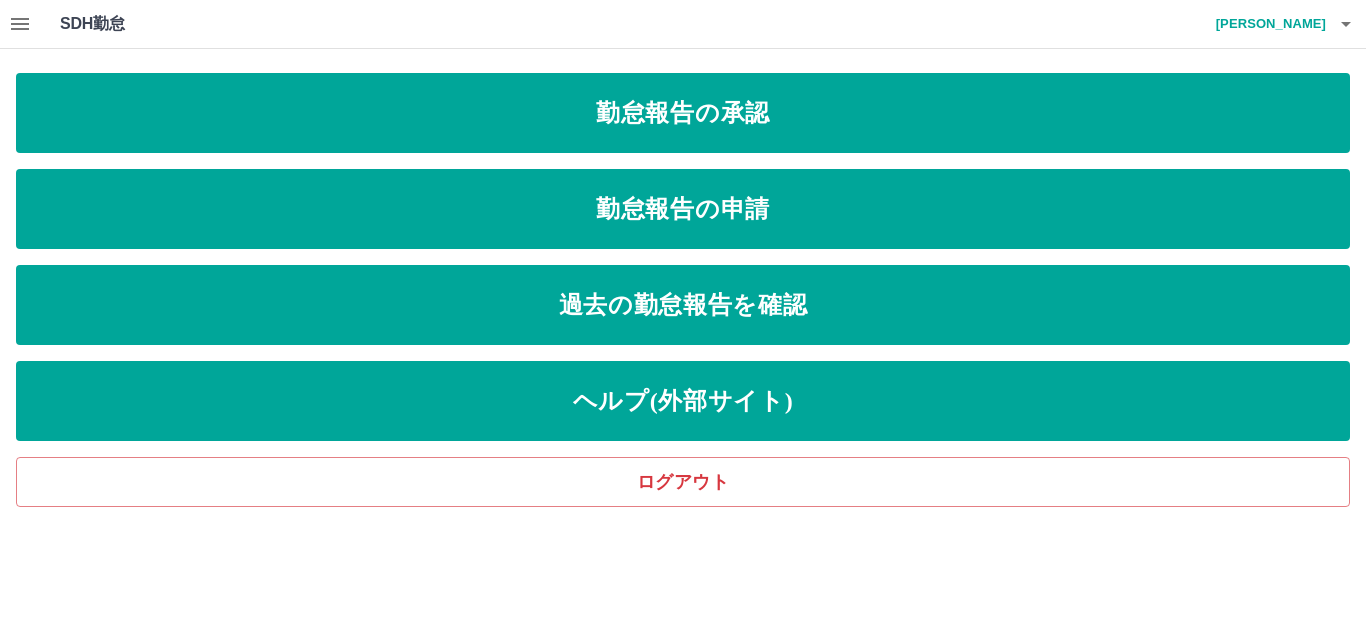 click 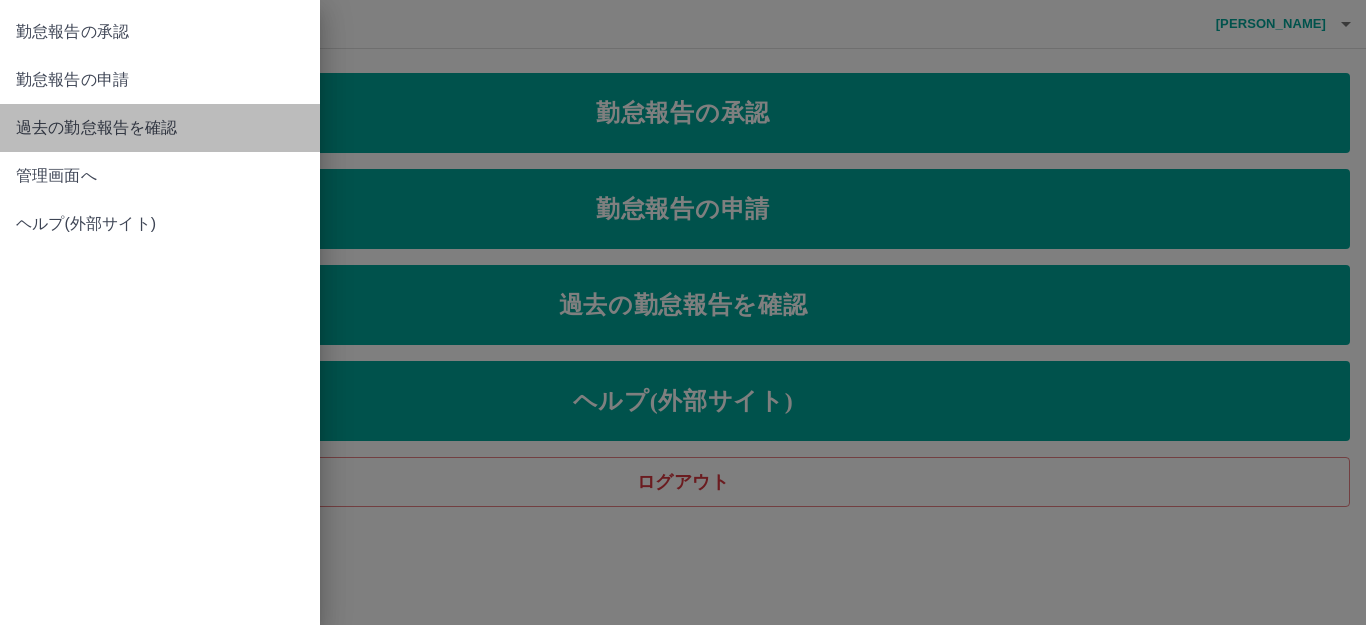 click on "過去の勤怠報告を確認" at bounding box center (160, 128) 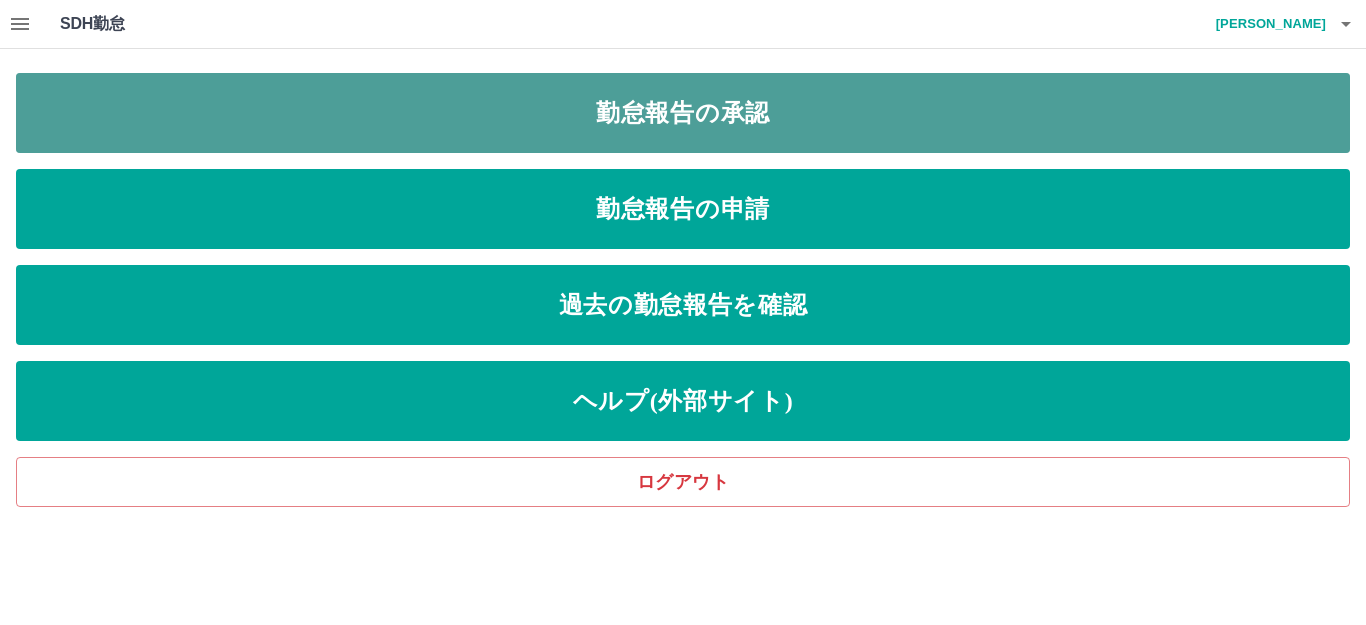 click on "勤怠報告の承認" at bounding box center [683, 113] 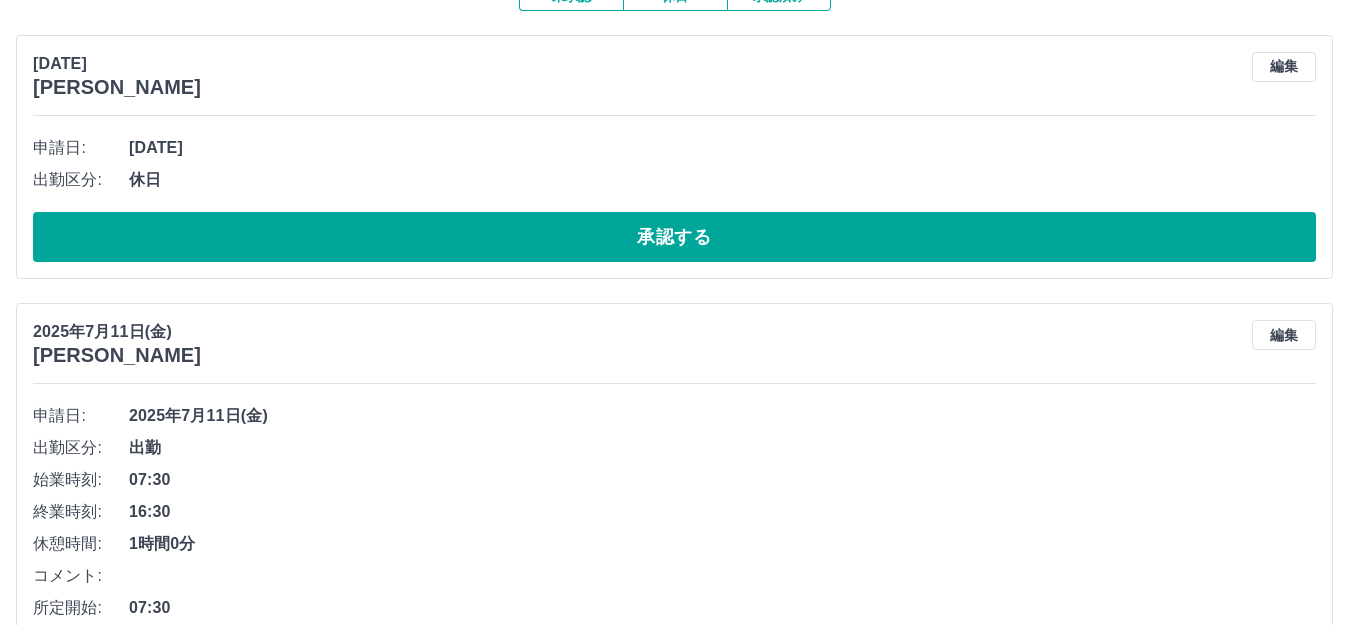scroll, scrollTop: 0, scrollLeft: 0, axis: both 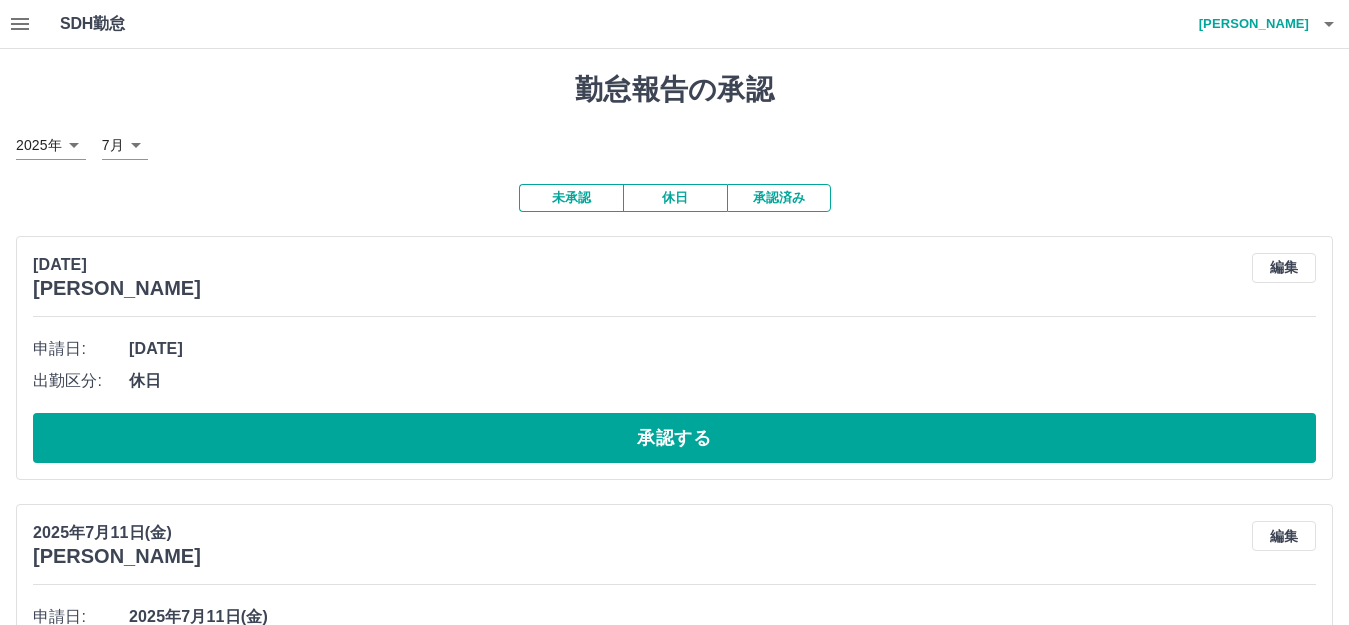 click 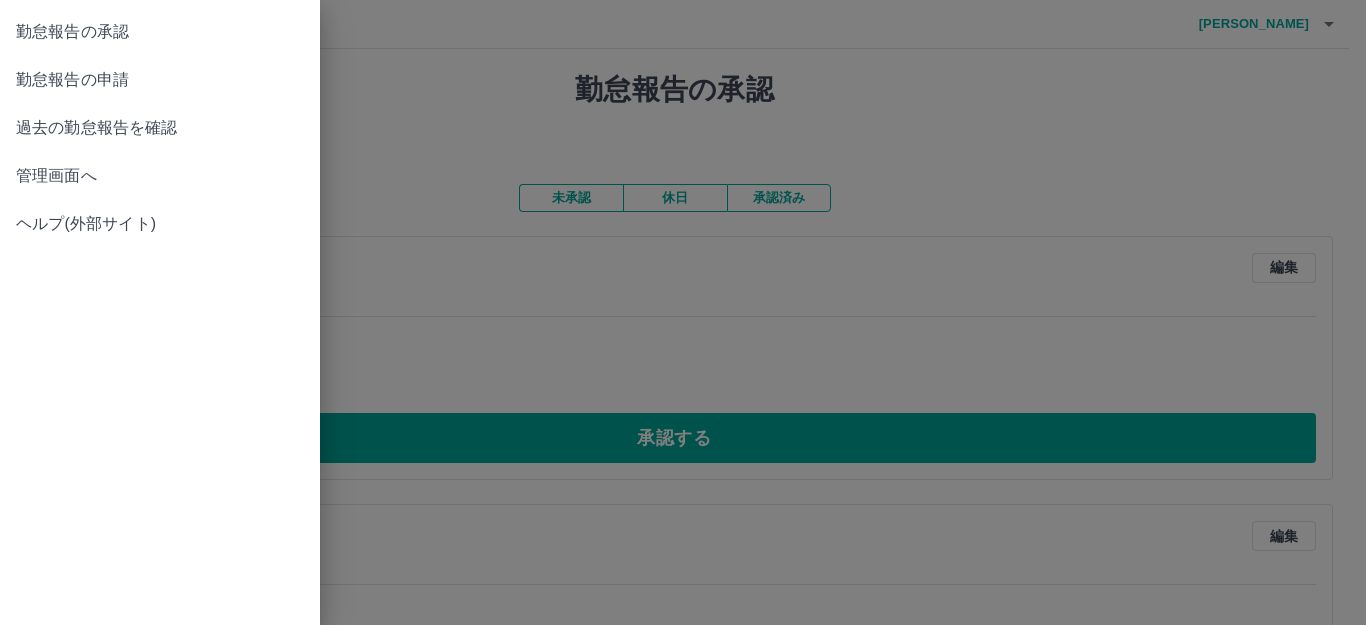 click on "勤怠報告の承認" at bounding box center (160, 32) 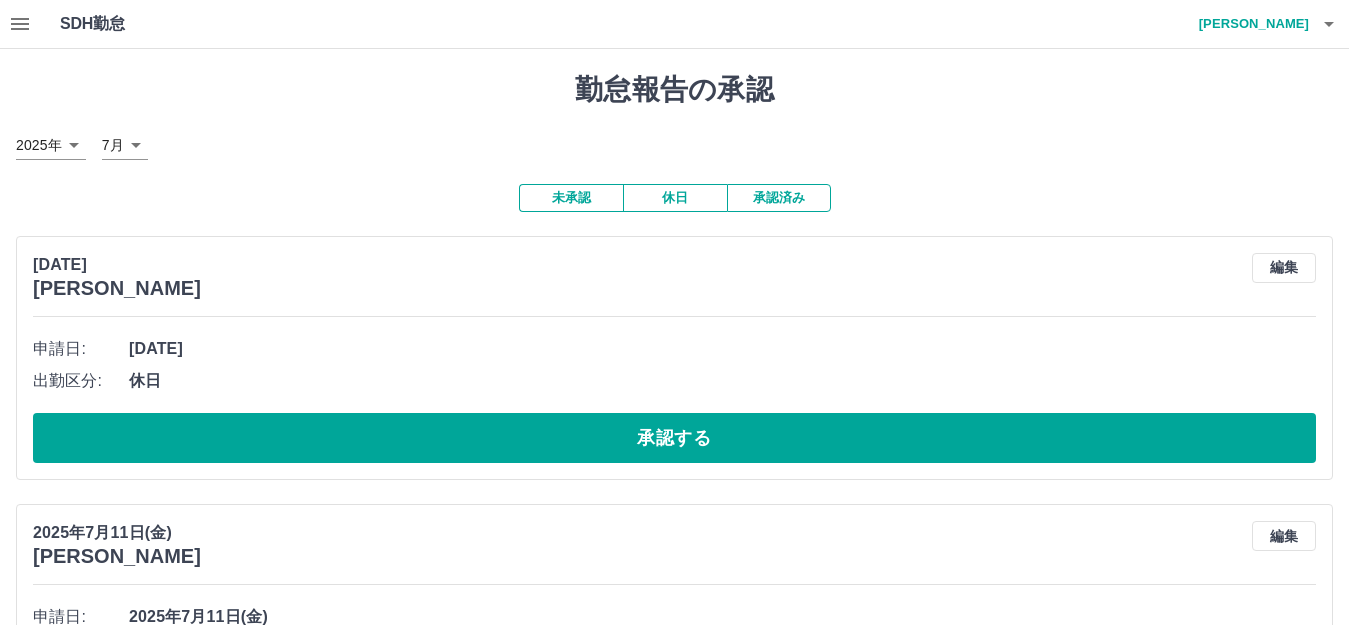 click 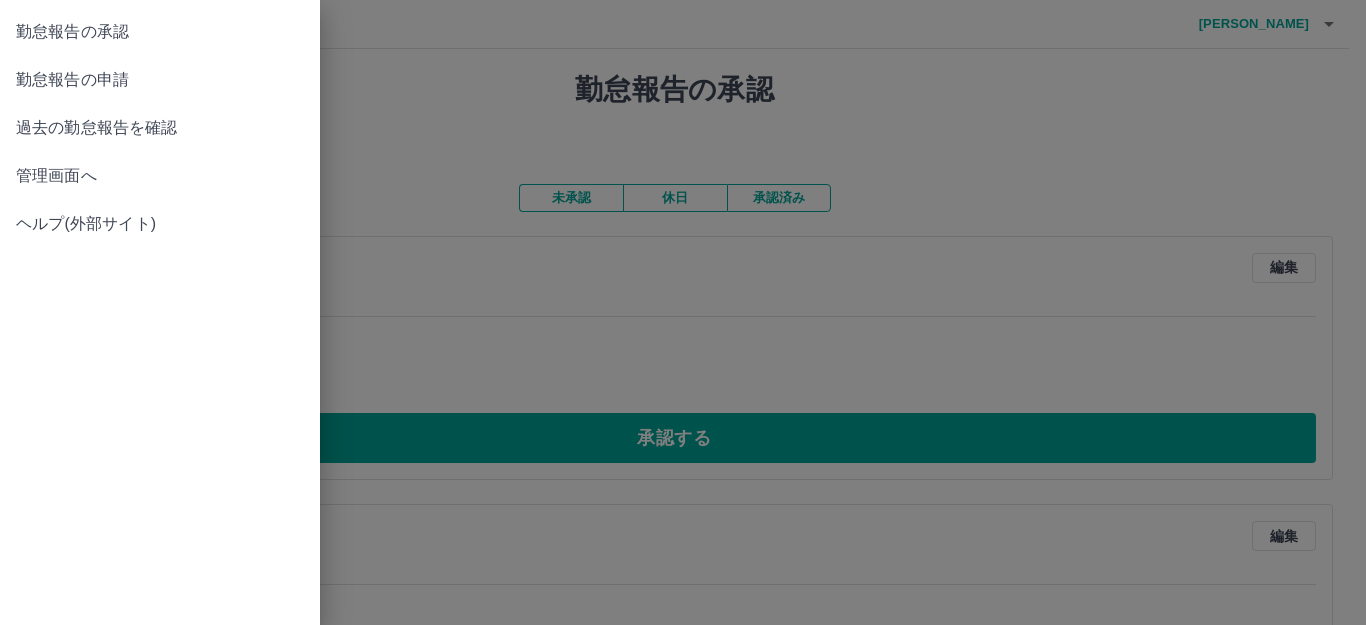 click on "管理画面へ" at bounding box center (160, 176) 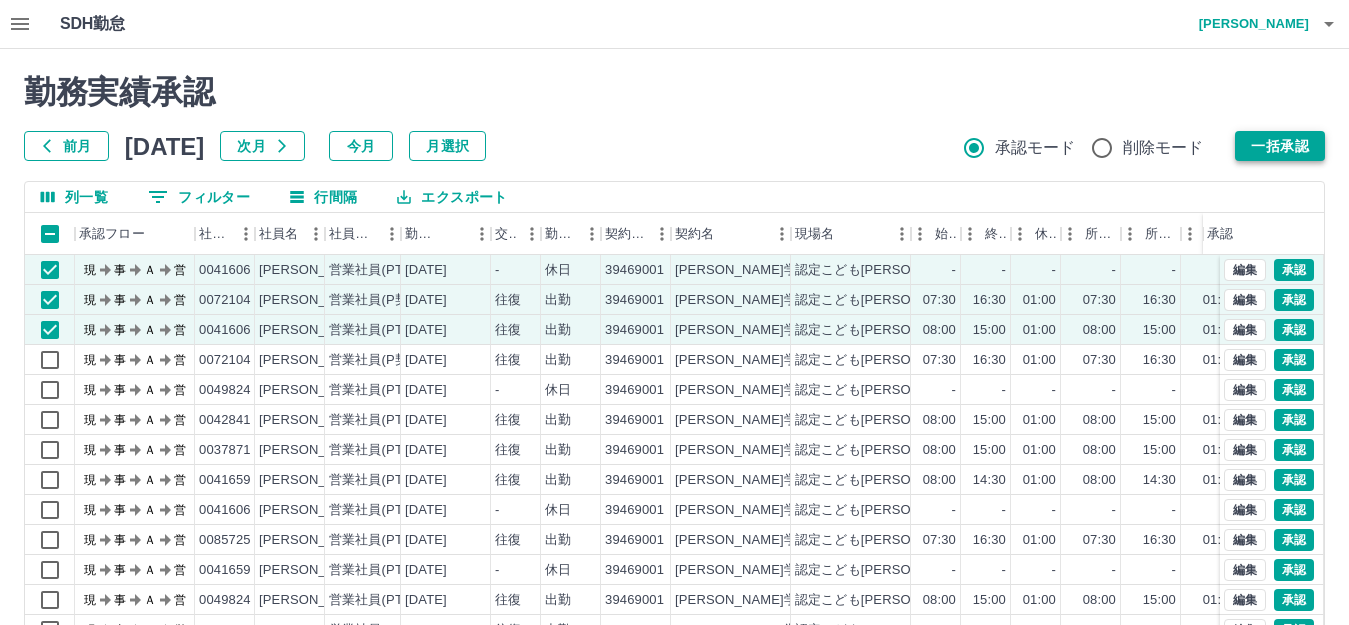 click on "一括承認" at bounding box center [1280, 146] 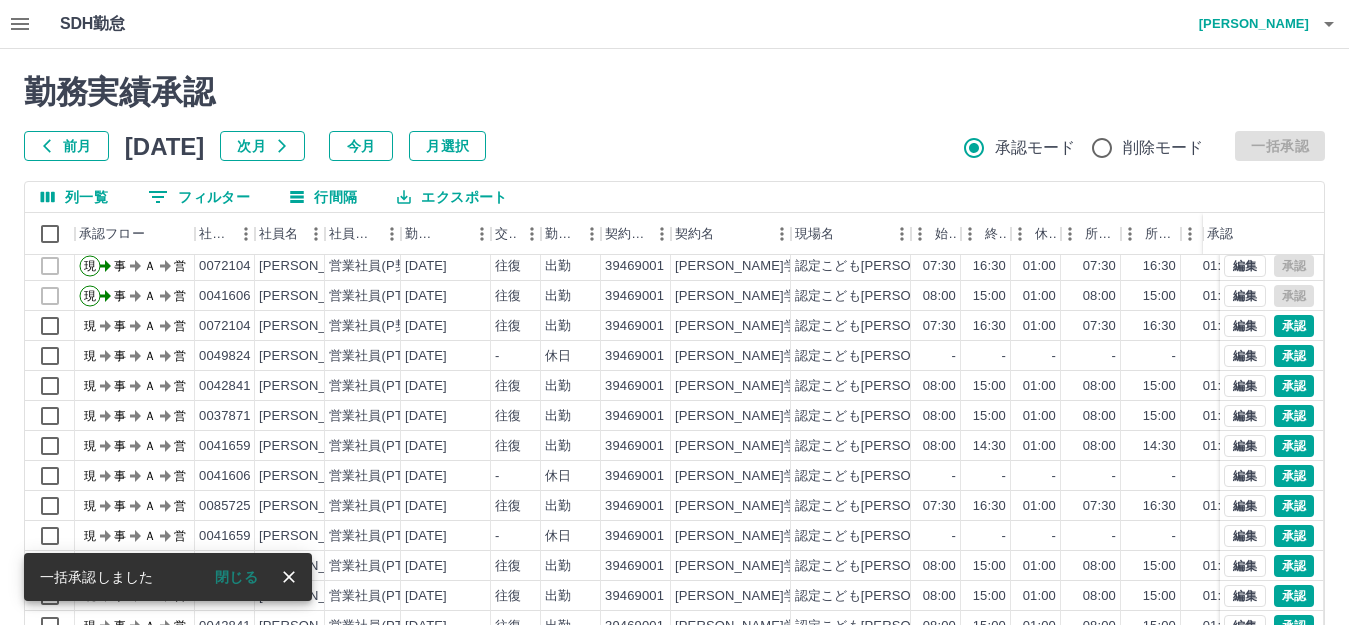 scroll, scrollTop: 0, scrollLeft: 0, axis: both 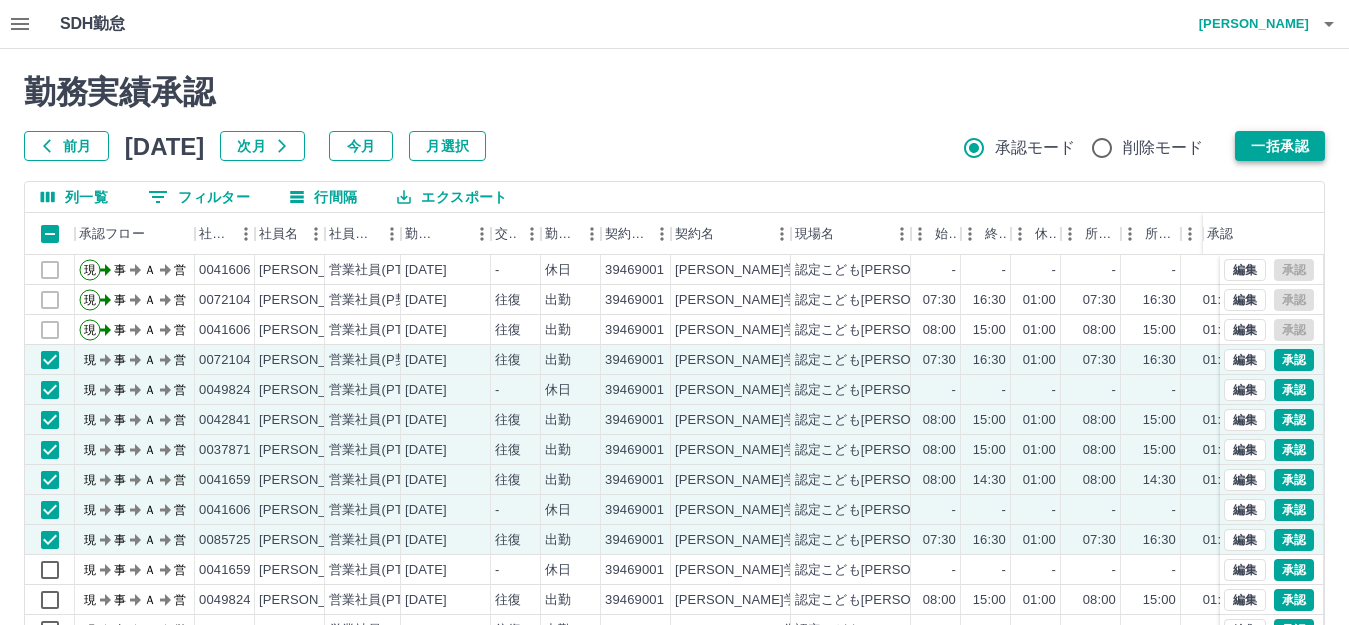 click on "一括承認" at bounding box center [1280, 146] 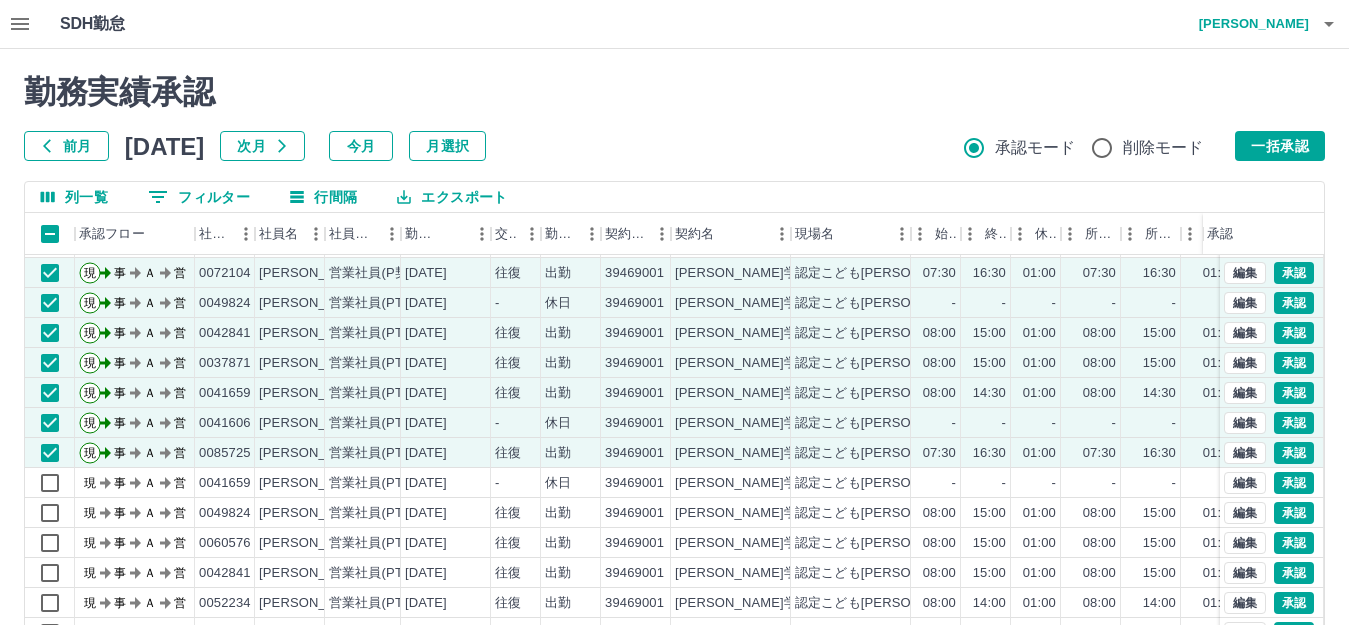scroll, scrollTop: 104, scrollLeft: 0, axis: vertical 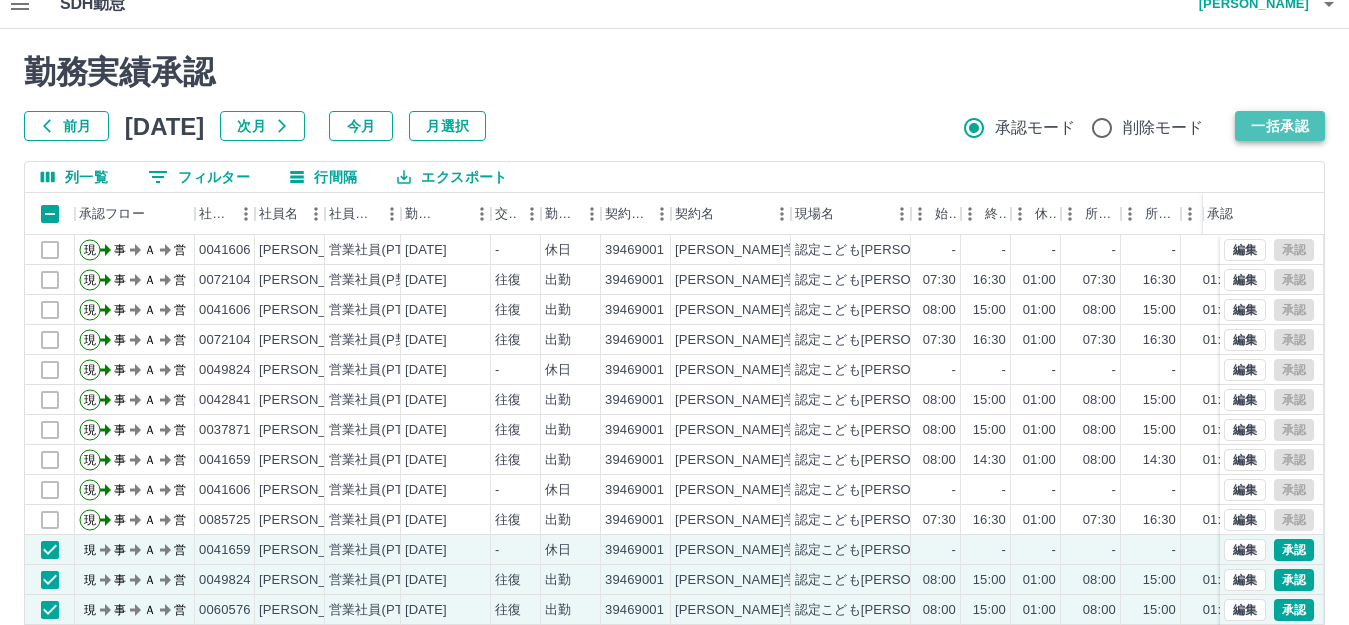 click on "一括承認" at bounding box center (1280, 126) 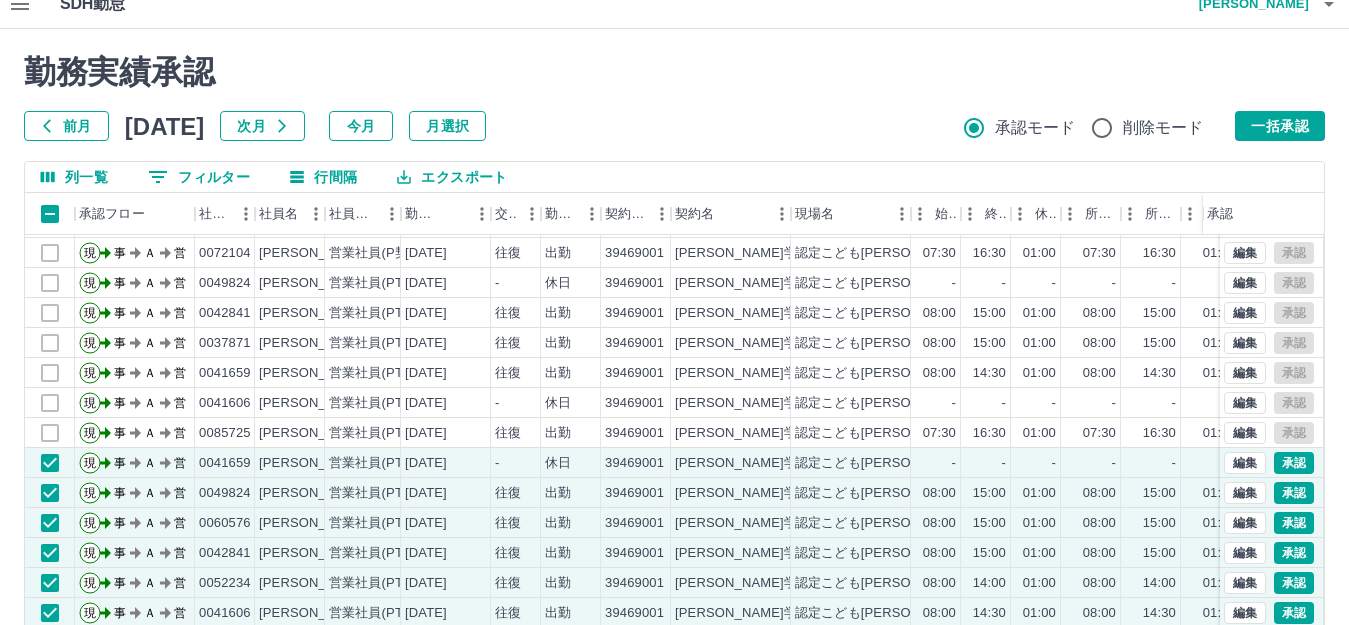 scroll, scrollTop: 104, scrollLeft: 0, axis: vertical 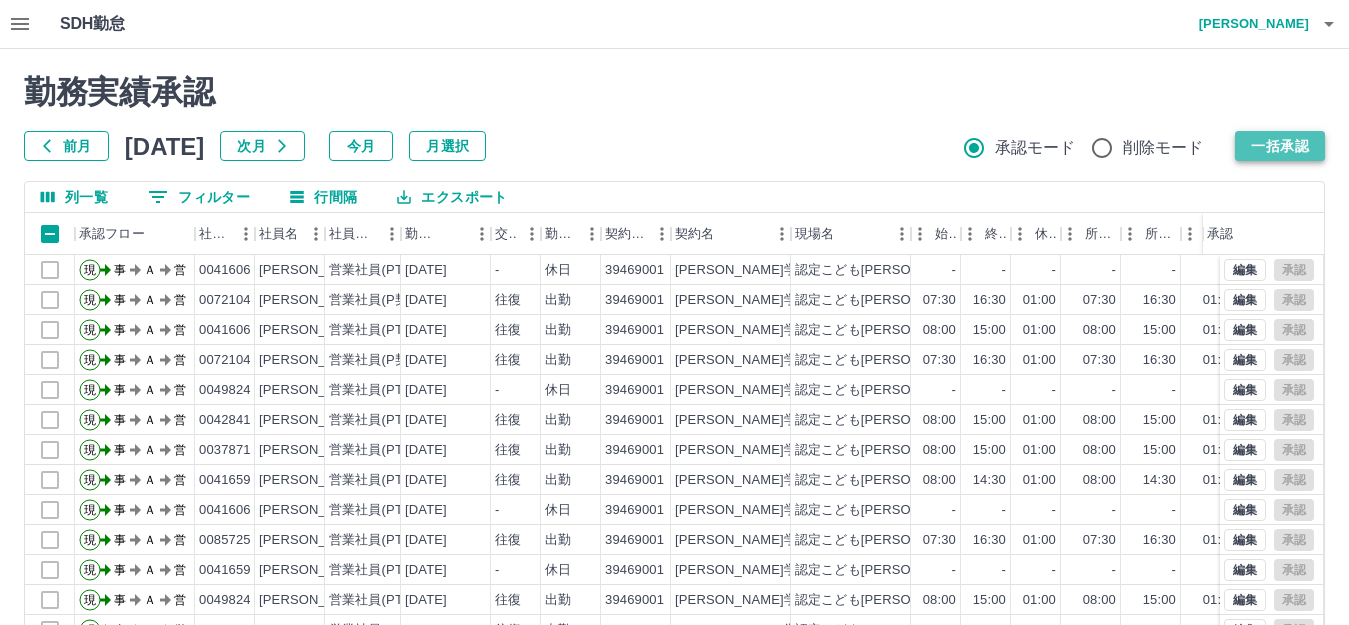 click on "一括承認" at bounding box center [1280, 146] 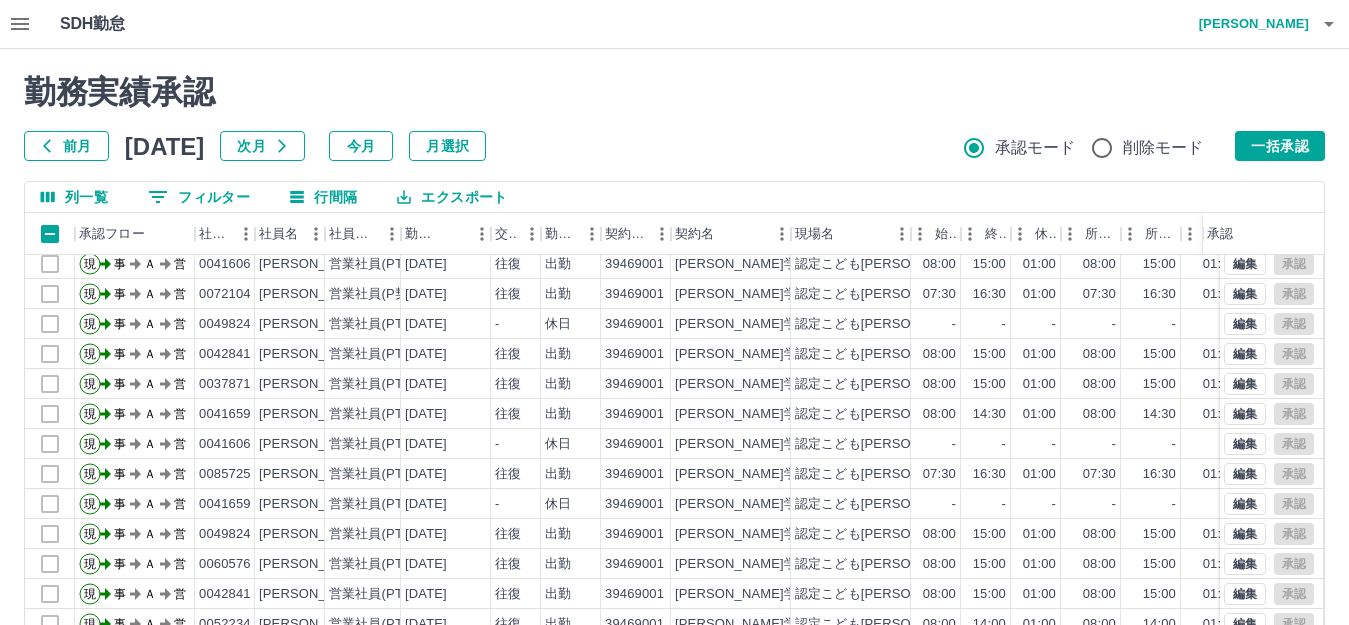 scroll, scrollTop: 104, scrollLeft: 0, axis: vertical 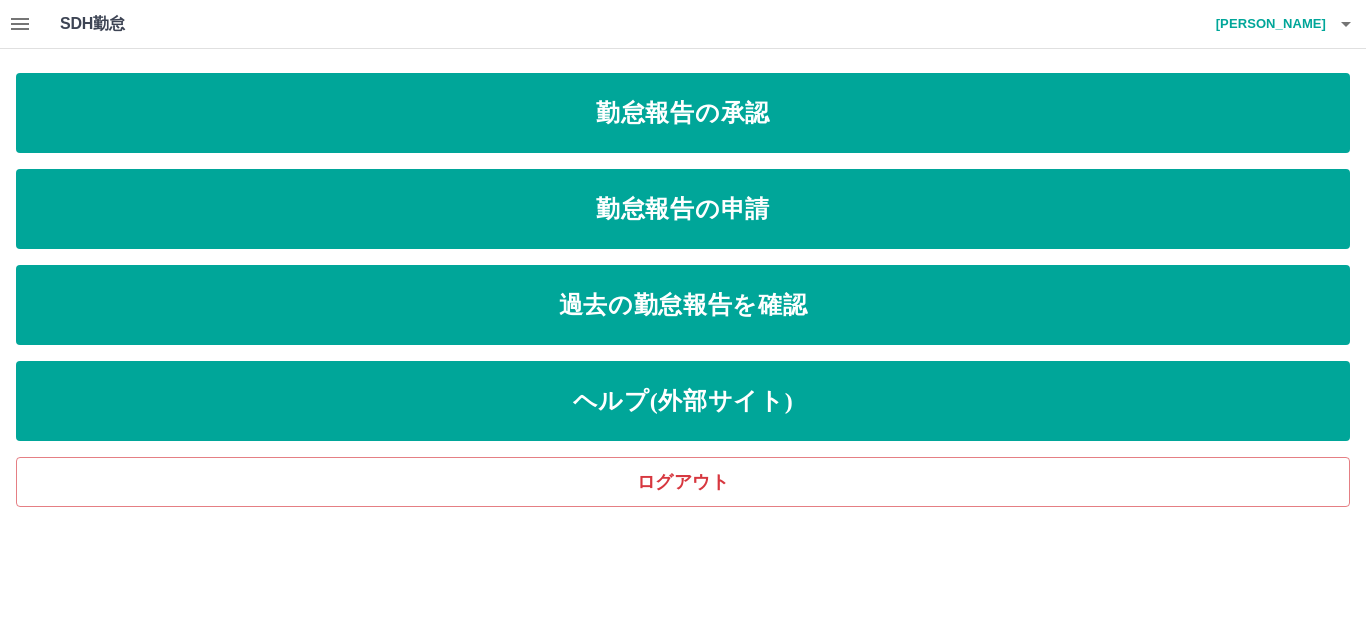 click 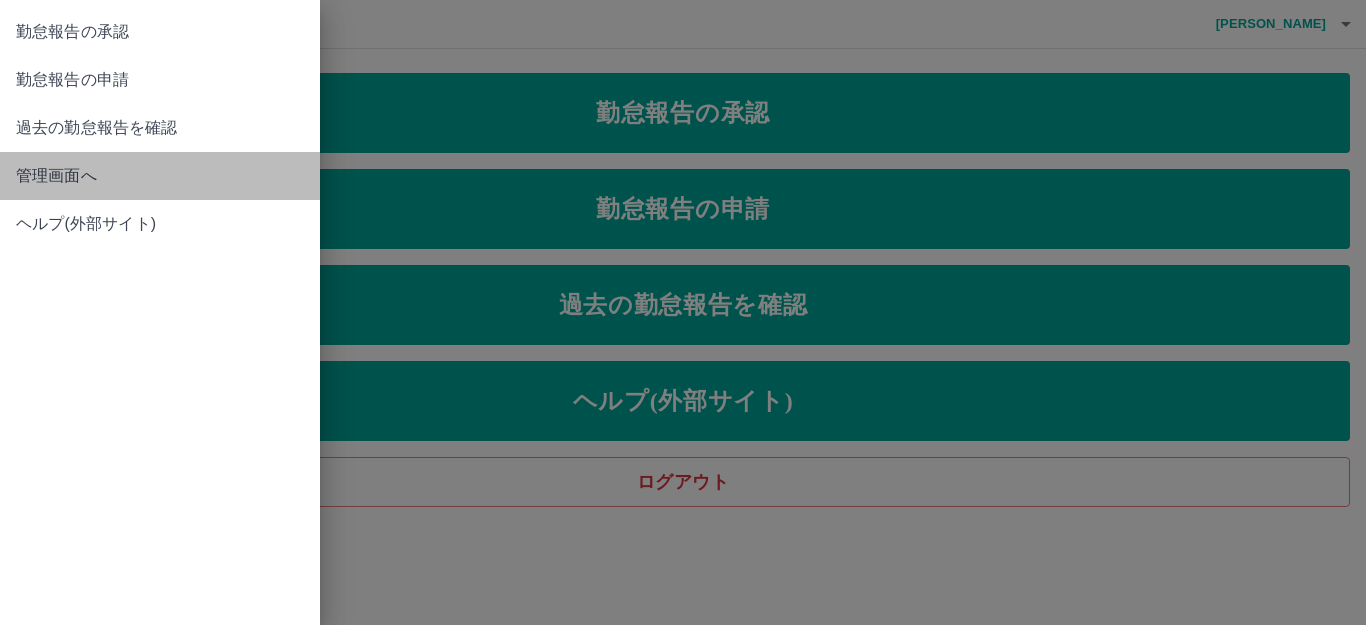 click on "管理画面へ" at bounding box center (160, 176) 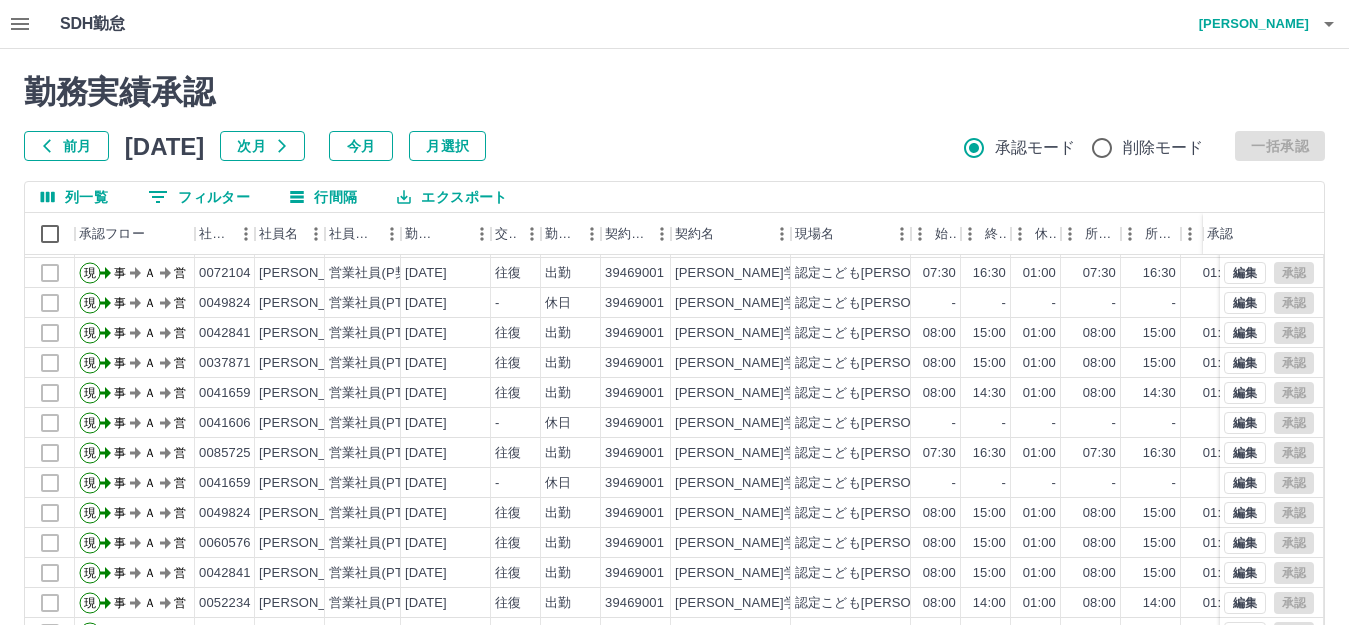scroll, scrollTop: 104, scrollLeft: 0, axis: vertical 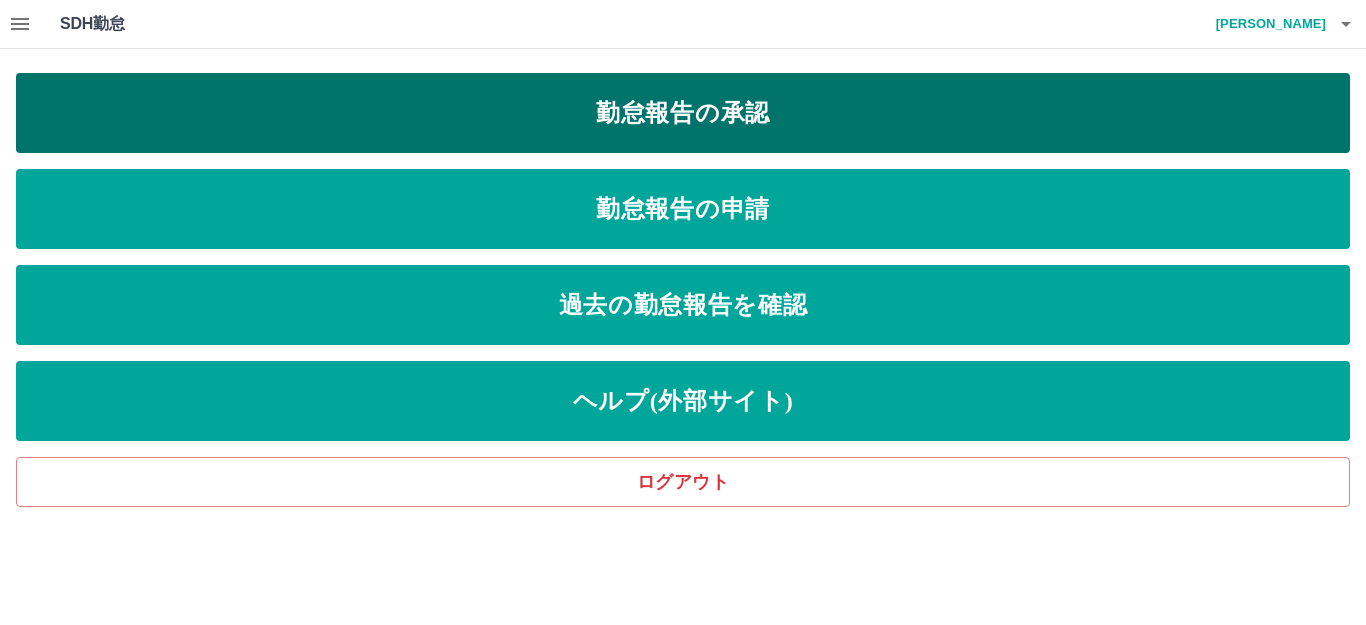click on "勤怠報告の承認" at bounding box center [683, 113] 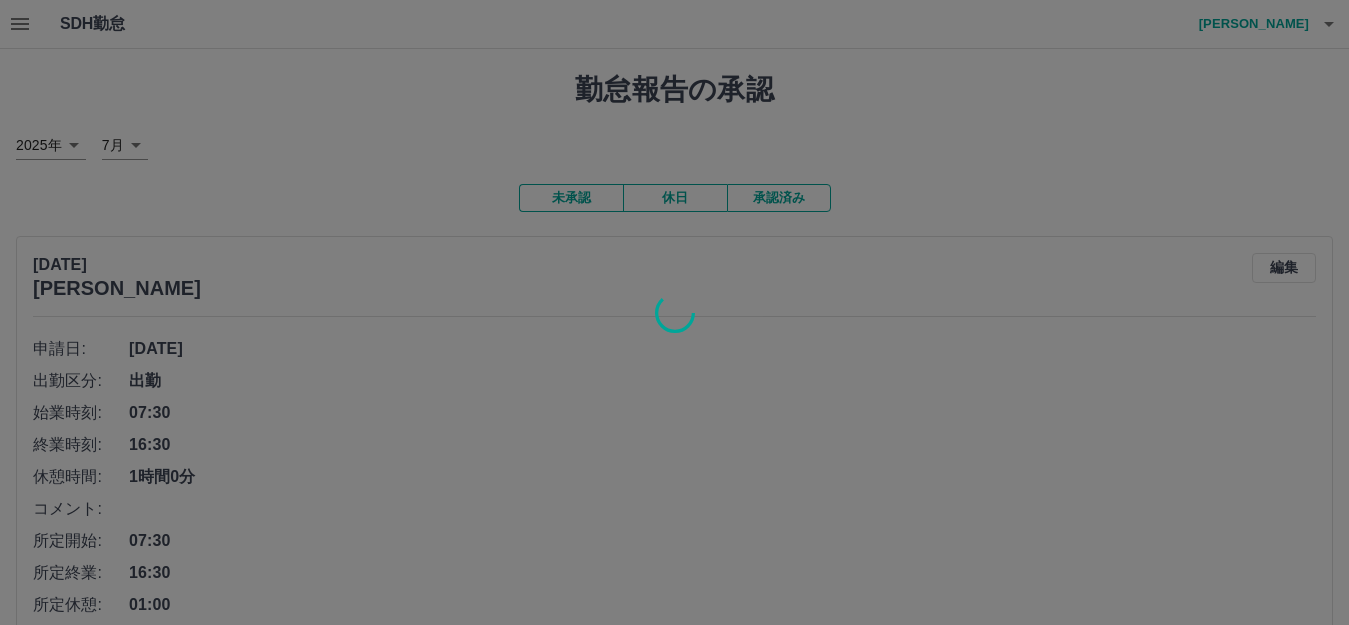 click at bounding box center (674, 312) 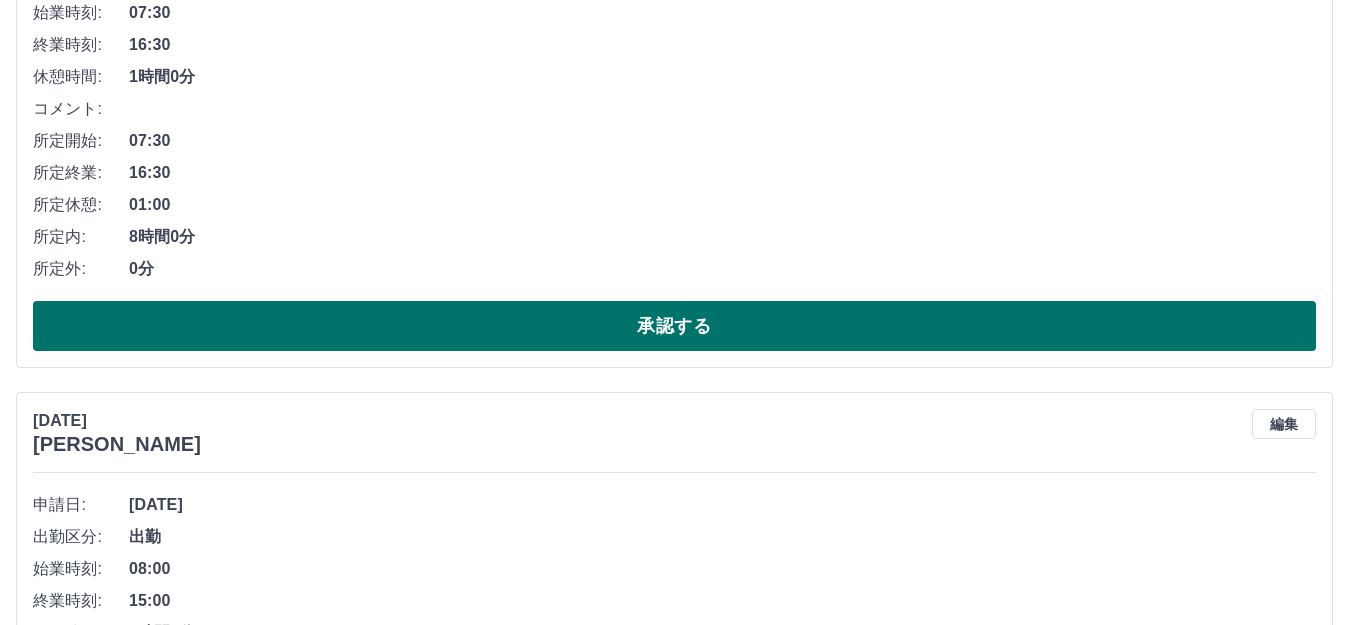 scroll, scrollTop: 300, scrollLeft: 0, axis: vertical 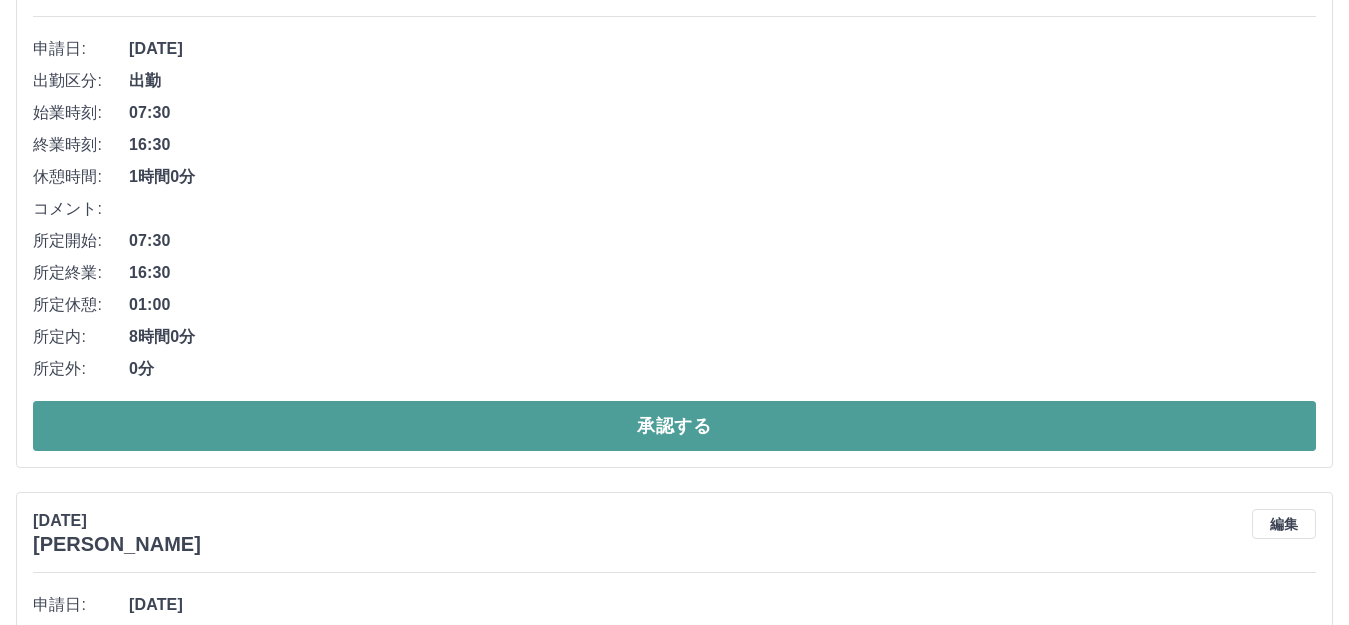 click on "承認する" at bounding box center (674, 426) 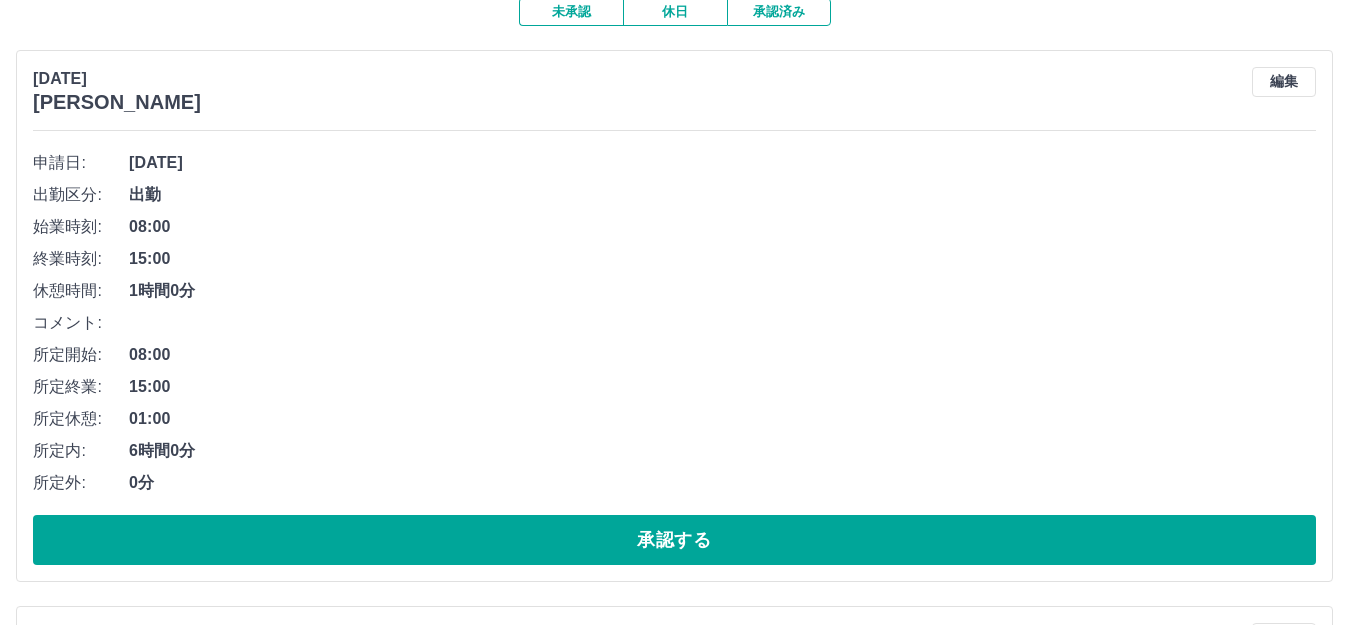 scroll, scrollTop: 300, scrollLeft: 0, axis: vertical 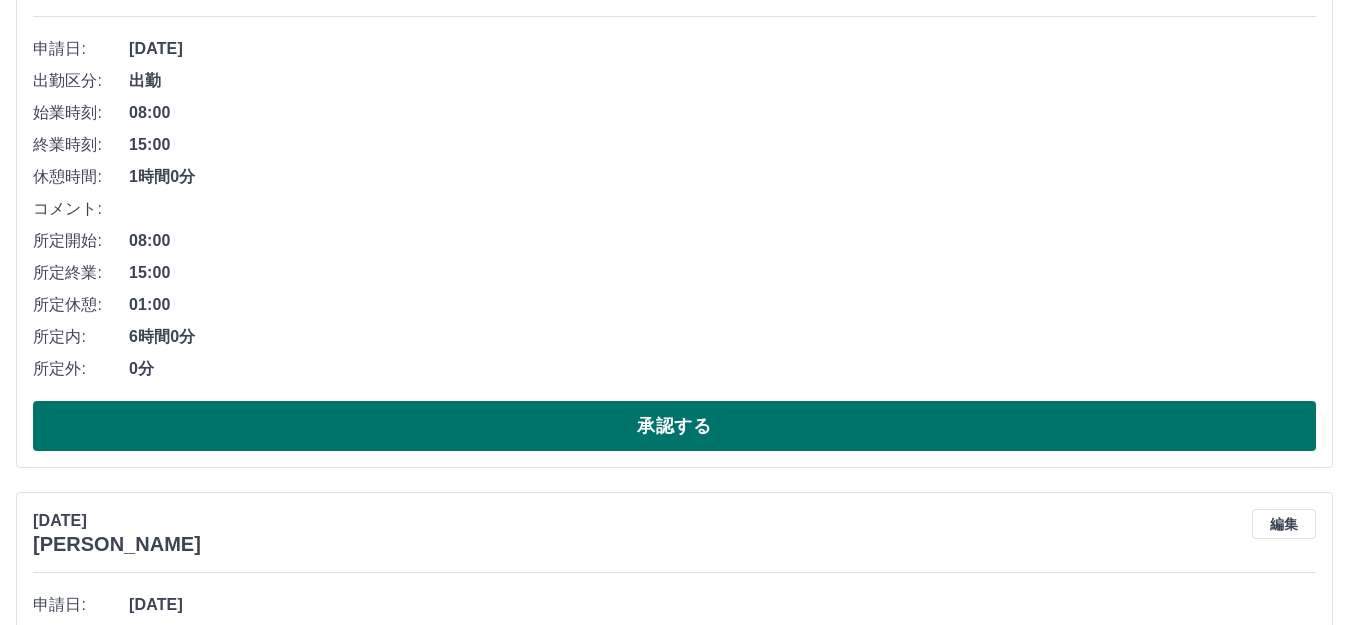 click on "承認する" at bounding box center [674, 426] 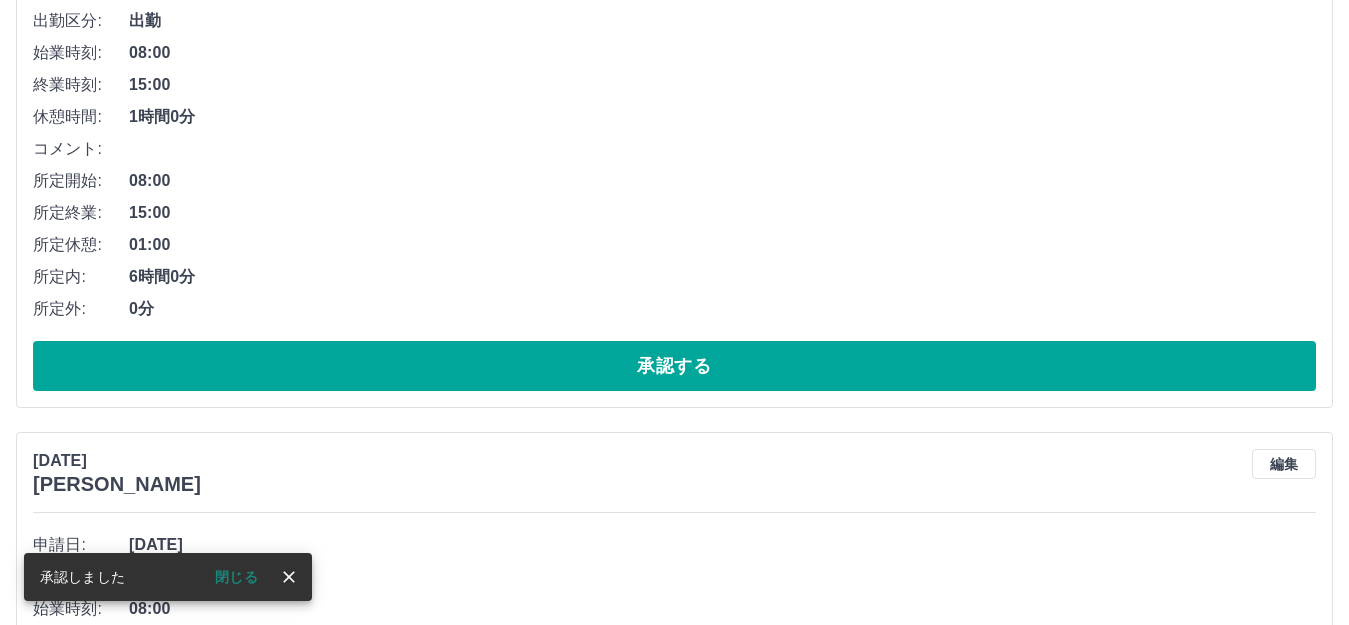 scroll, scrollTop: 400, scrollLeft: 0, axis: vertical 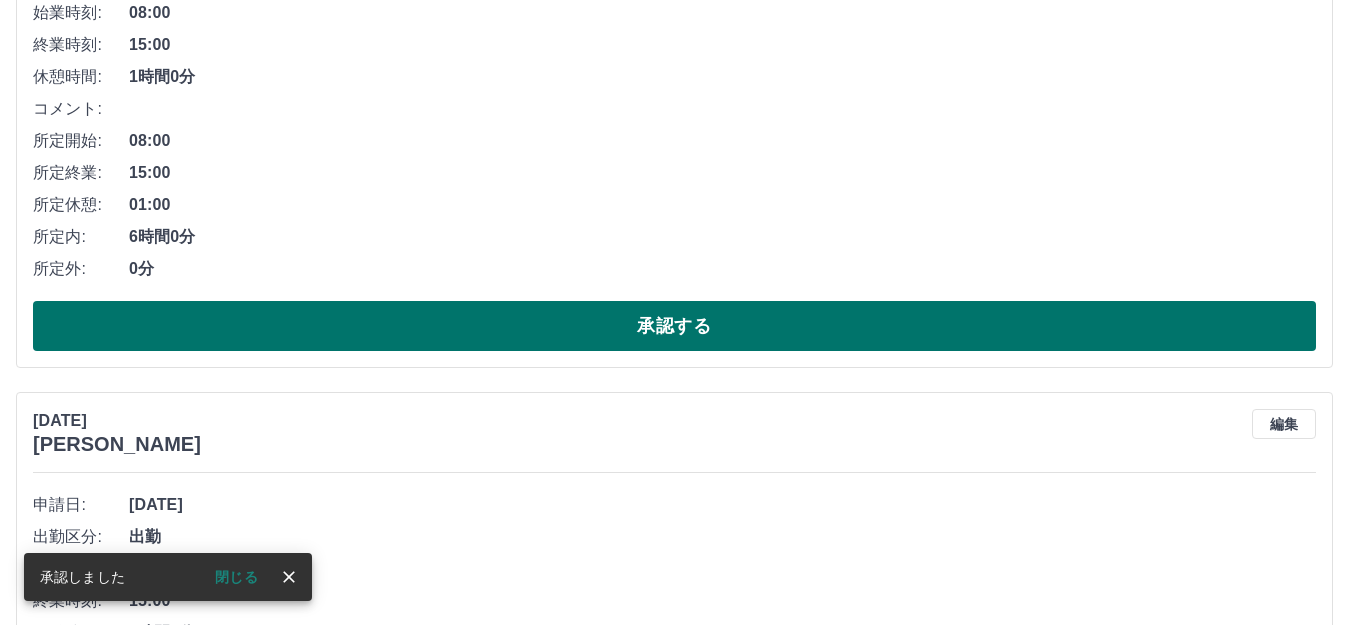 click on "承認する" at bounding box center (674, 326) 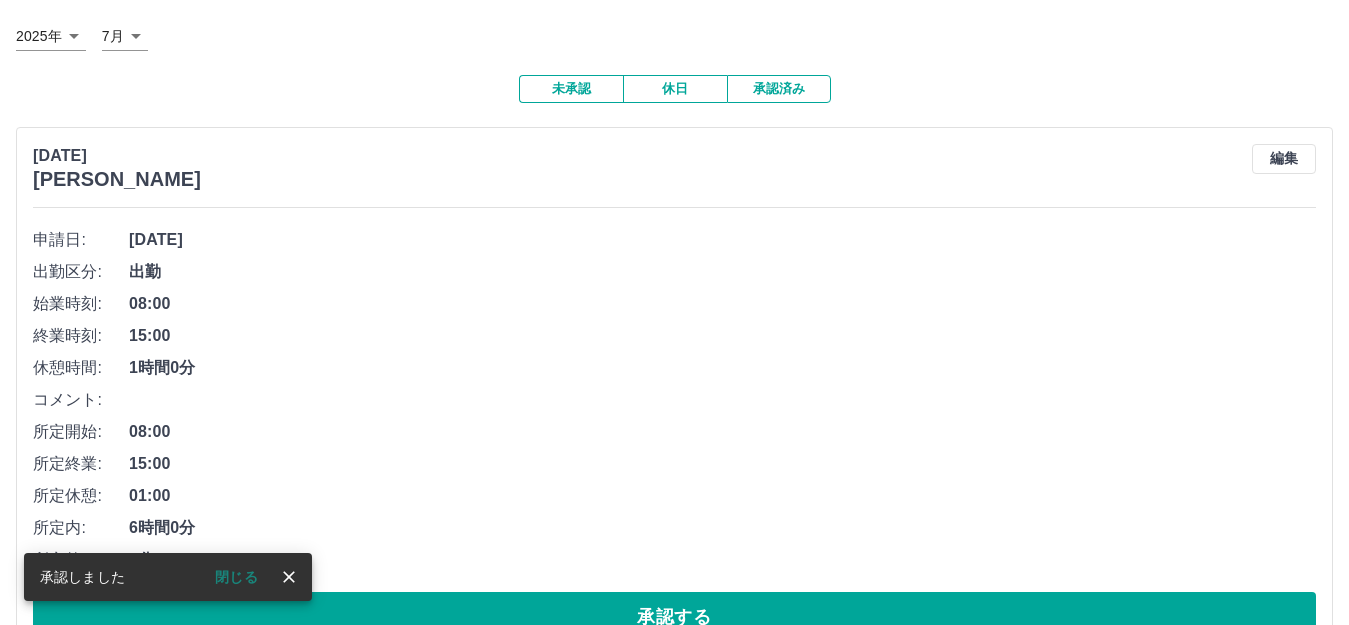 scroll, scrollTop: 400, scrollLeft: 0, axis: vertical 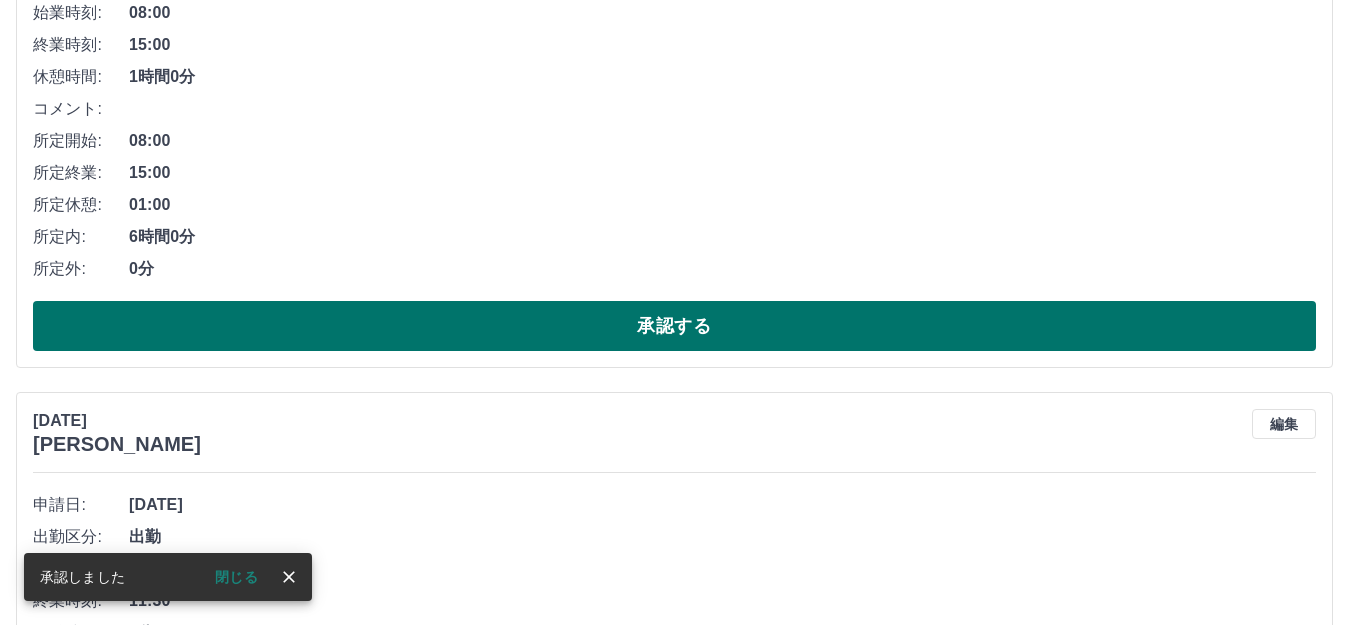 click on "承認する" at bounding box center [674, 326] 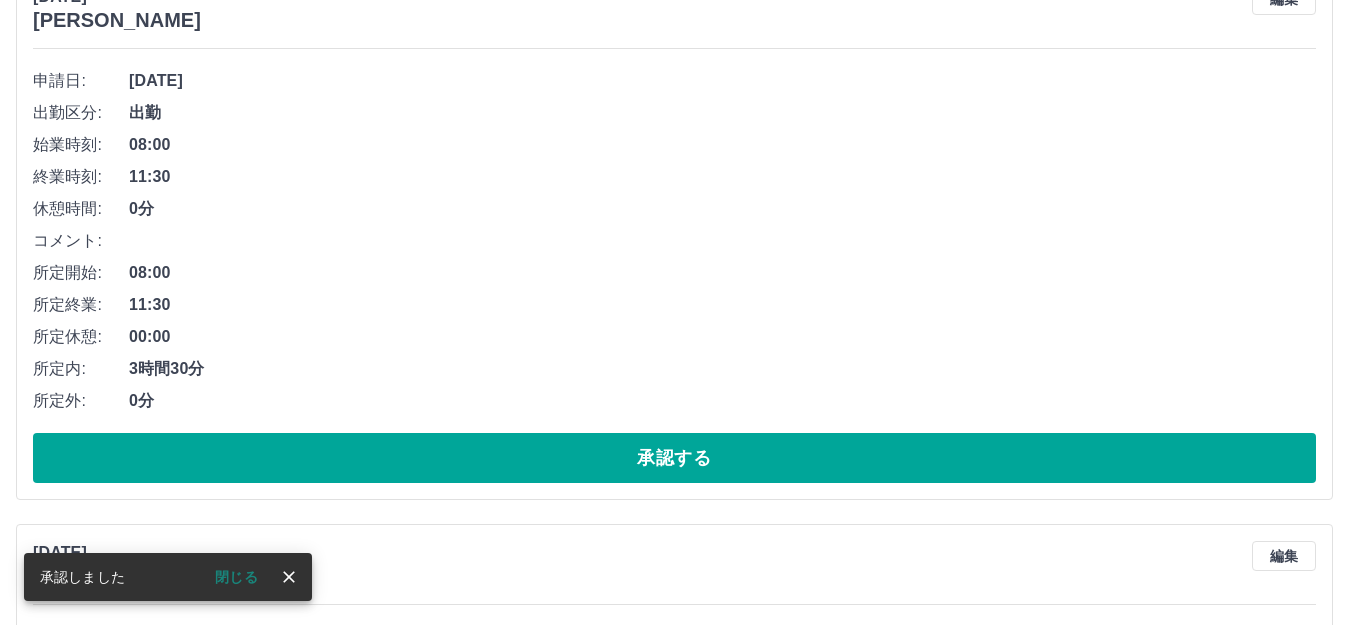 scroll, scrollTop: 500, scrollLeft: 0, axis: vertical 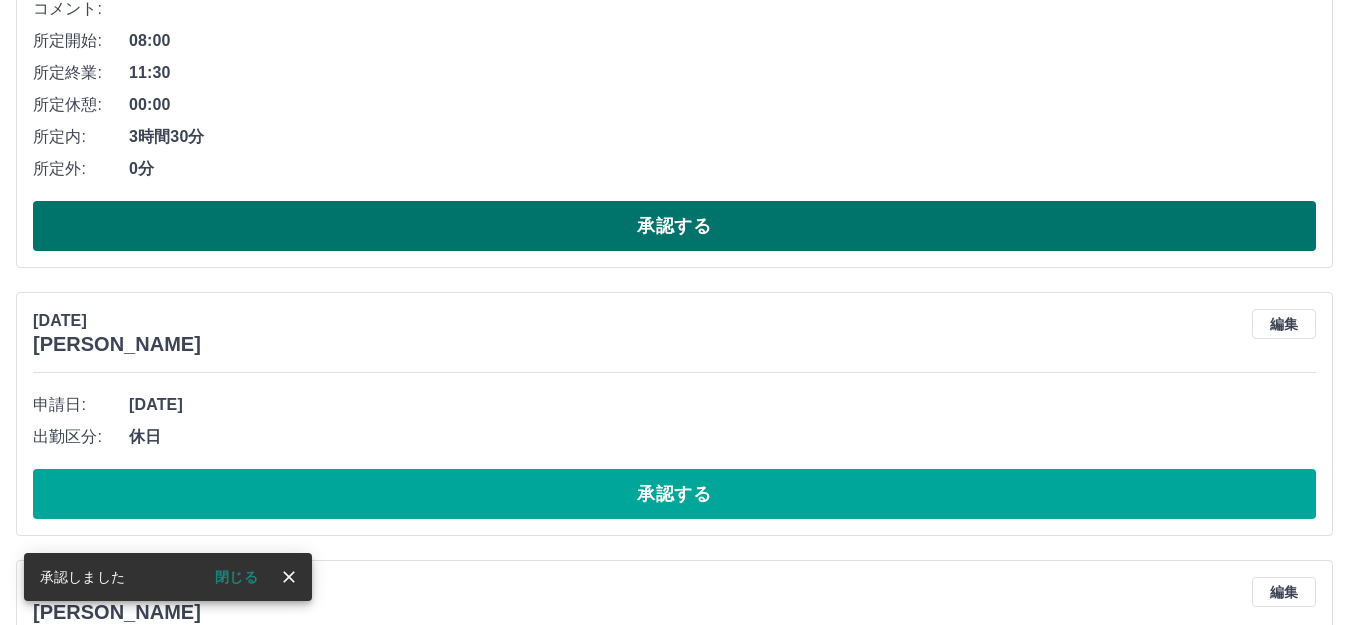 click on "承認する" at bounding box center (674, 226) 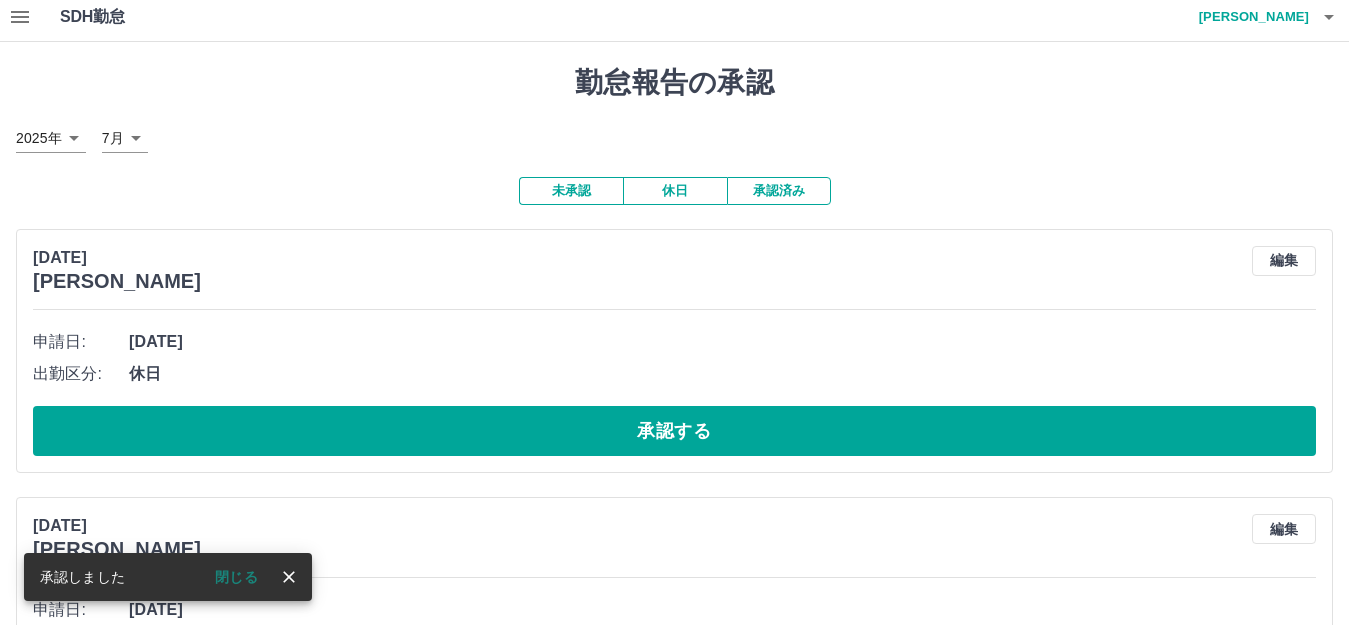 scroll, scrollTop: 0, scrollLeft: 0, axis: both 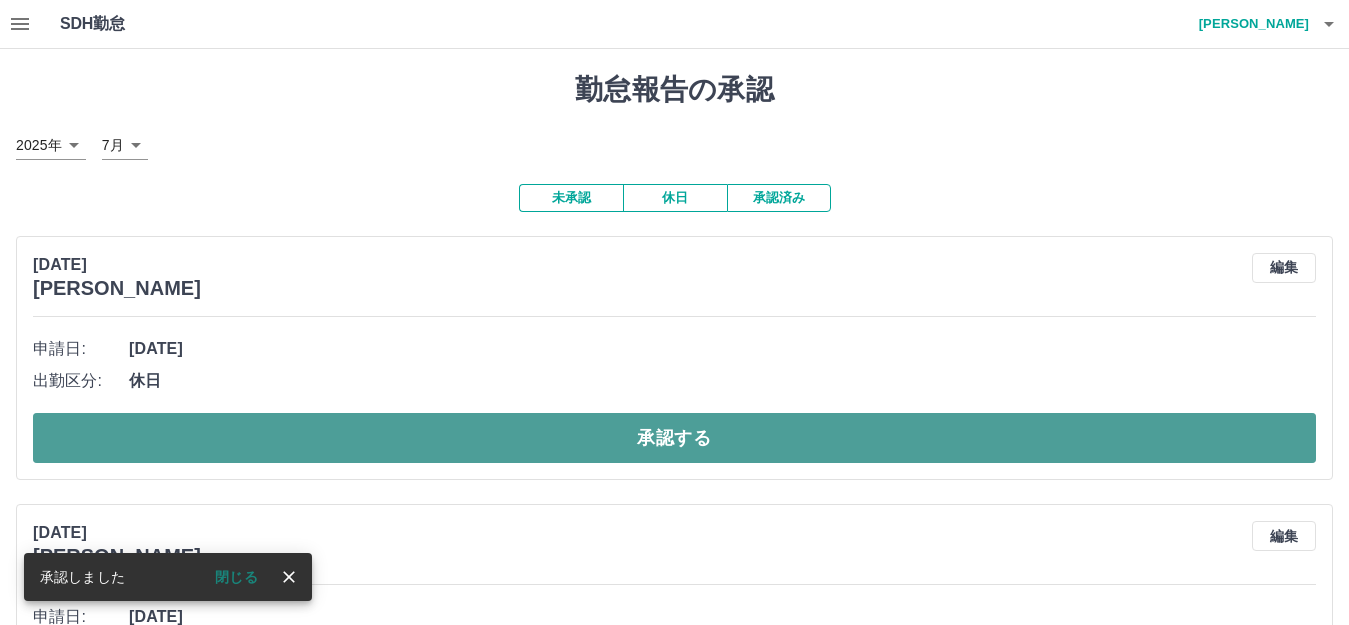click on "承認する" at bounding box center [674, 438] 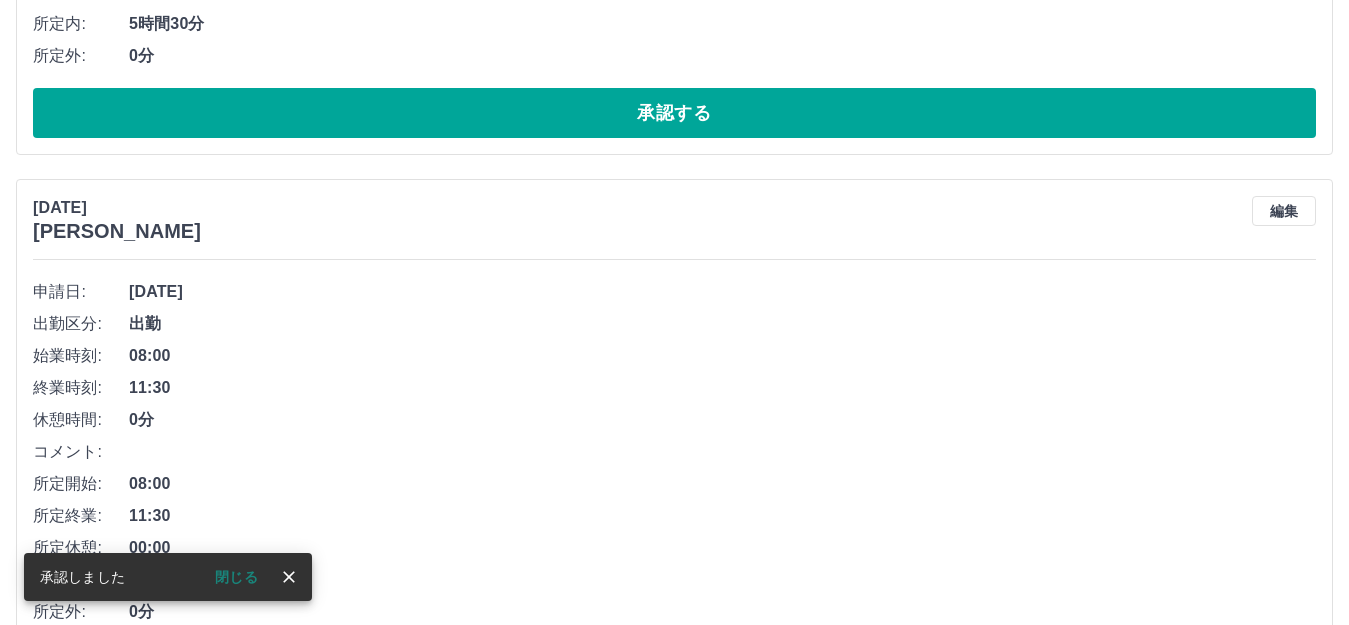 scroll, scrollTop: 800, scrollLeft: 0, axis: vertical 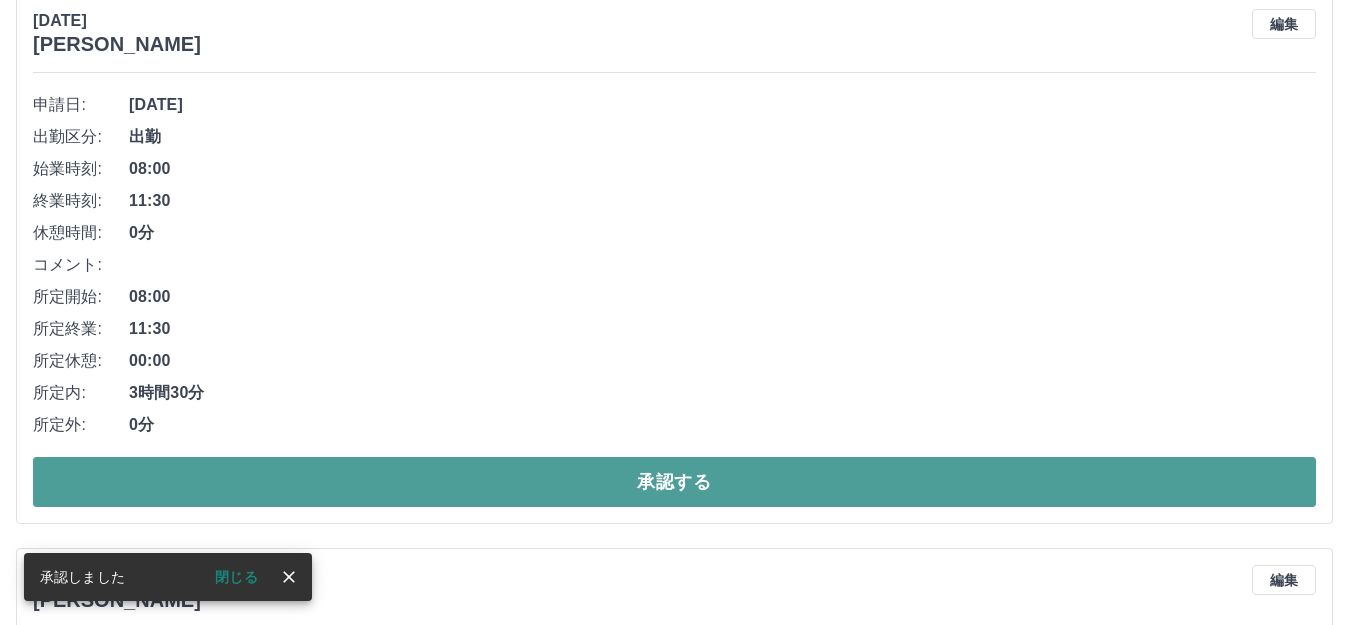 click on "承認する" at bounding box center (674, 482) 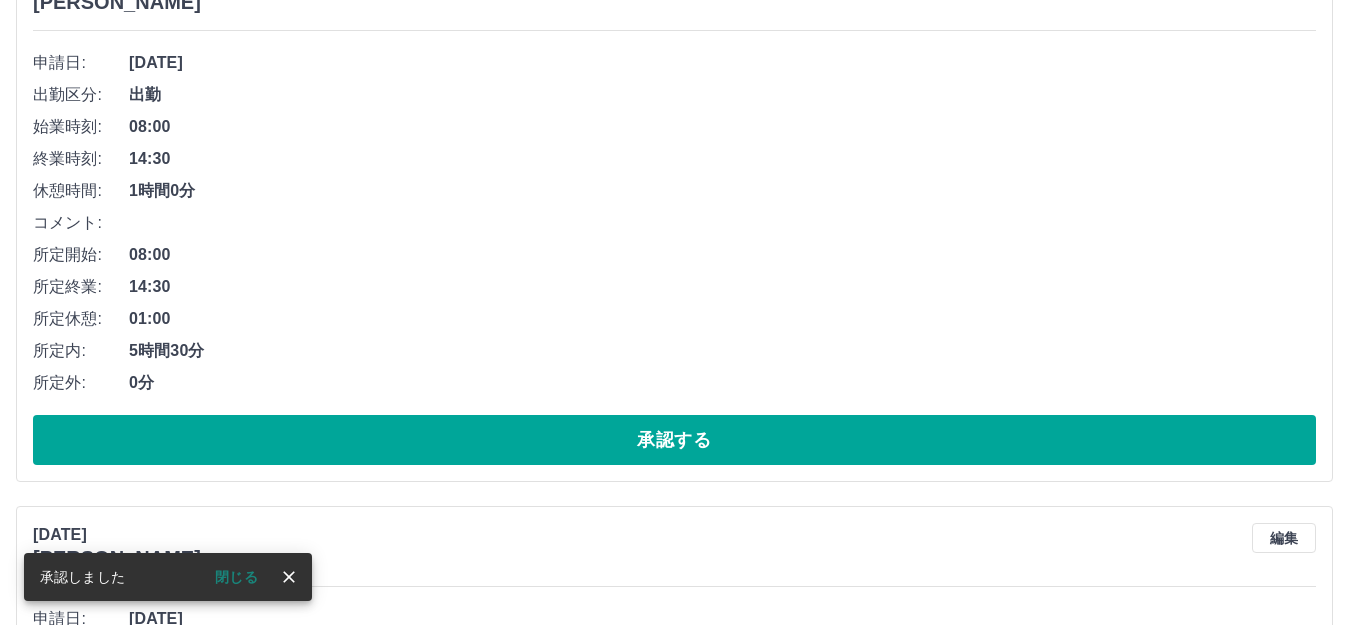 scroll, scrollTop: 300, scrollLeft: 0, axis: vertical 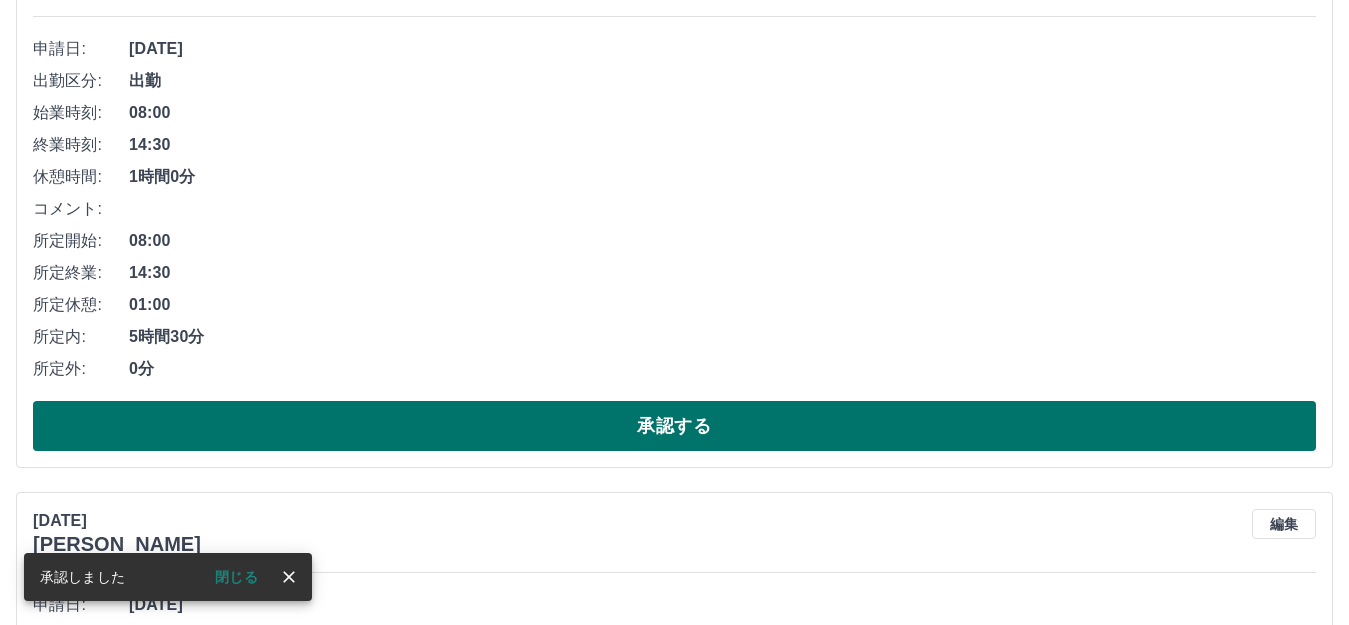 click on "承認する" at bounding box center [674, 426] 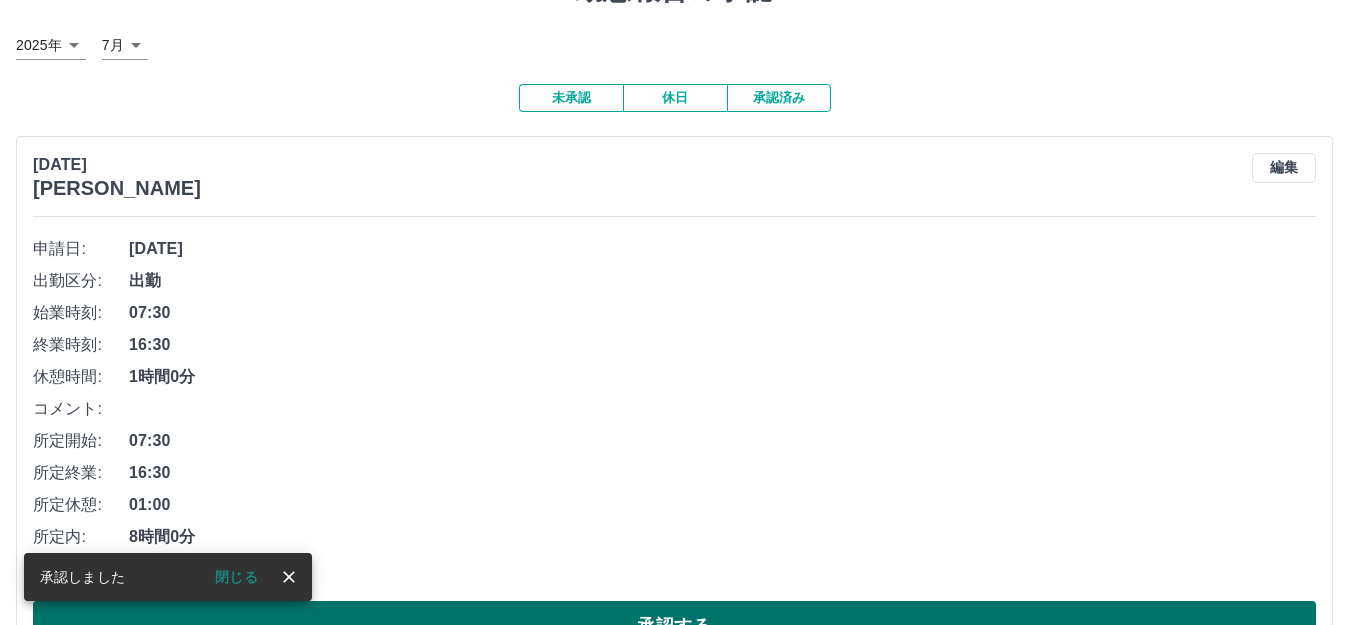 scroll, scrollTop: 400, scrollLeft: 0, axis: vertical 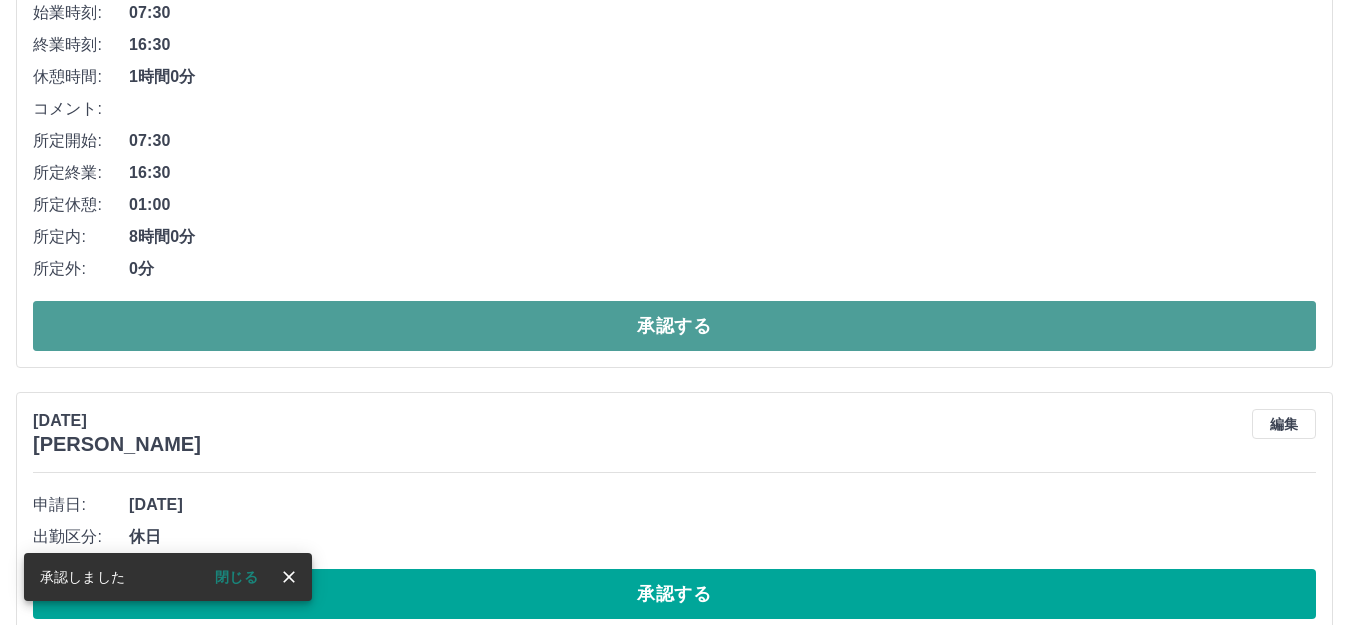 click on "承認する" at bounding box center [674, 326] 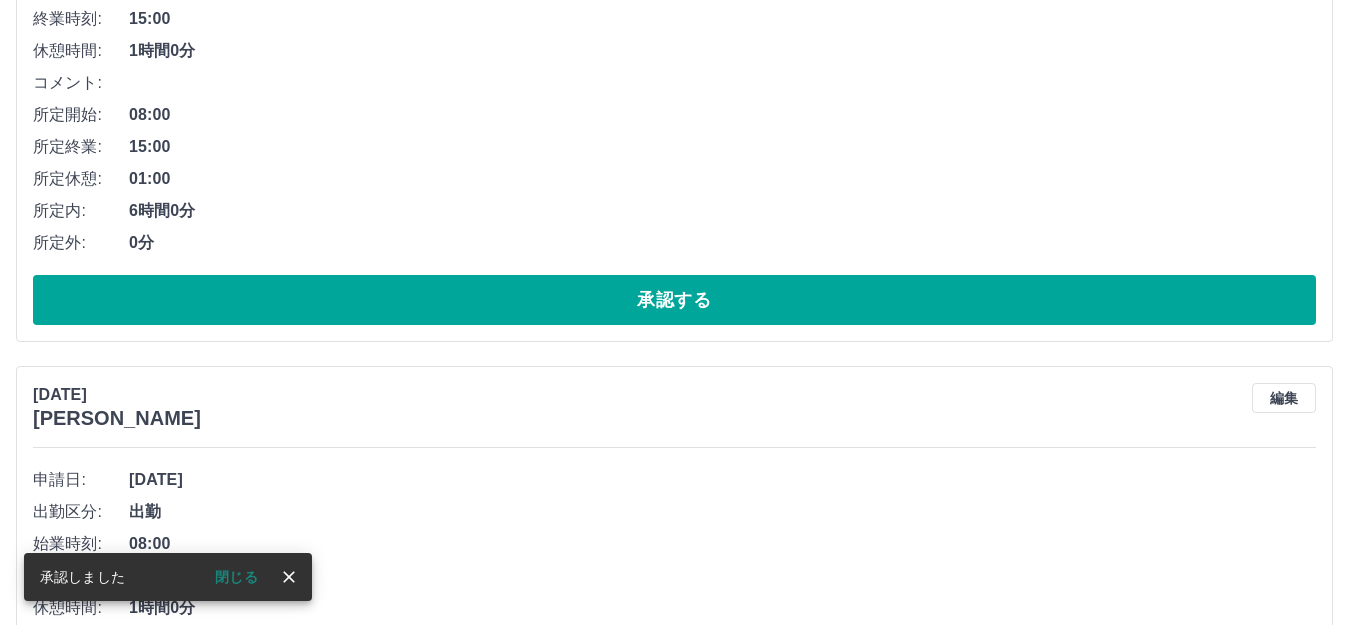 scroll, scrollTop: 700, scrollLeft: 0, axis: vertical 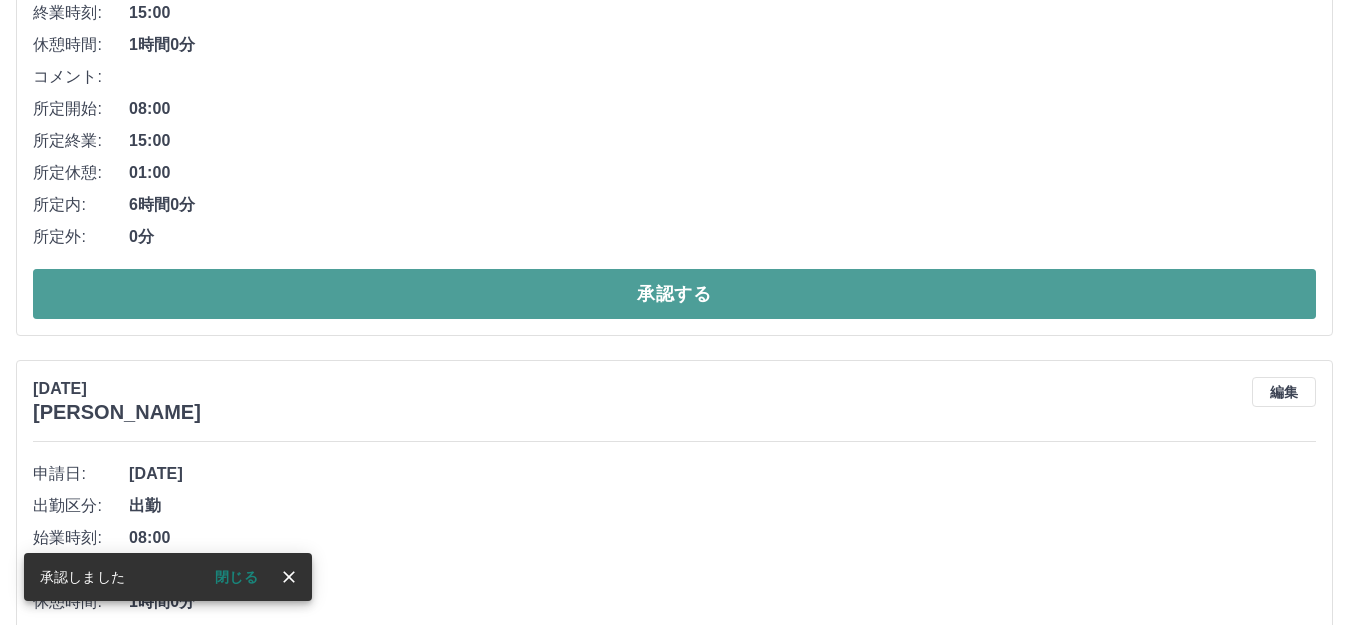 click on "承認する" at bounding box center (674, 294) 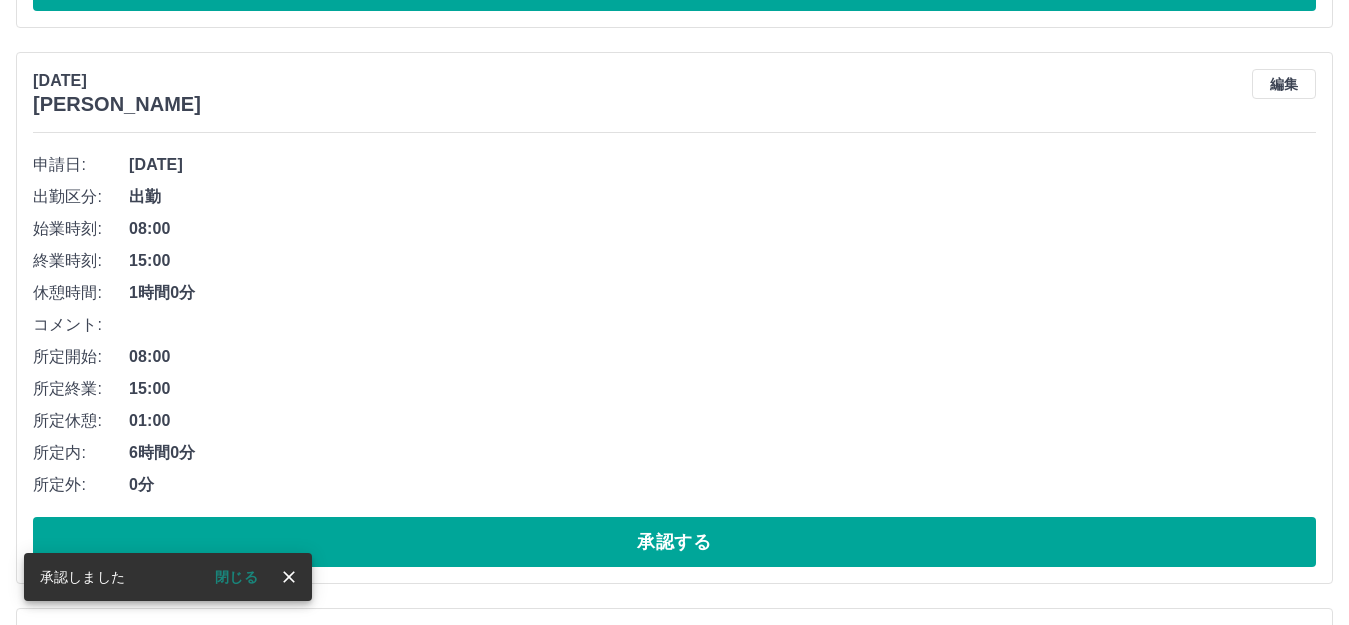 scroll, scrollTop: 644, scrollLeft: 0, axis: vertical 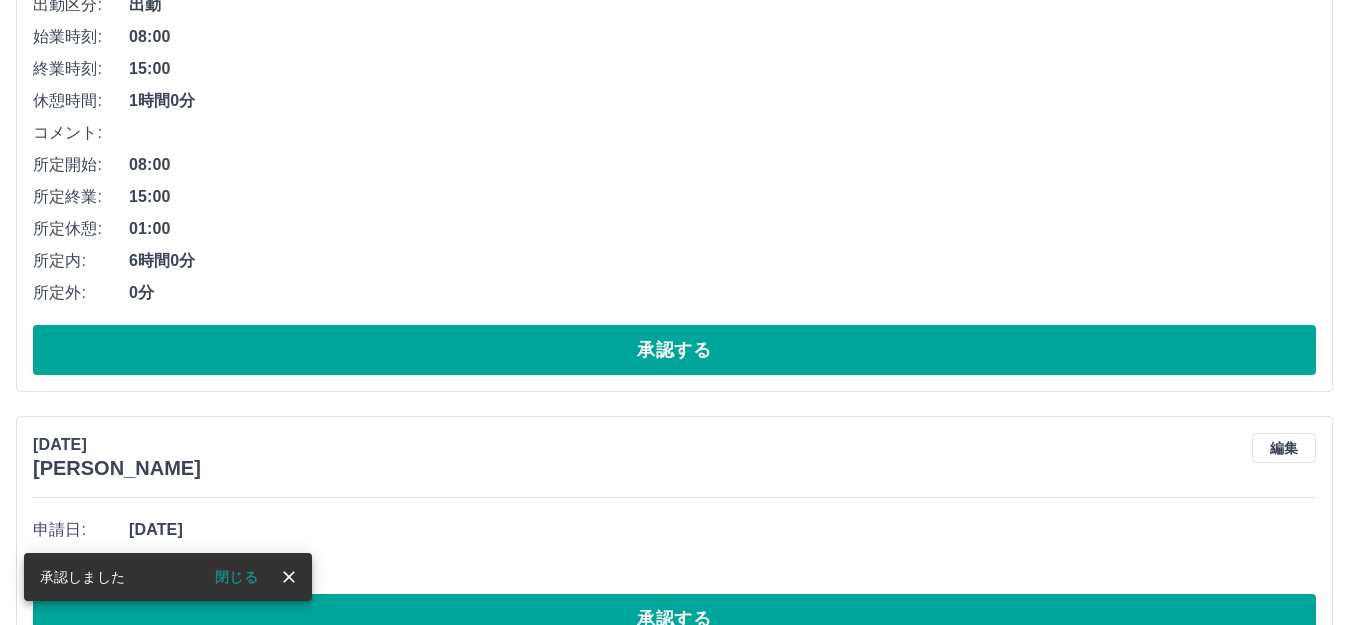 click on "承認する" at bounding box center [674, 350] 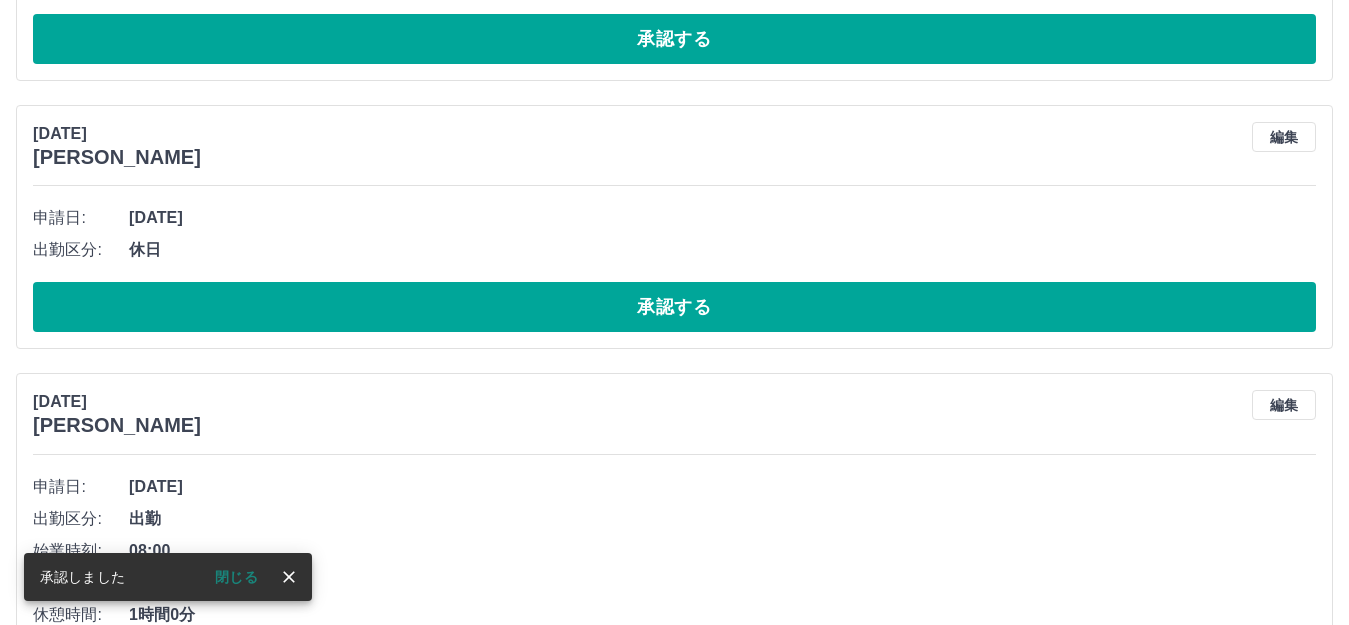 scroll, scrollTop: 488, scrollLeft: 0, axis: vertical 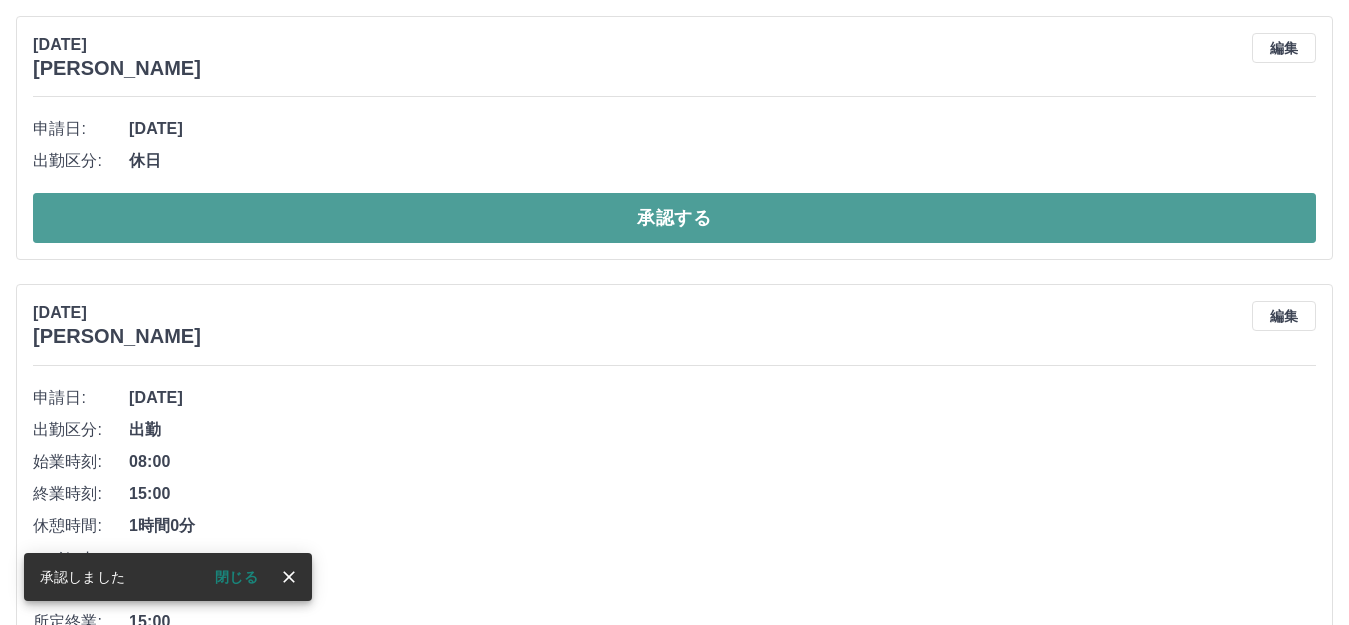 click on "承認する" at bounding box center (674, 218) 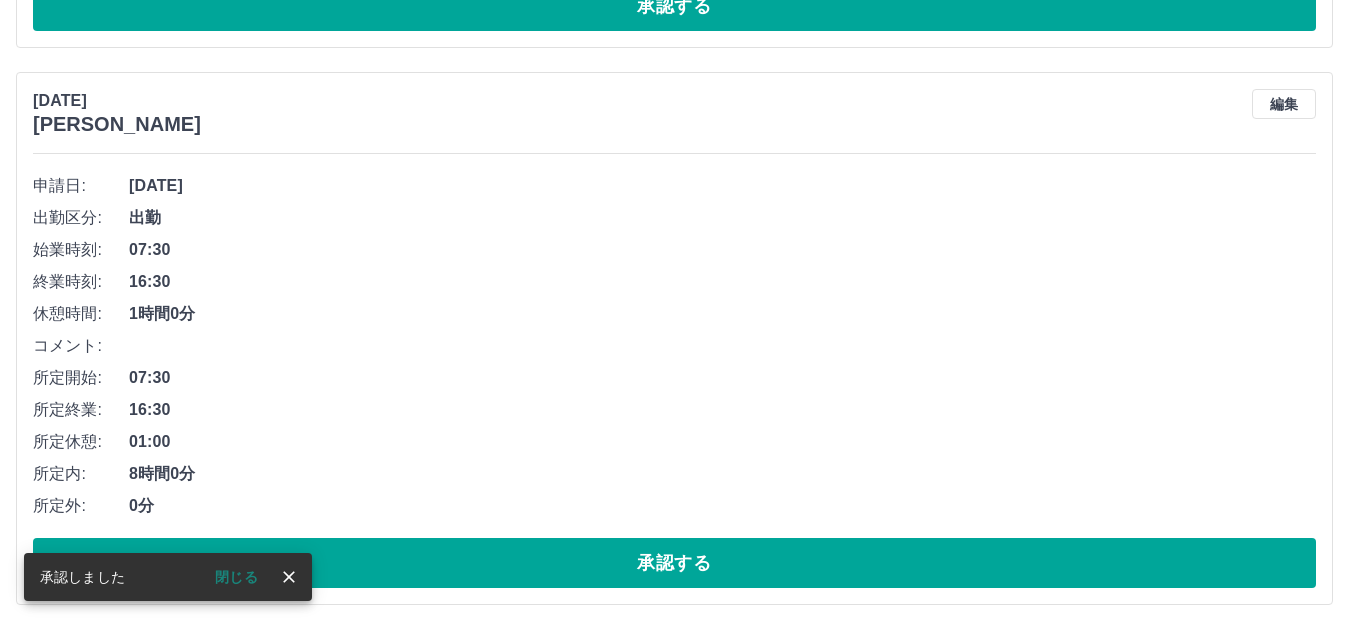 scroll, scrollTop: 719, scrollLeft: 0, axis: vertical 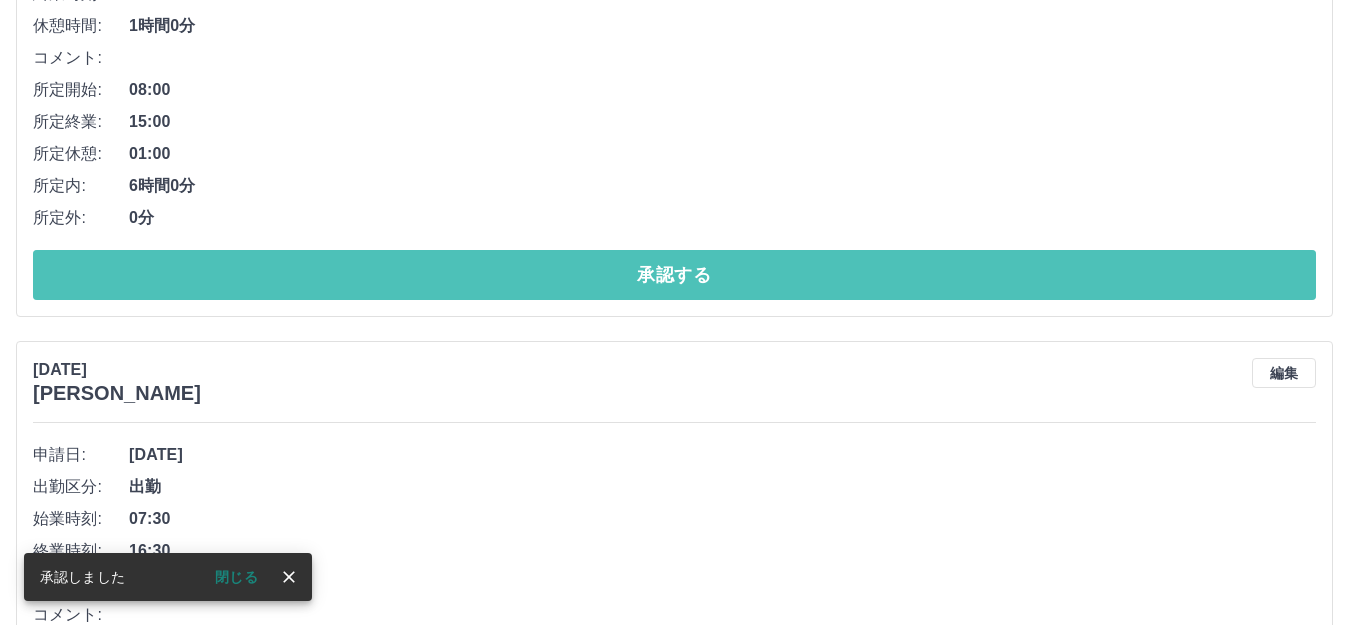 click on "承認する" at bounding box center (674, 275) 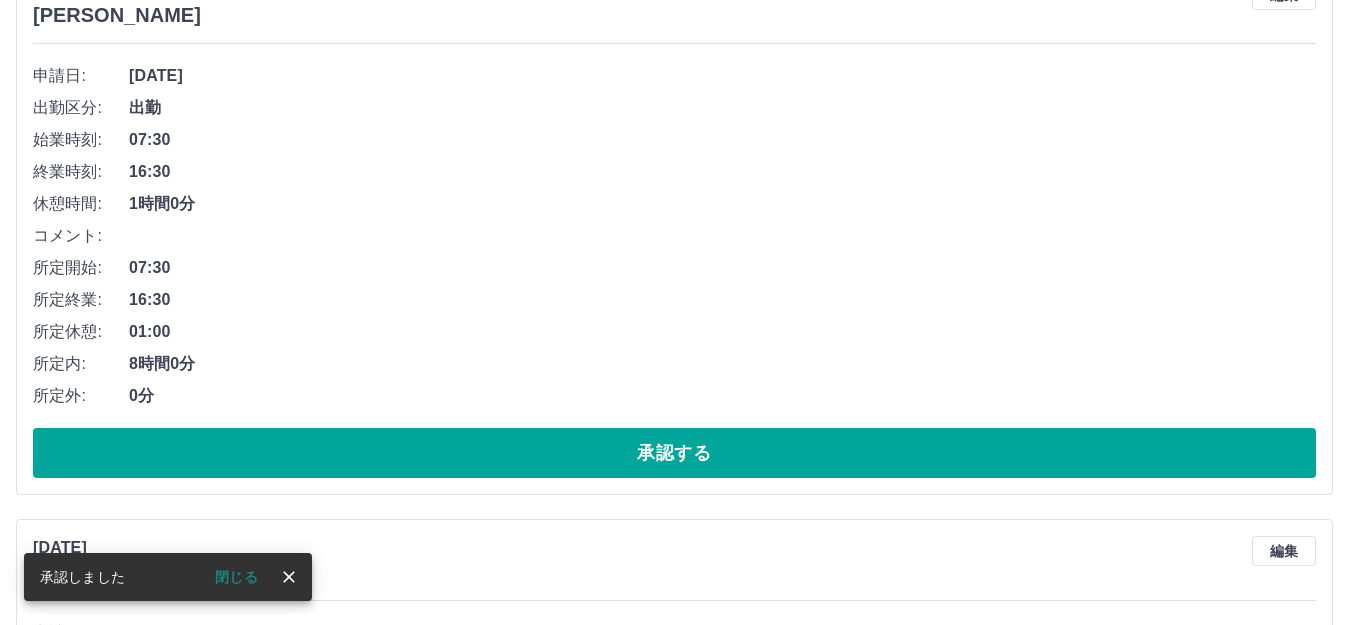 scroll, scrollTop: 563, scrollLeft: 0, axis: vertical 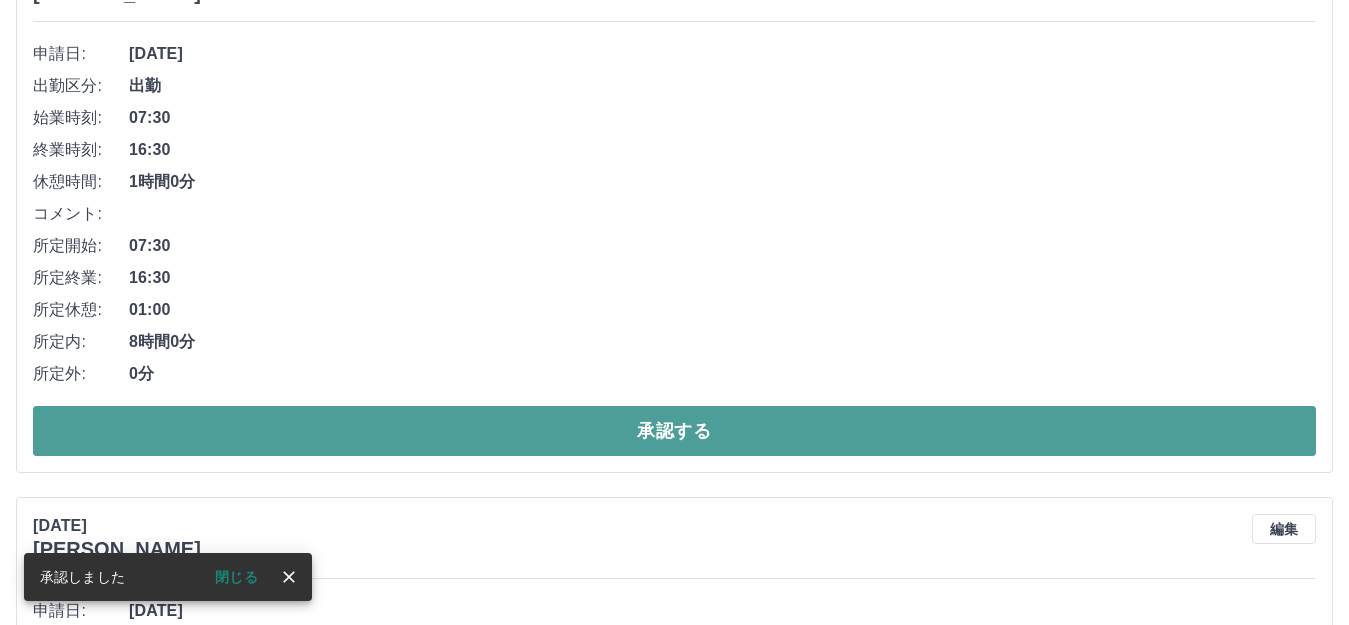 click on "承認する" at bounding box center [674, 431] 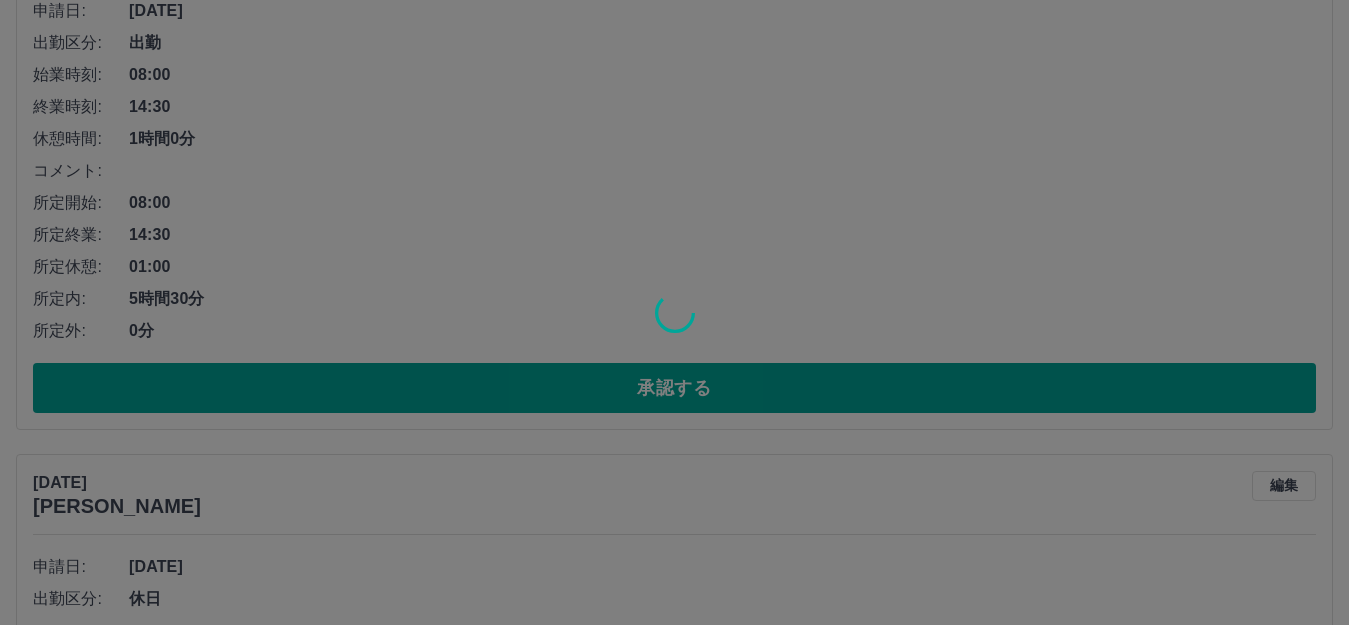 scroll, scrollTop: 606, scrollLeft: 0, axis: vertical 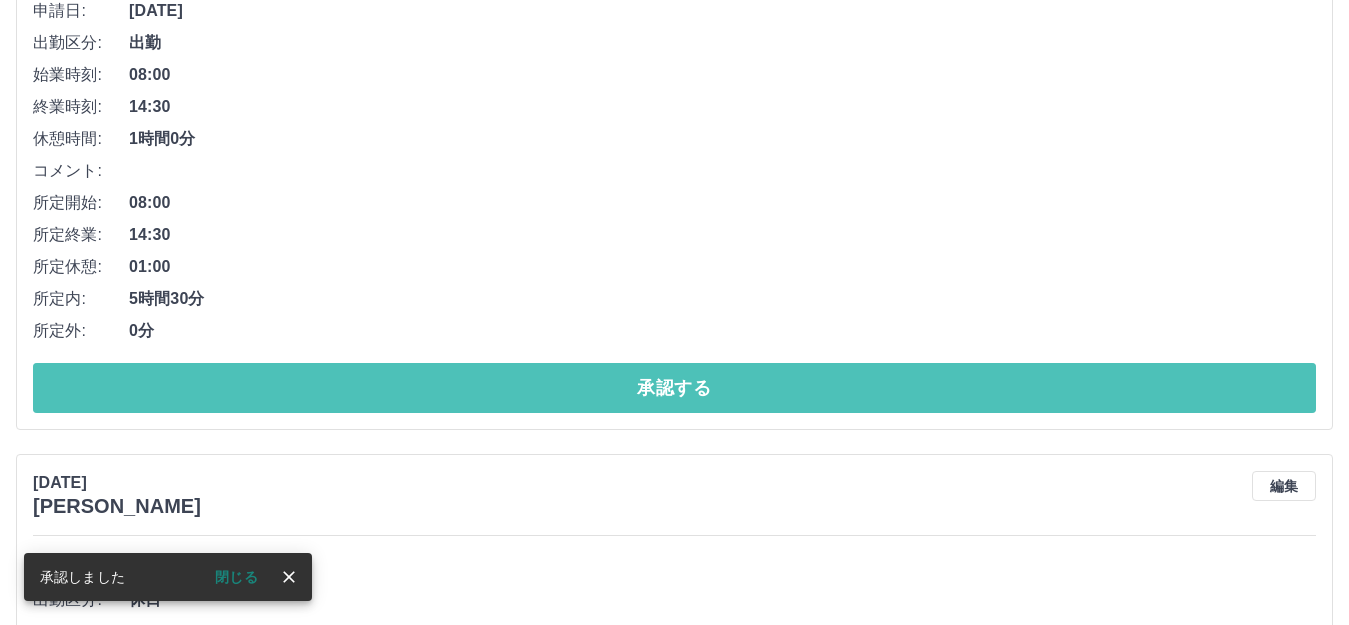 click on "承認する" at bounding box center (674, 388) 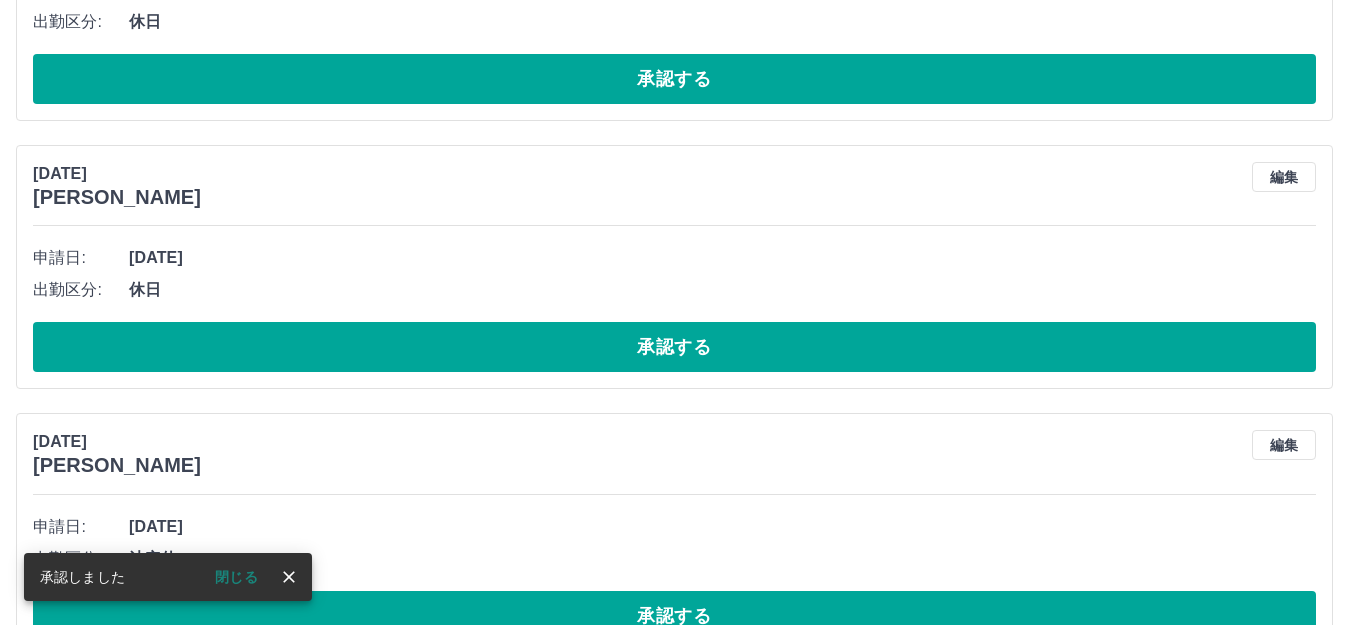 scroll, scrollTop: 450, scrollLeft: 0, axis: vertical 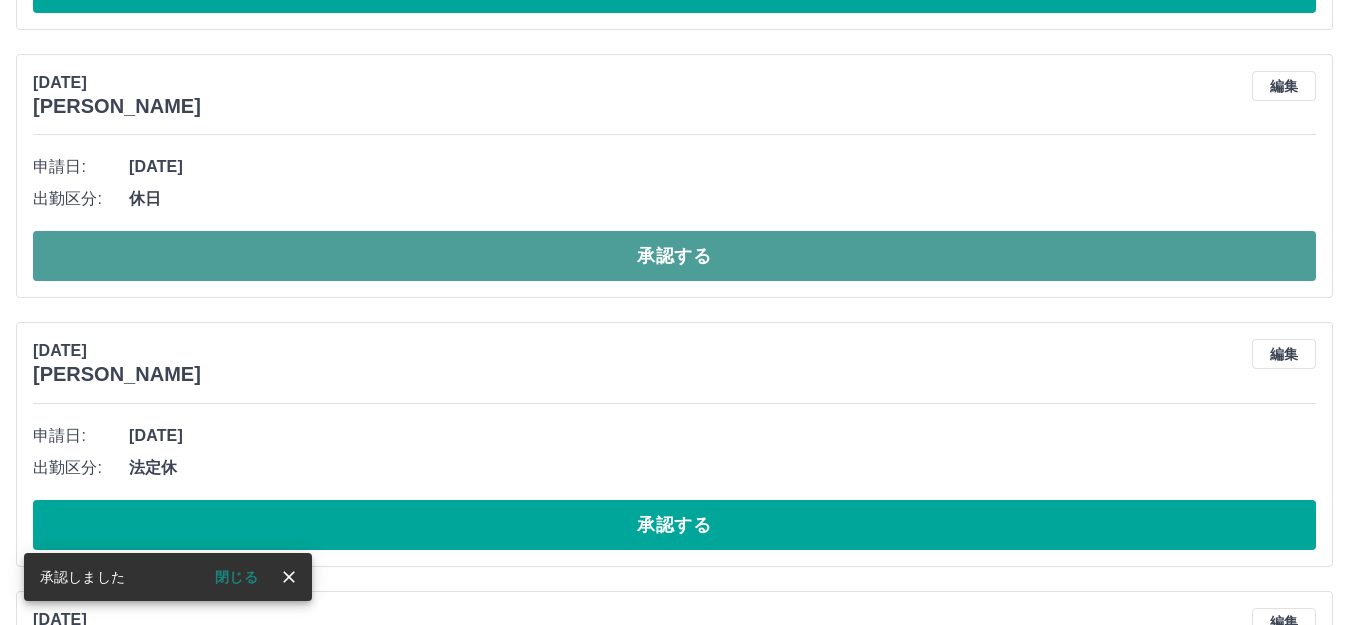 click on "承認する" at bounding box center (674, 256) 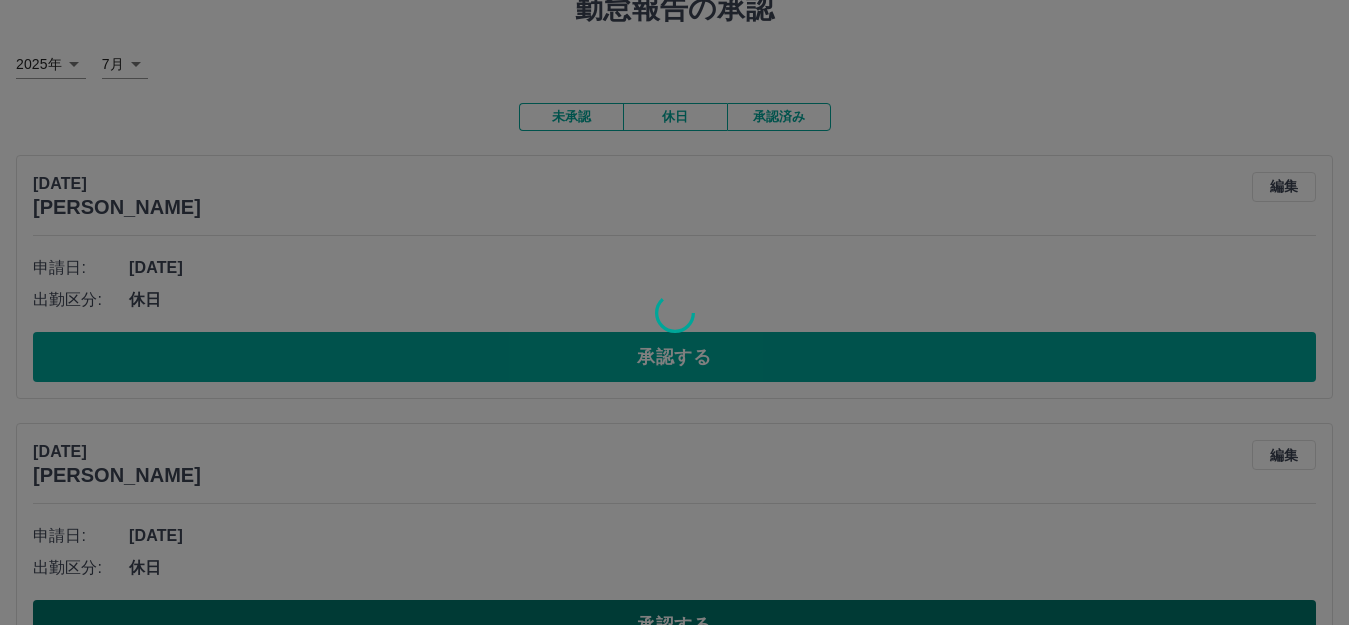 scroll, scrollTop: 50, scrollLeft: 0, axis: vertical 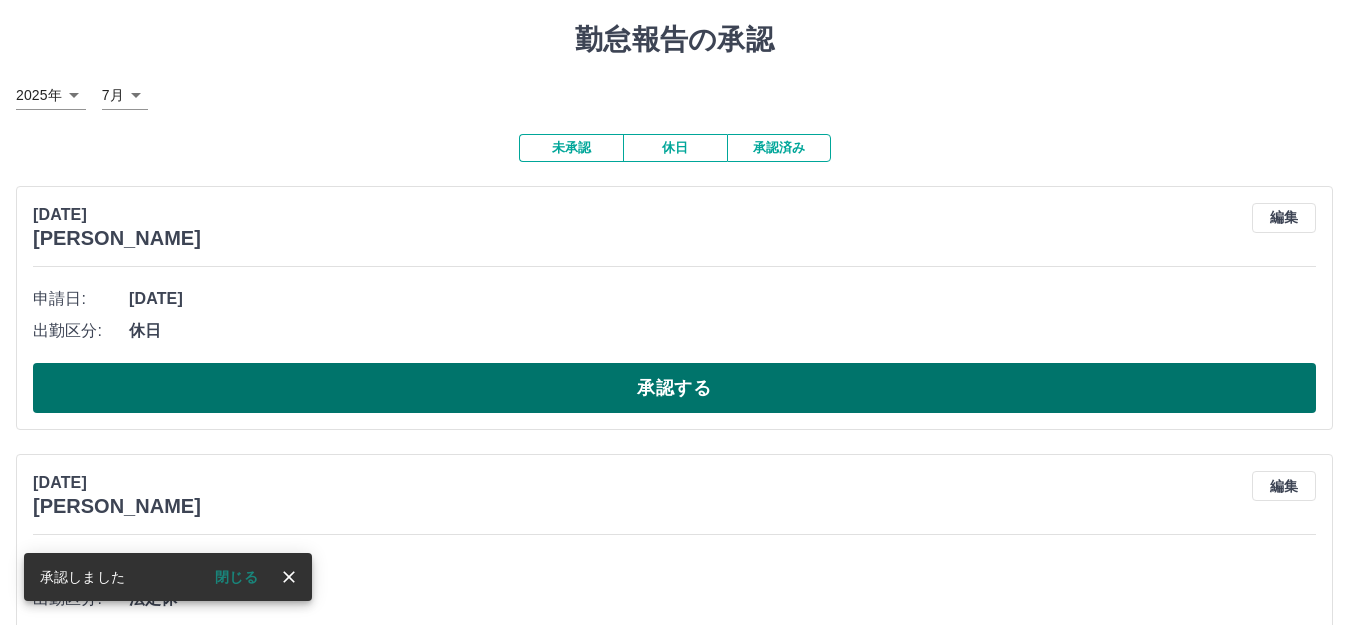 click on "承認する" at bounding box center [674, 388] 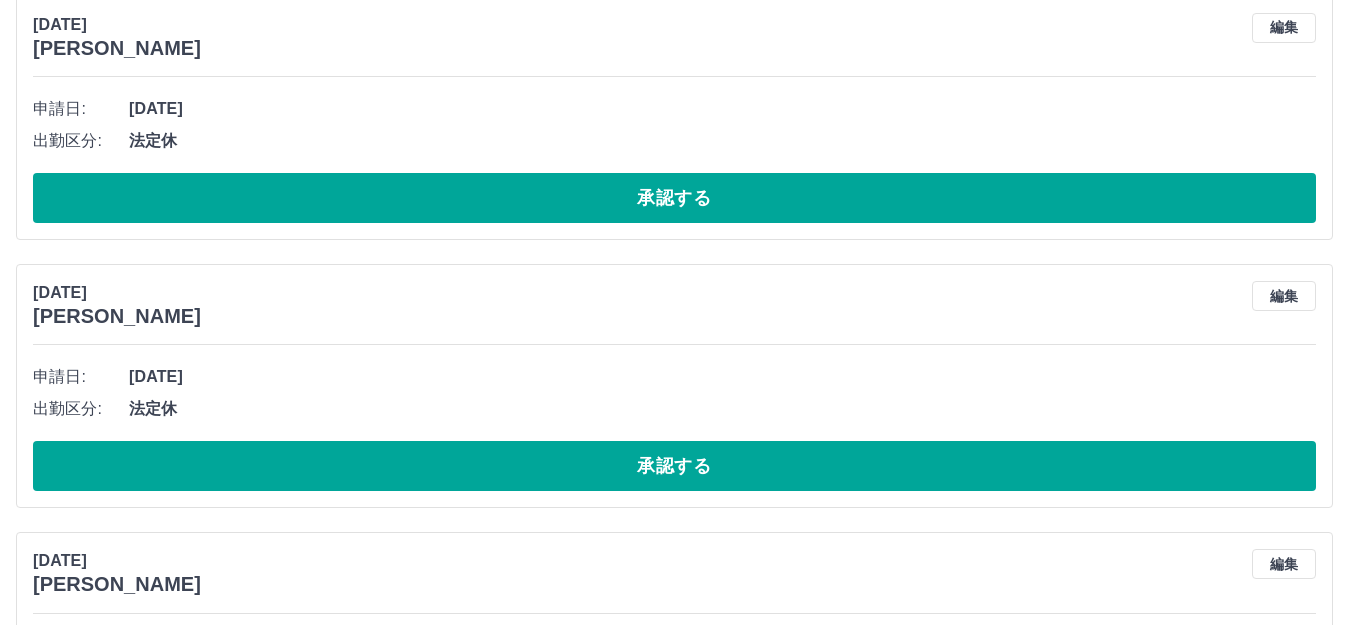 scroll, scrollTop: 1750, scrollLeft: 0, axis: vertical 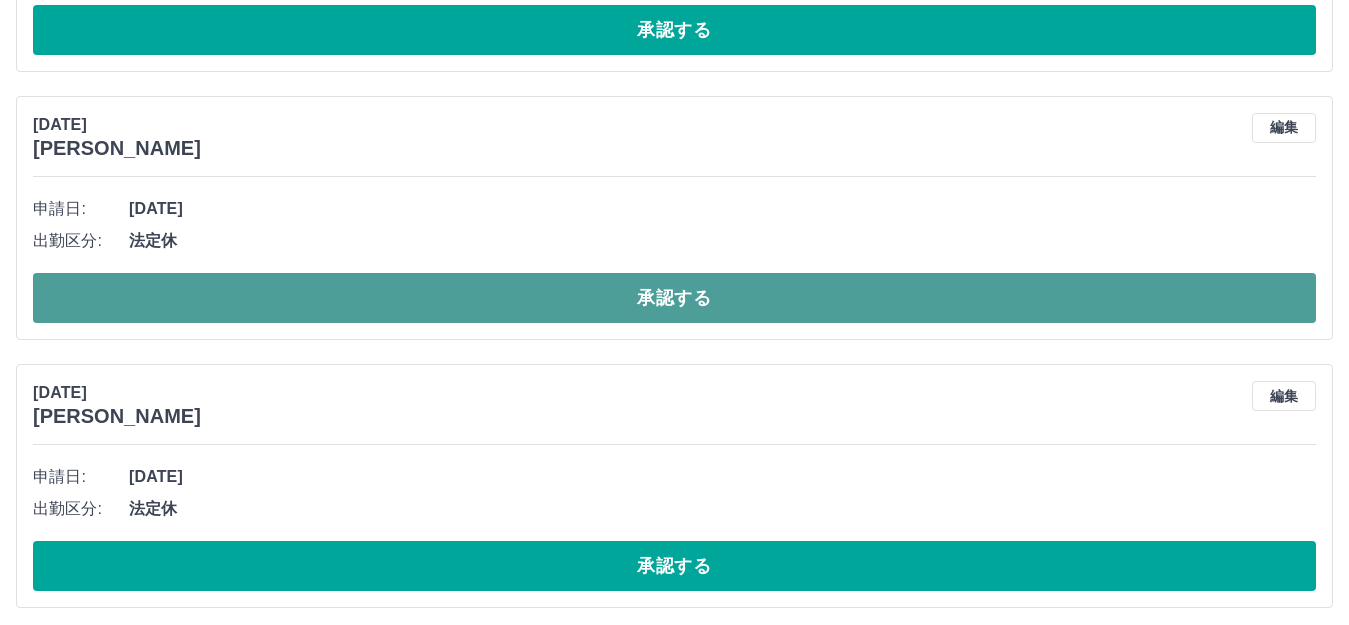 click on "承認する" at bounding box center (674, 298) 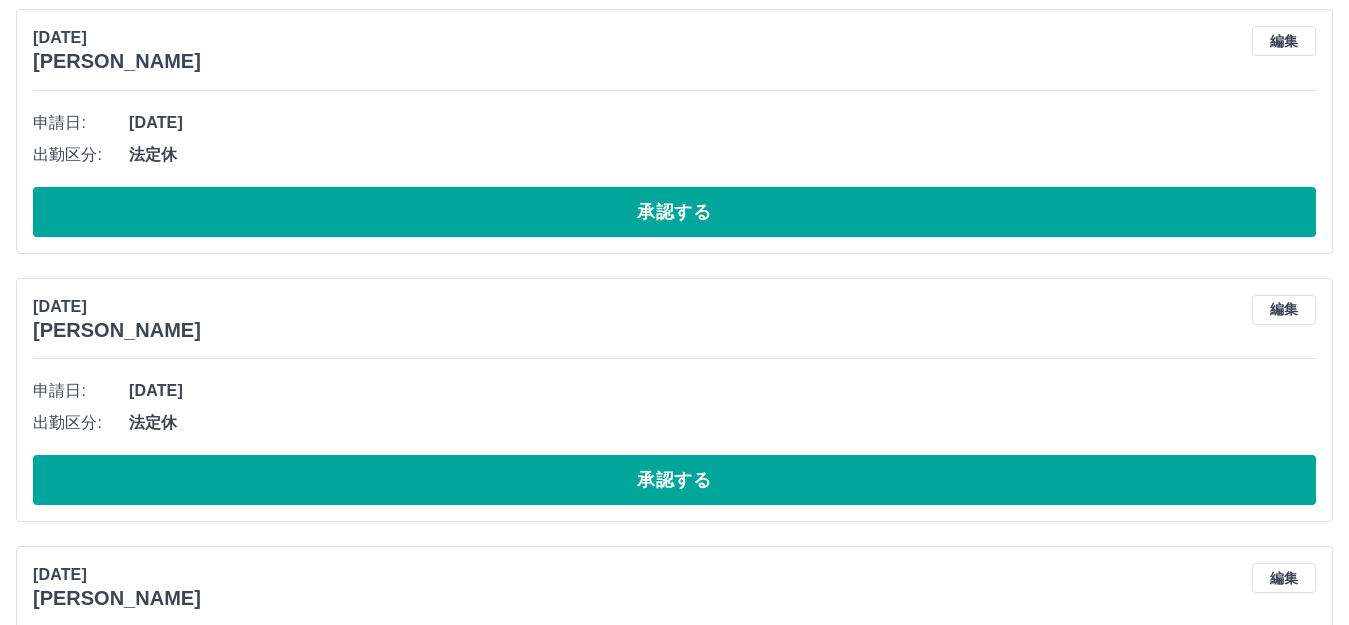 scroll, scrollTop: 750, scrollLeft: 0, axis: vertical 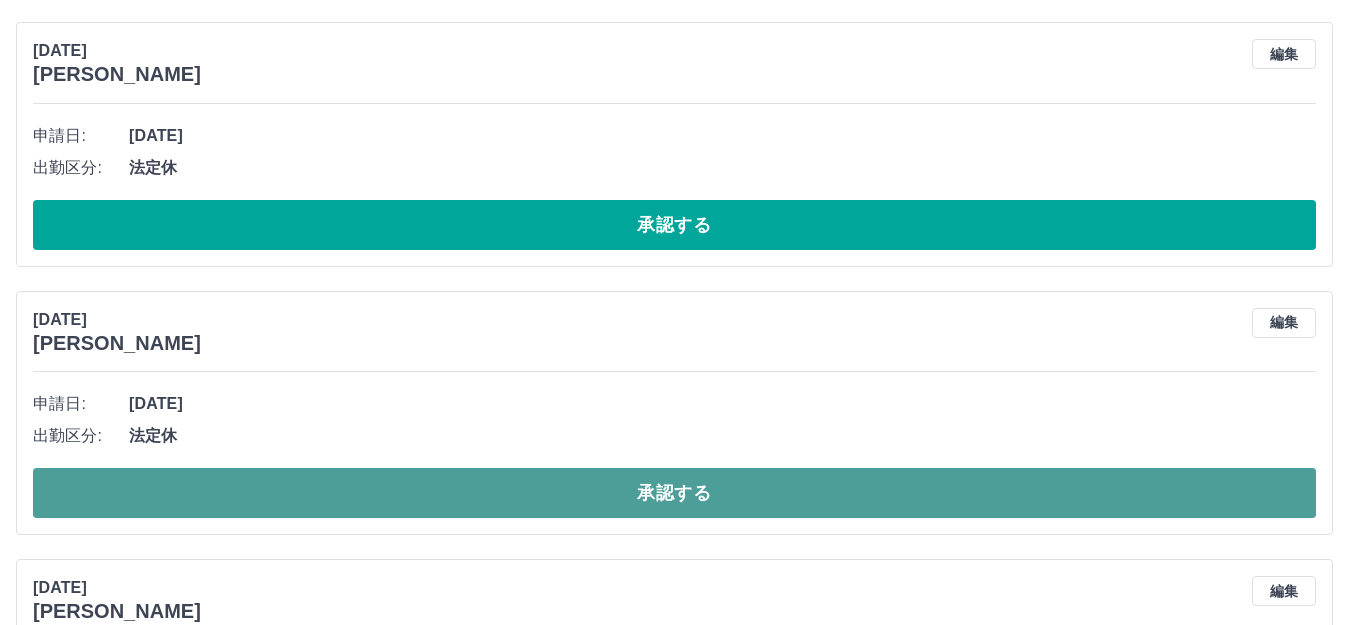 click on "承認する" at bounding box center [674, 493] 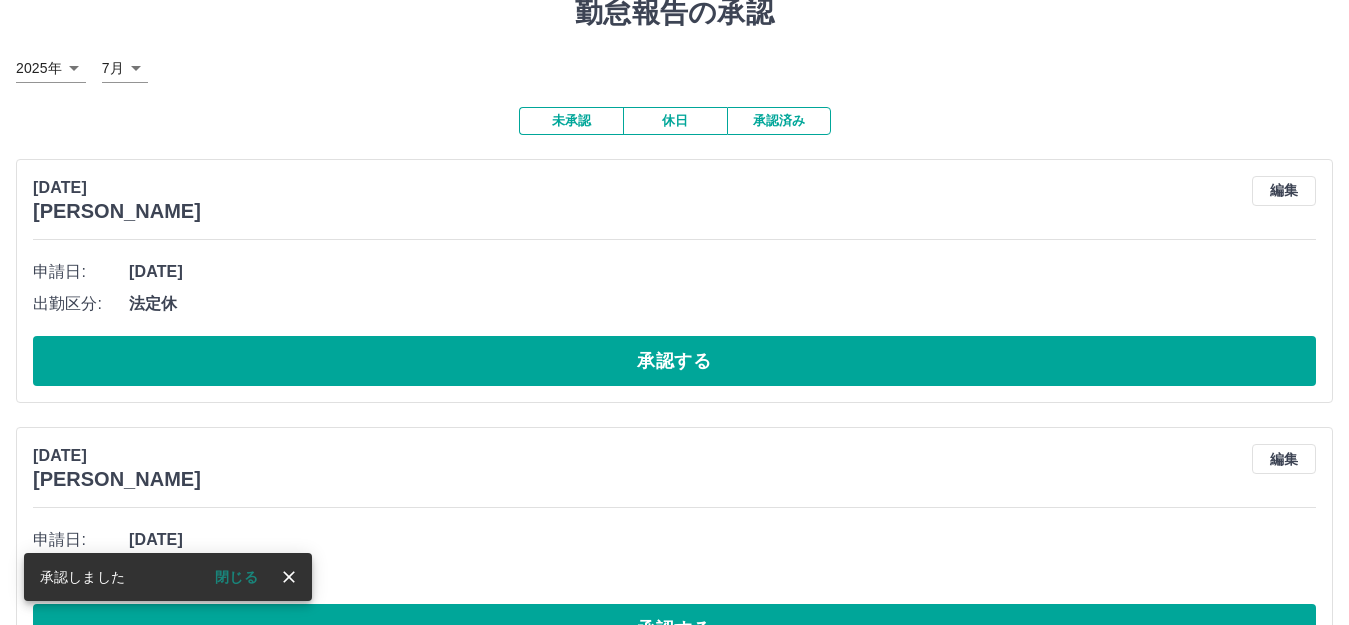 scroll, scrollTop: 100, scrollLeft: 0, axis: vertical 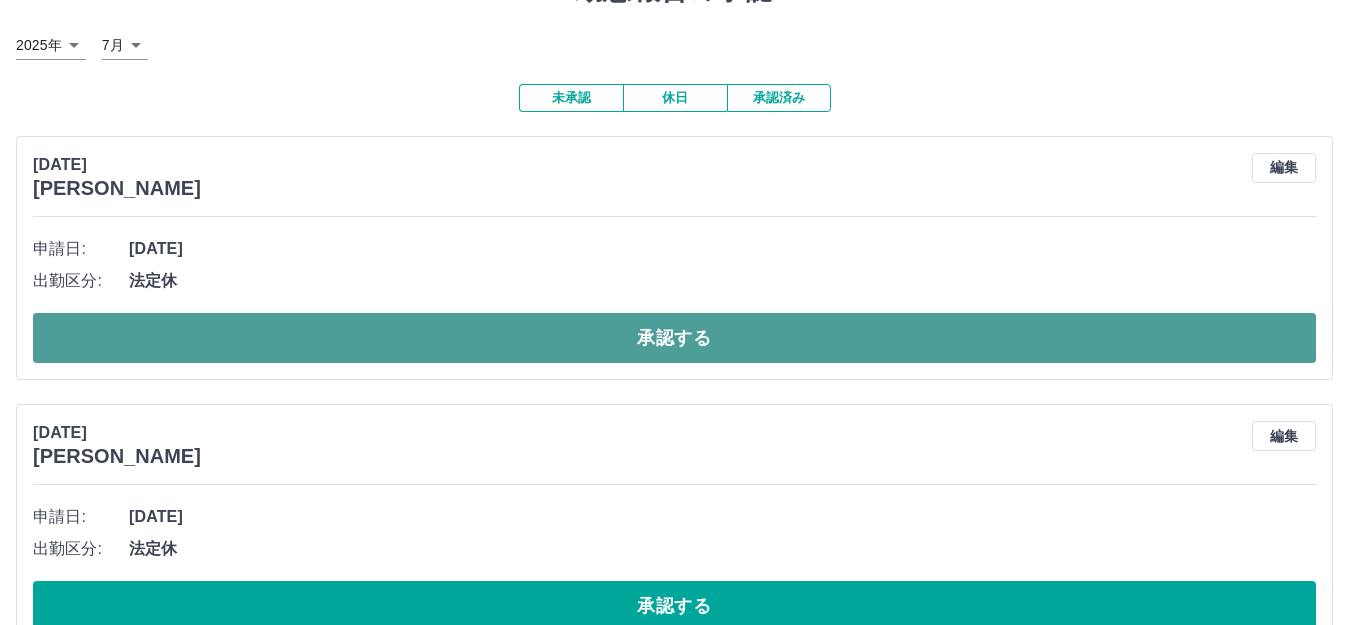 click on "承認する" at bounding box center (674, 338) 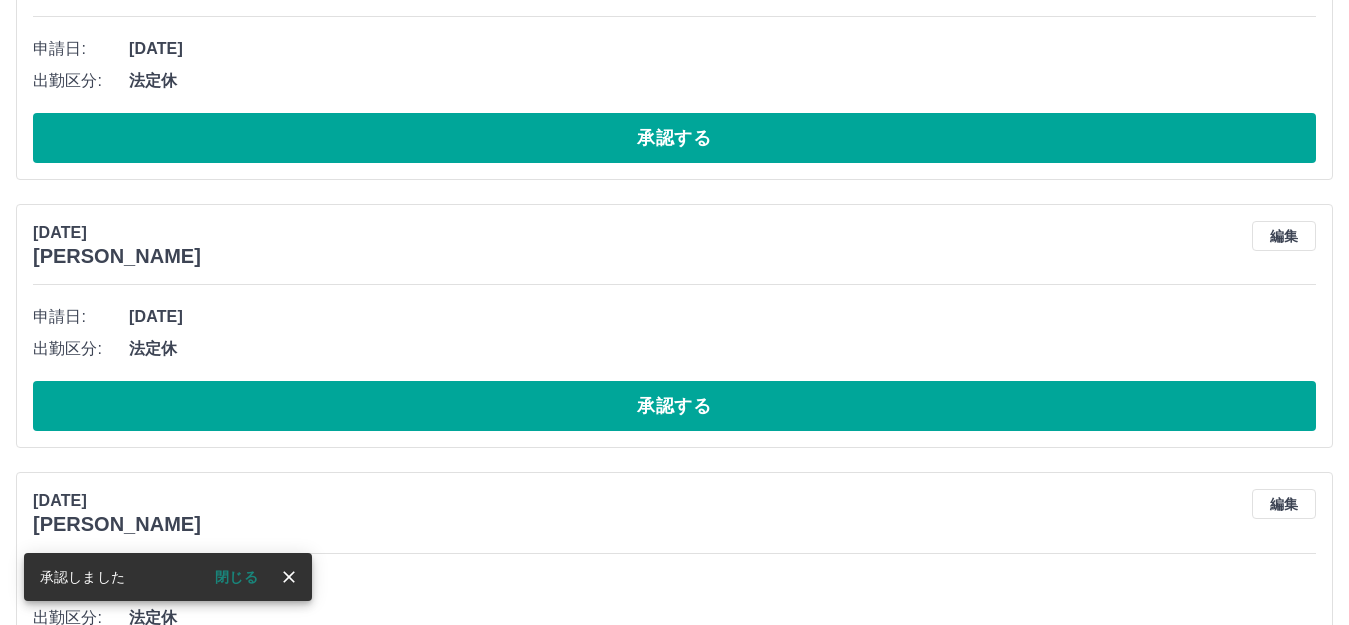 scroll, scrollTop: 32, scrollLeft: 0, axis: vertical 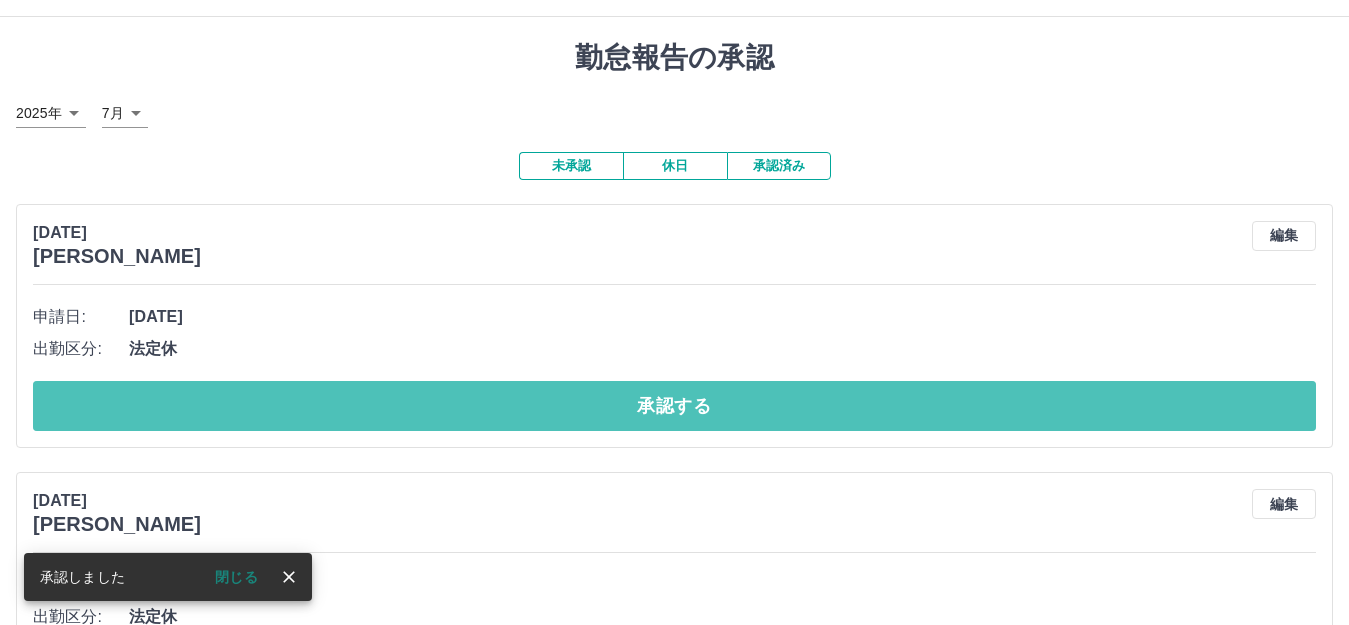 click on "承認する" at bounding box center [674, 406] 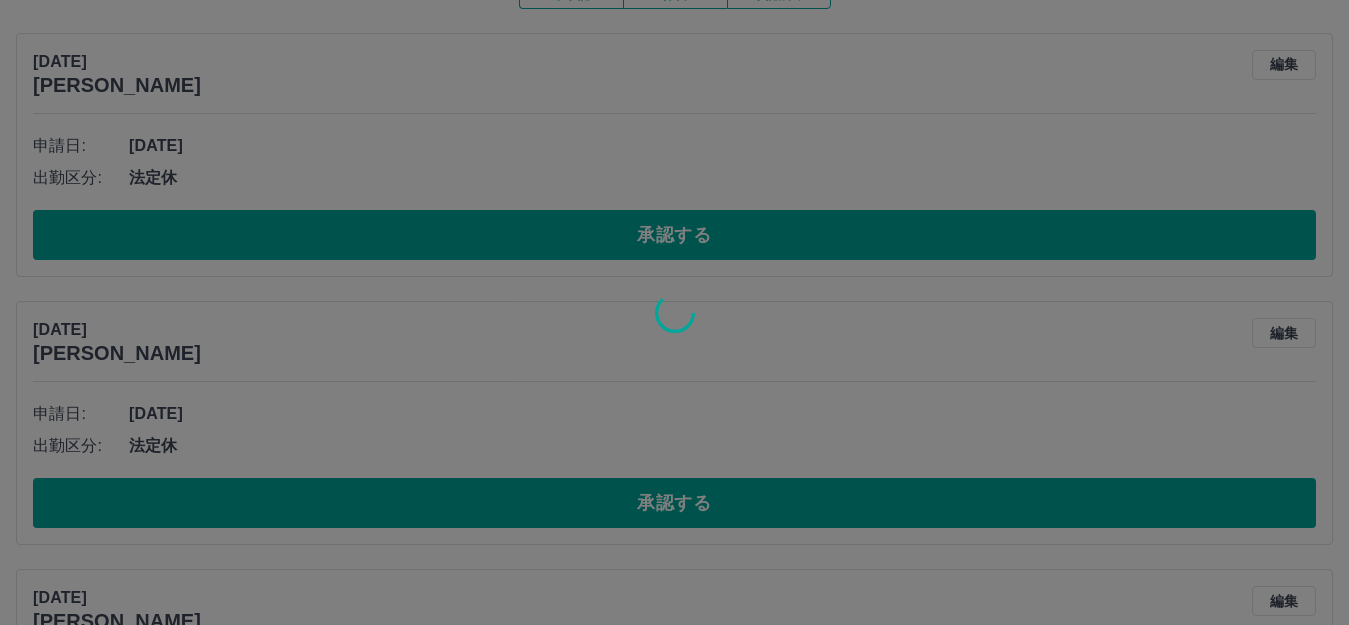 scroll, scrollTop: 332, scrollLeft: 0, axis: vertical 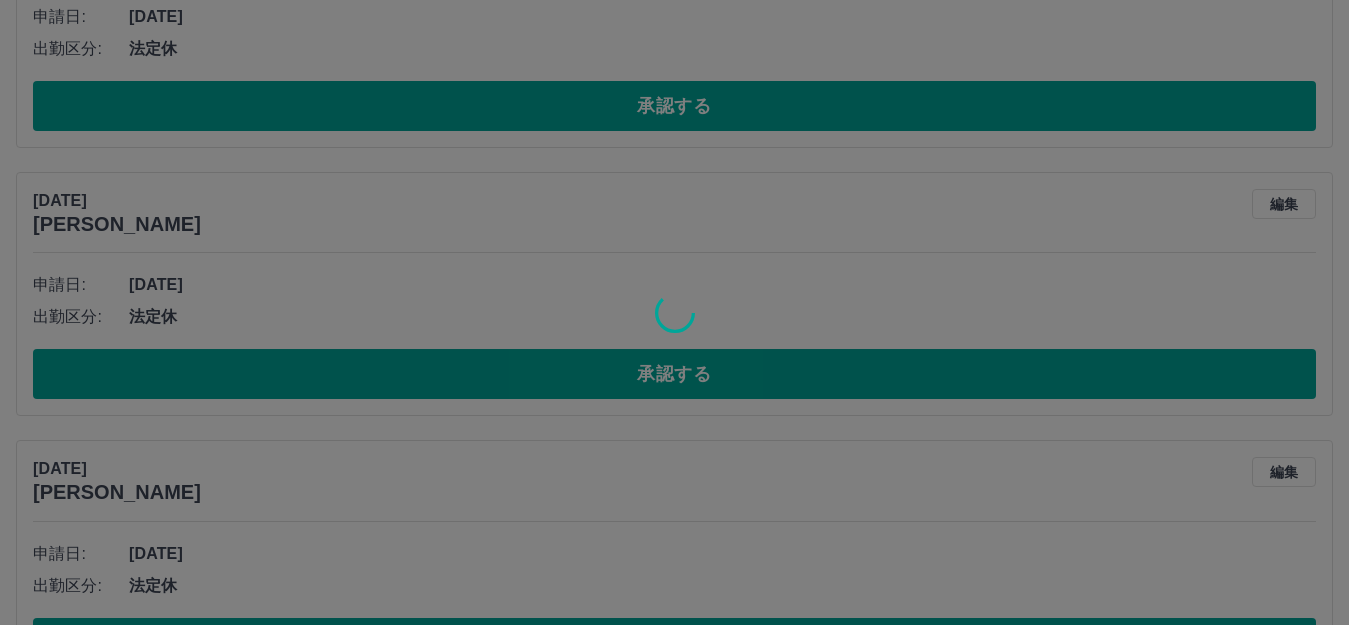 click at bounding box center [674, 312] 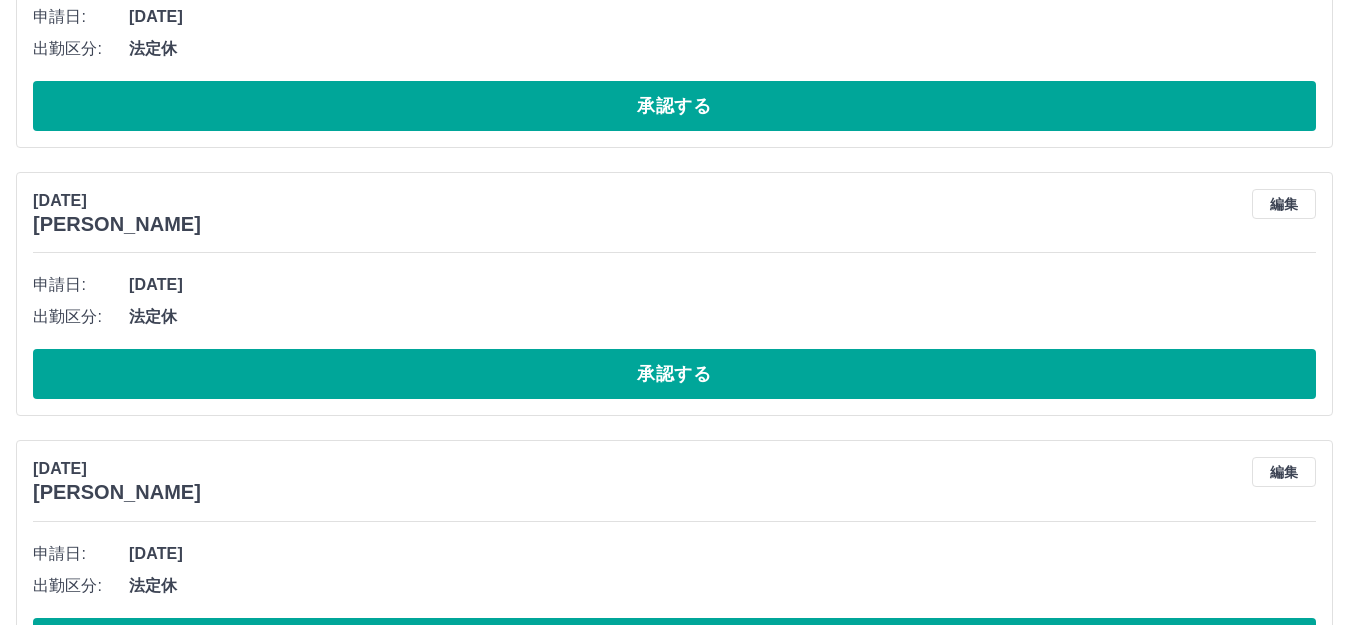 click on "承認する" at bounding box center (674, 374) 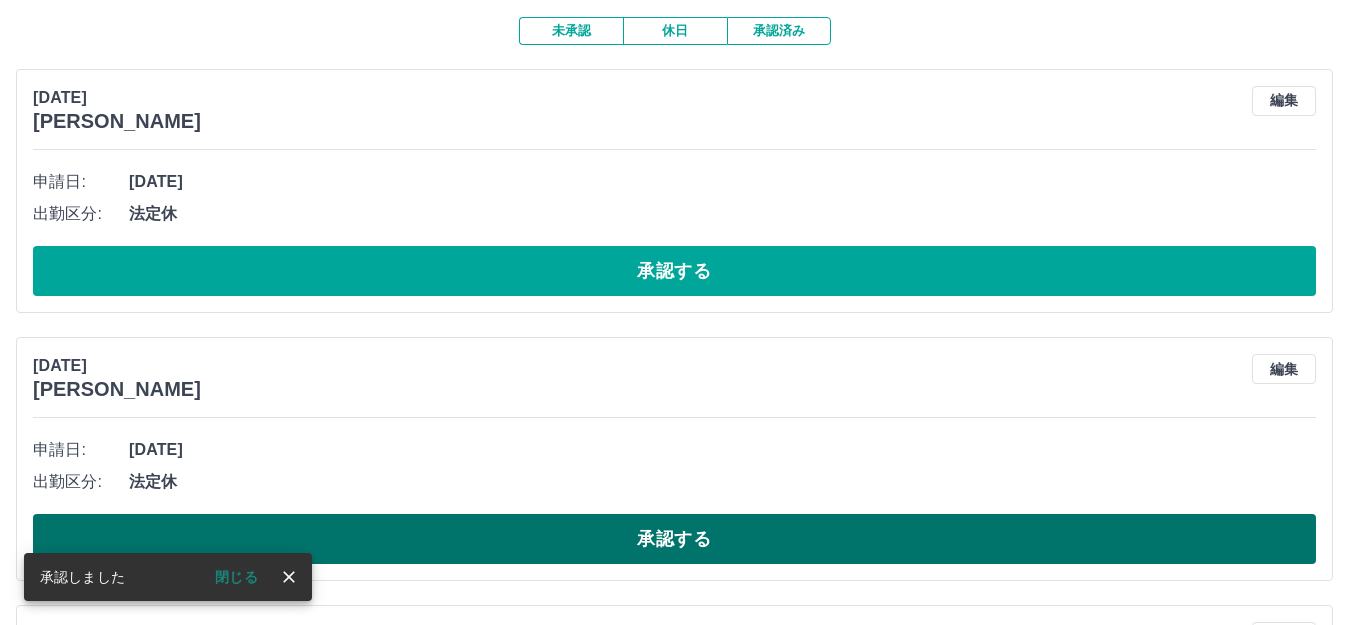 scroll, scrollTop: 364, scrollLeft: 0, axis: vertical 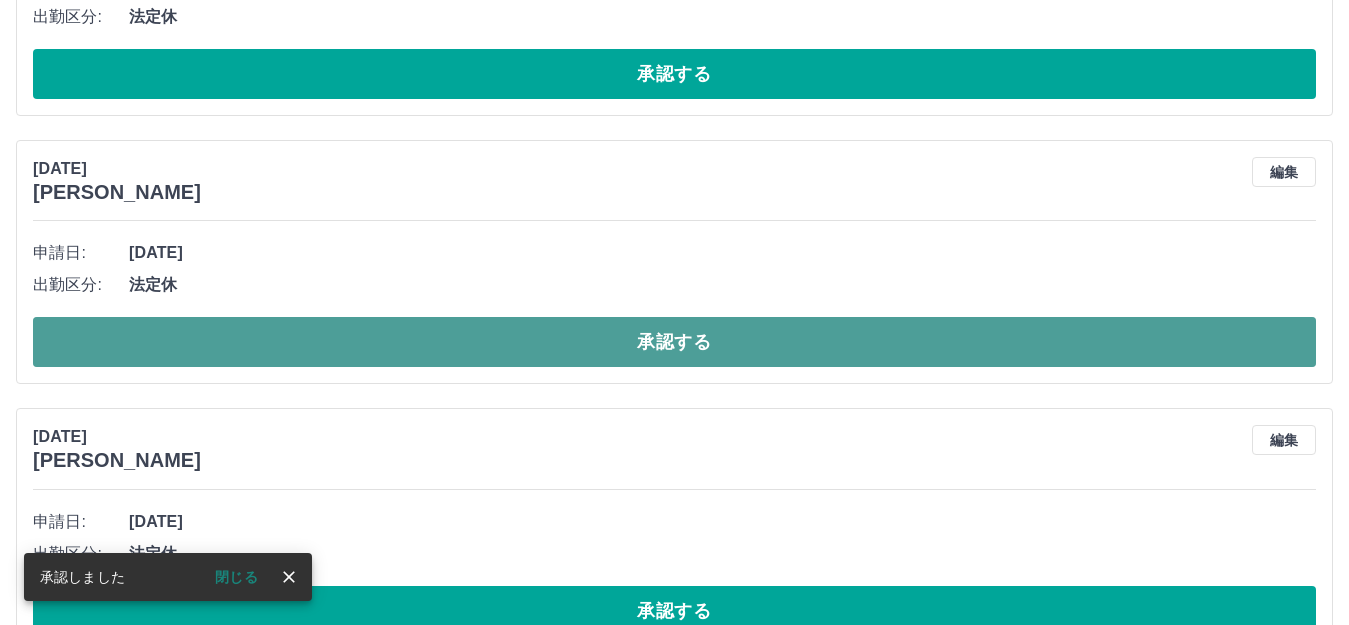 click on "承認する" at bounding box center [674, 342] 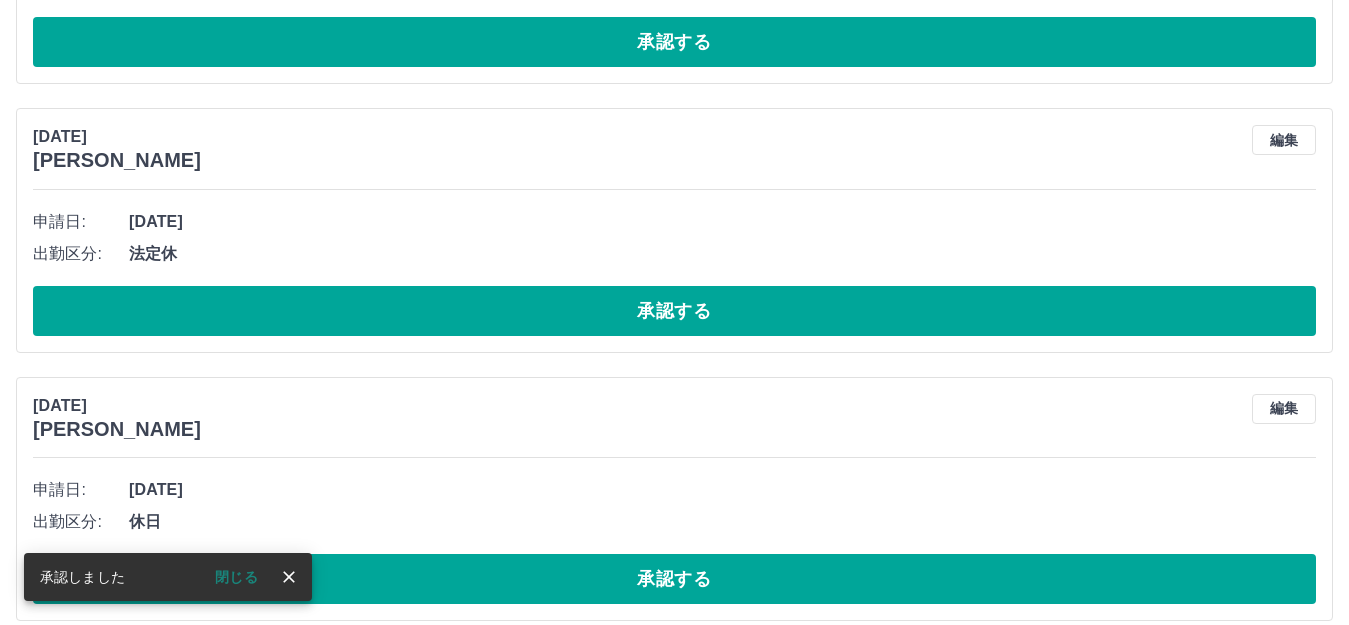 scroll, scrollTop: 396, scrollLeft: 0, axis: vertical 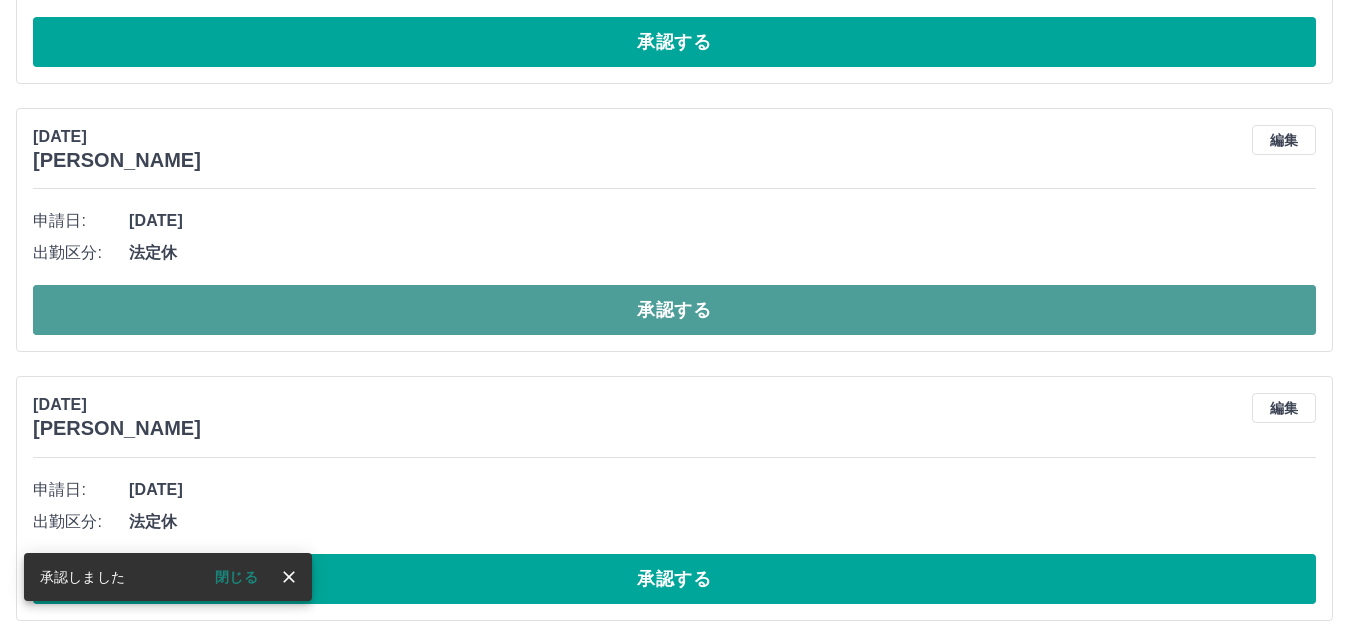 click on "承認する" at bounding box center [674, 310] 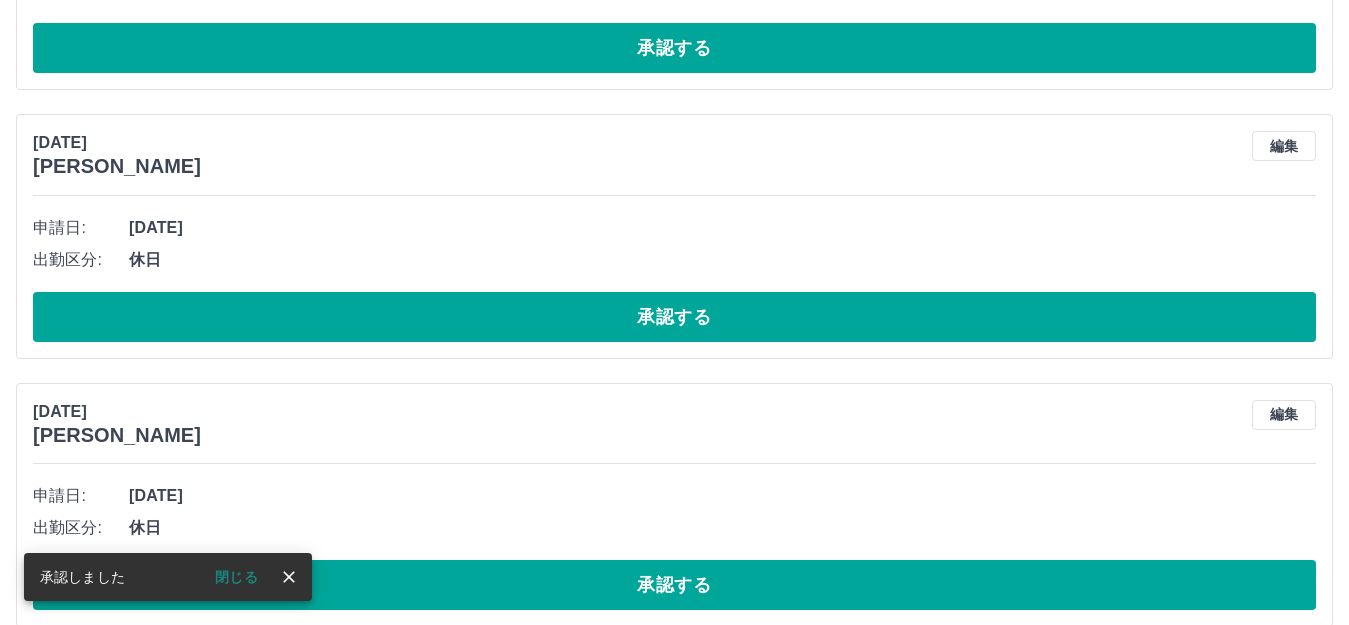 scroll, scrollTop: 696, scrollLeft: 0, axis: vertical 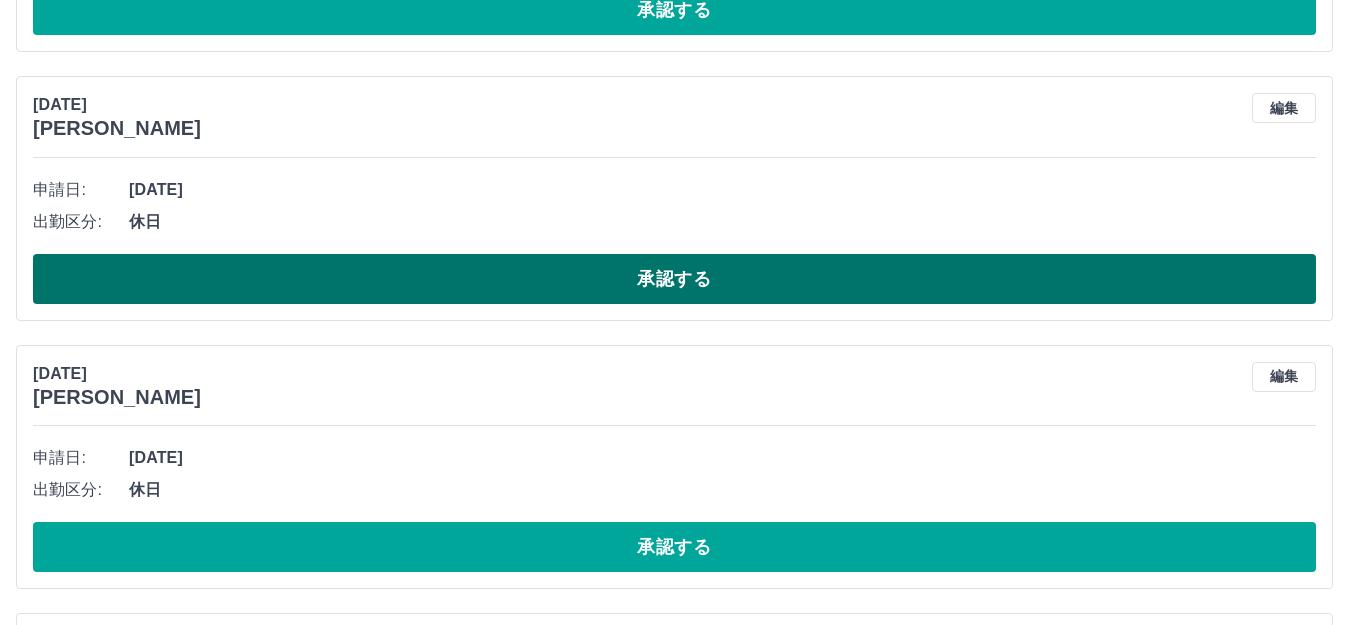 click on "承認する" at bounding box center [674, 279] 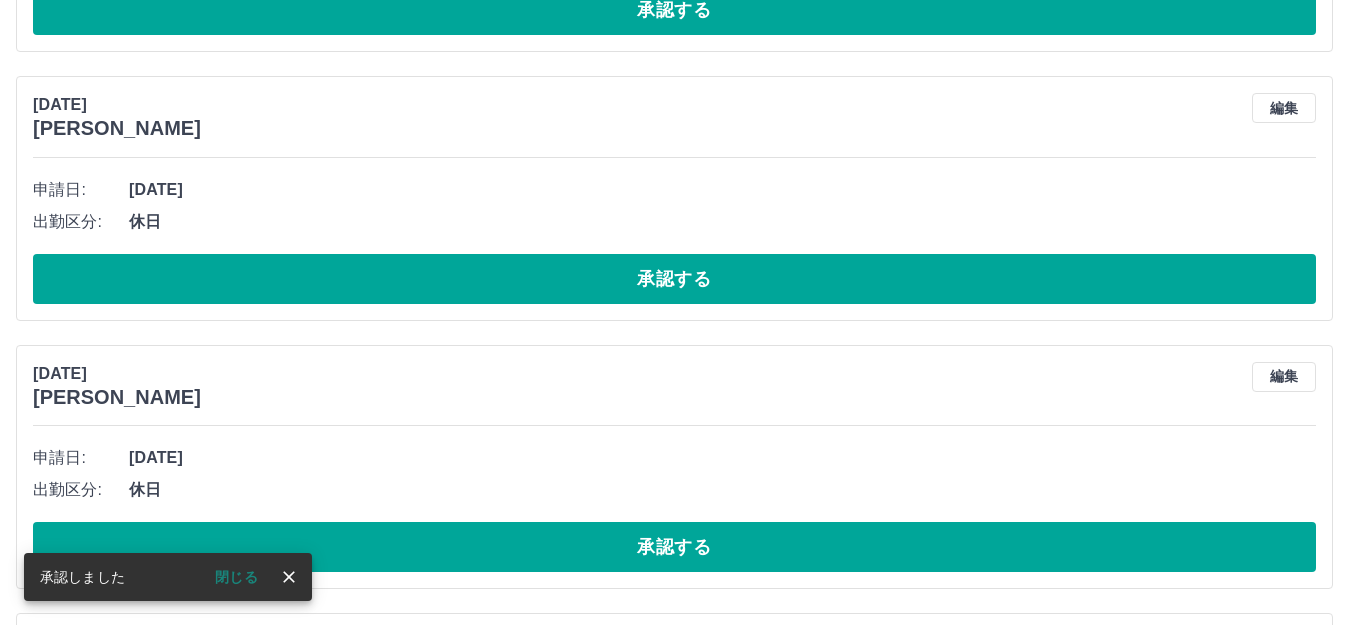 click on "[DATE] [PERSON_NAME] 編集 申請日: [DATE] 出勤区分: 休日 承認する" at bounding box center (674, 467) 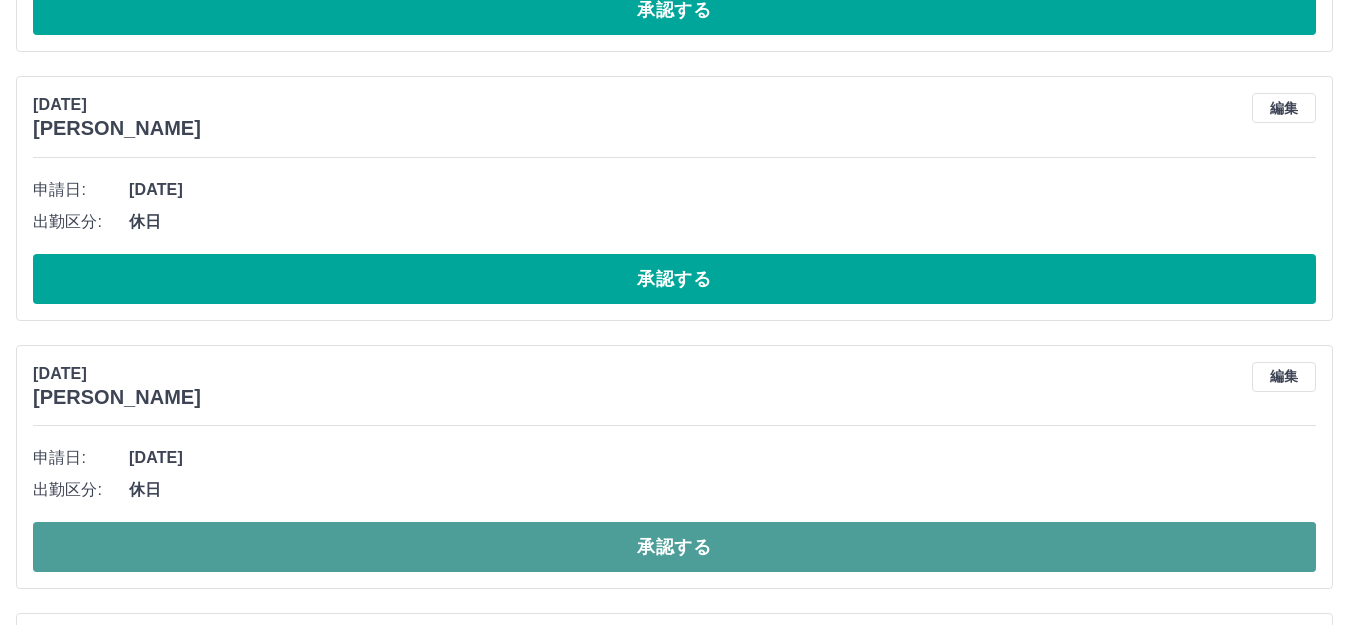 click on "承認する" at bounding box center [674, 547] 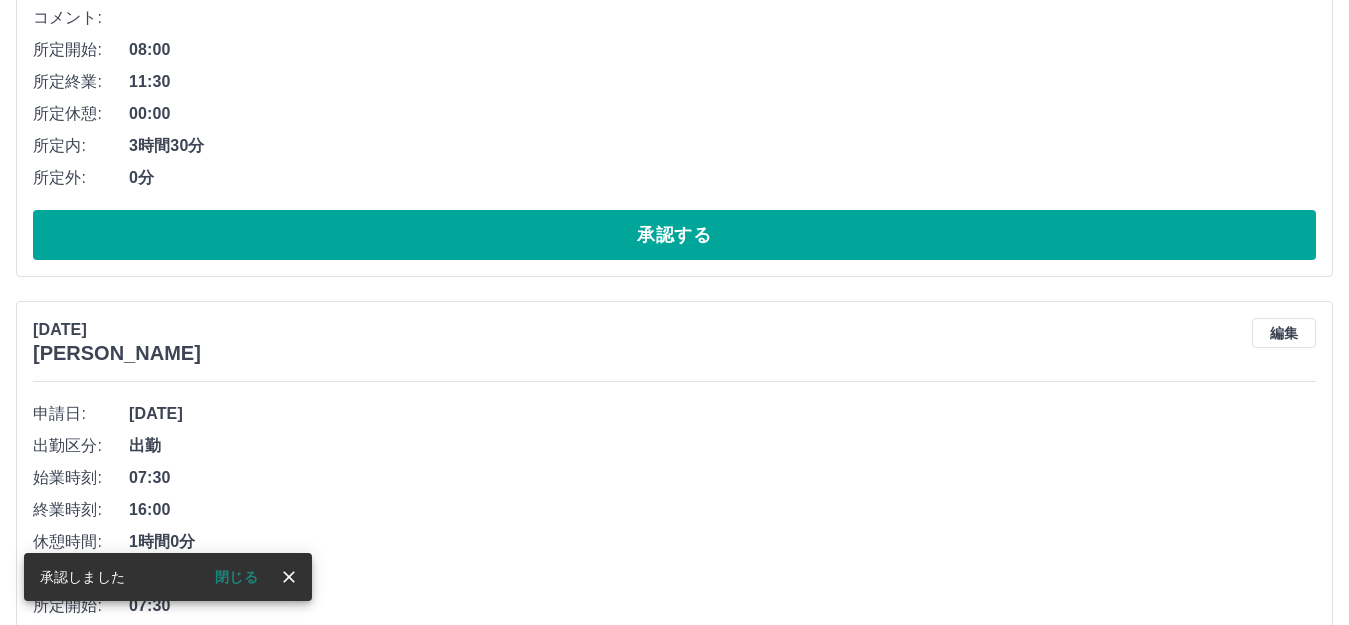 scroll, scrollTop: 1028, scrollLeft: 0, axis: vertical 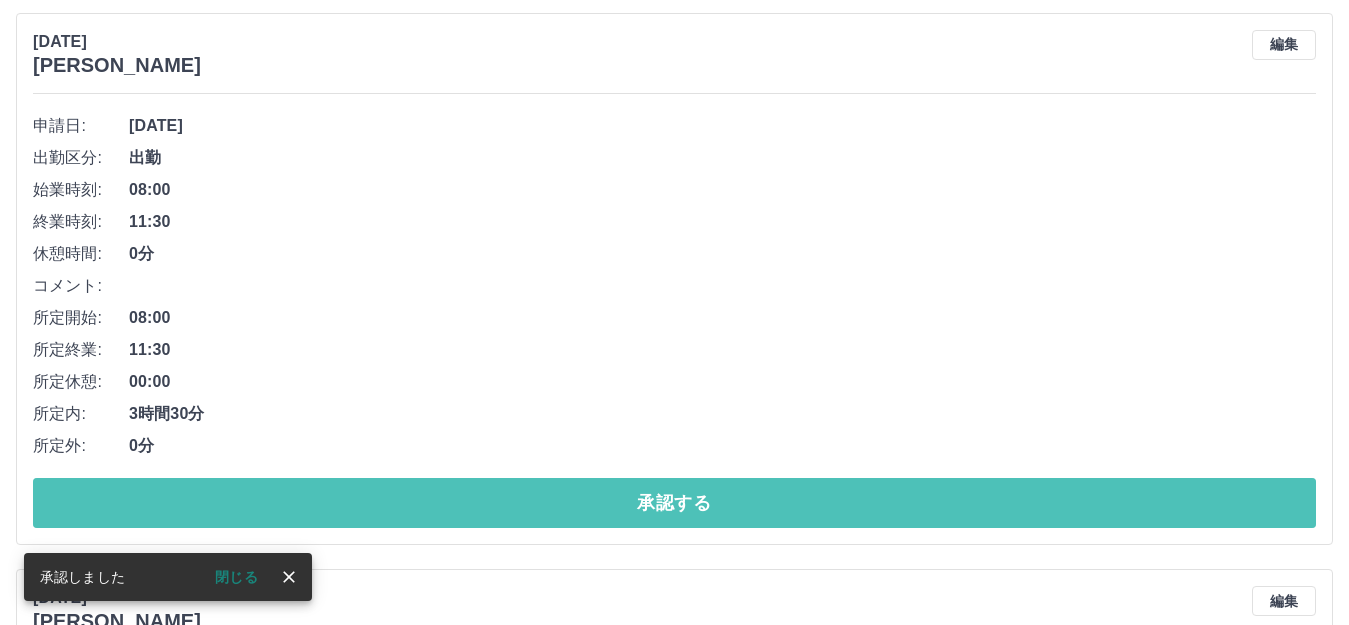 click on "承認する" at bounding box center (674, 503) 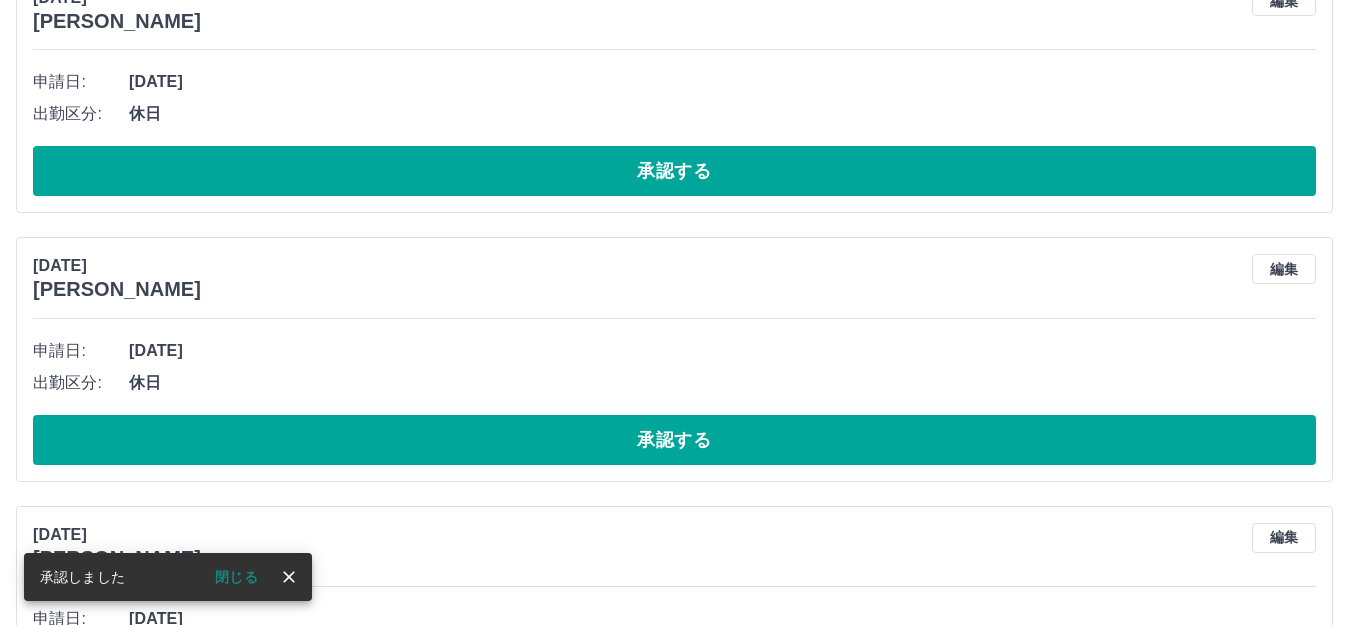 scroll, scrollTop: 1072, scrollLeft: 0, axis: vertical 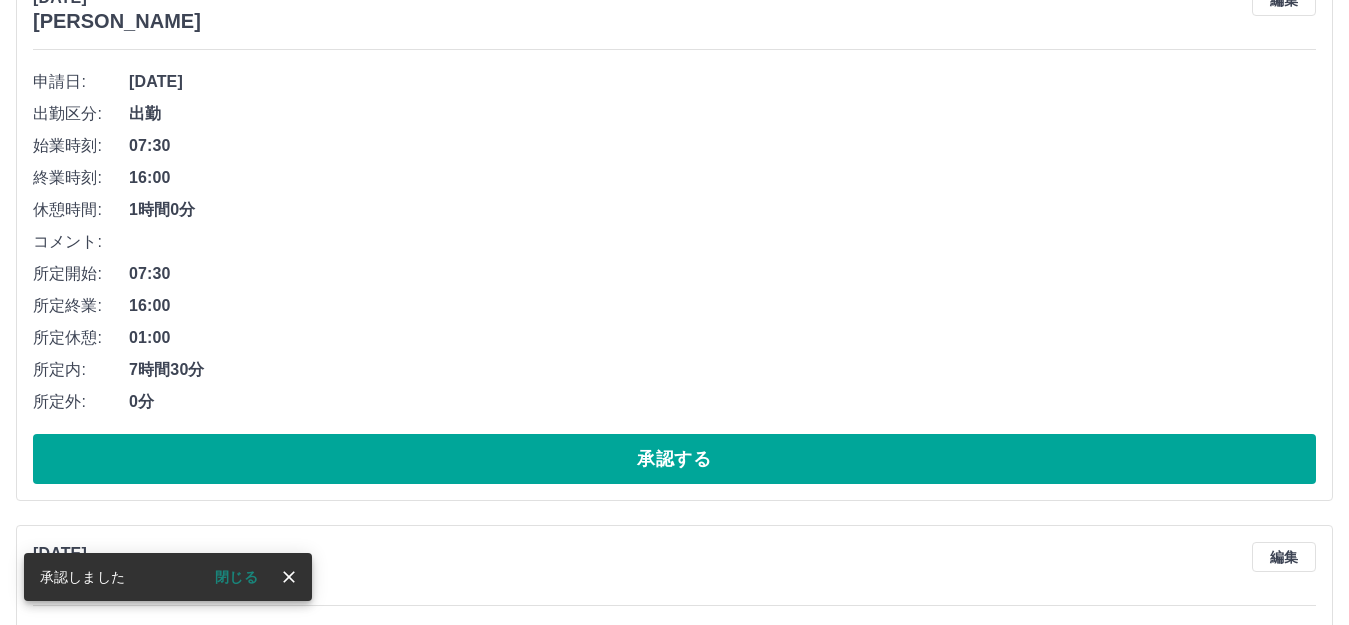 click on "承認する" at bounding box center [674, 459] 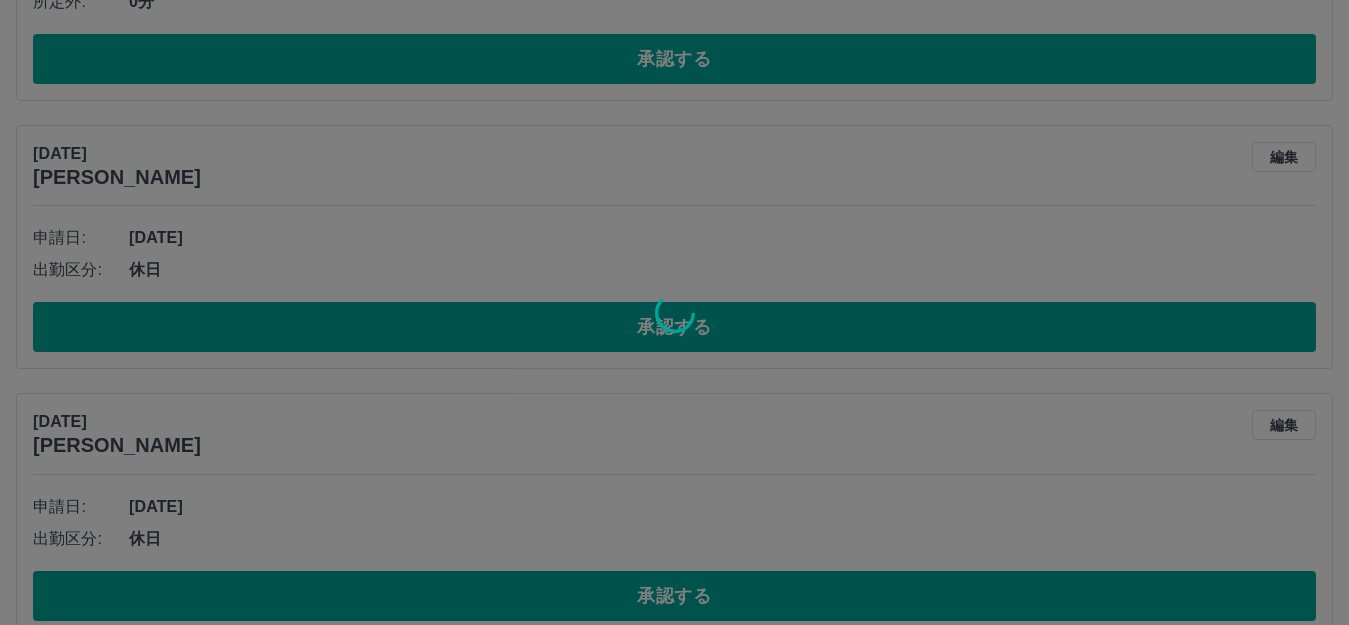 scroll, scrollTop: 916, scrollLeft: 0, axis: vertical 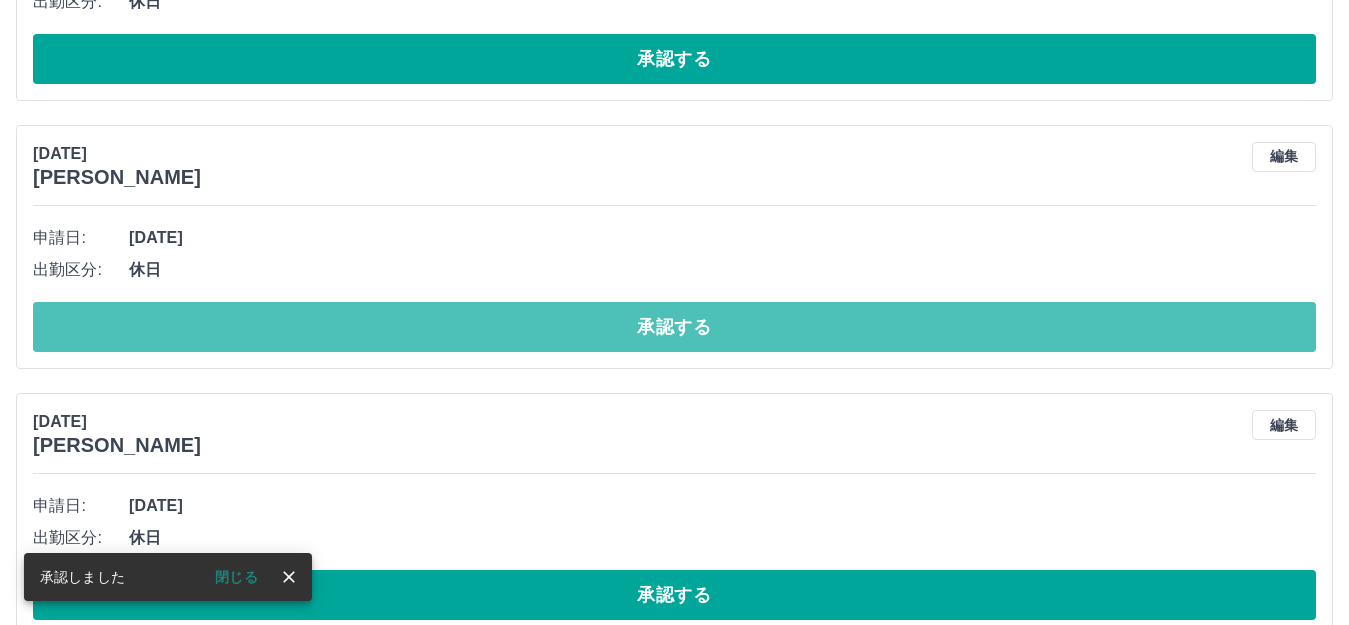click on "承認する" at bounding box center (674, 327) 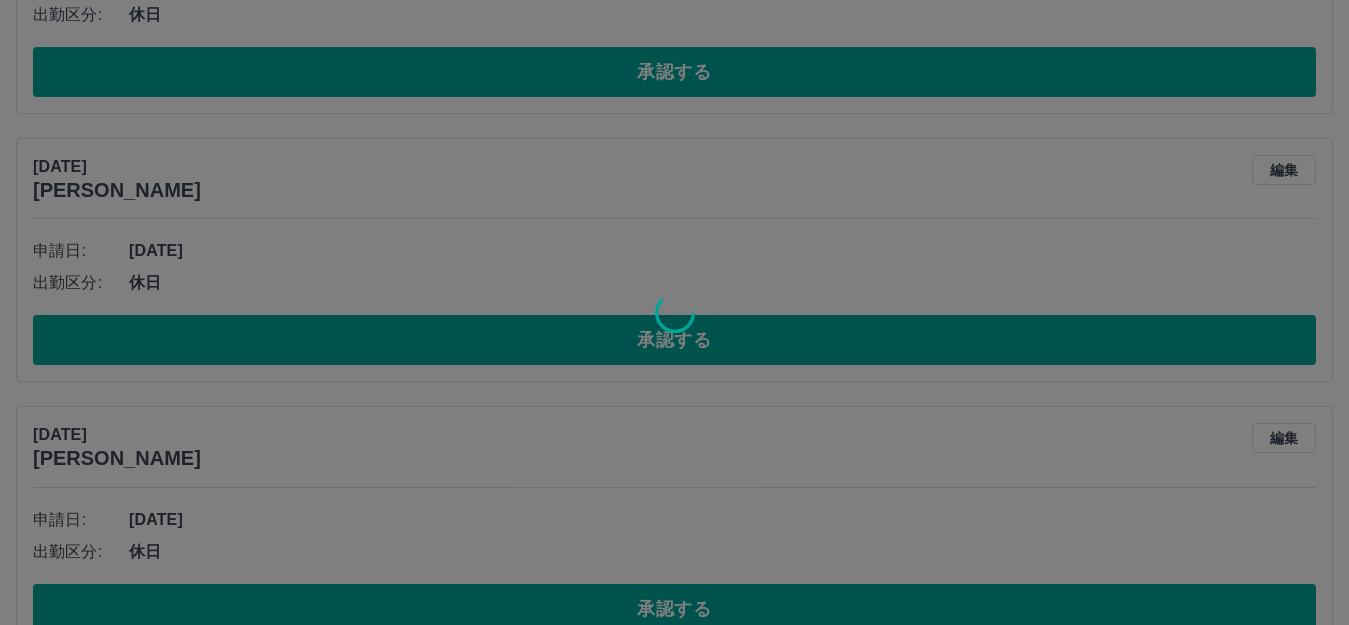 scroll, scrollTop: 1216, scrollLeft: 0, axis: vertical 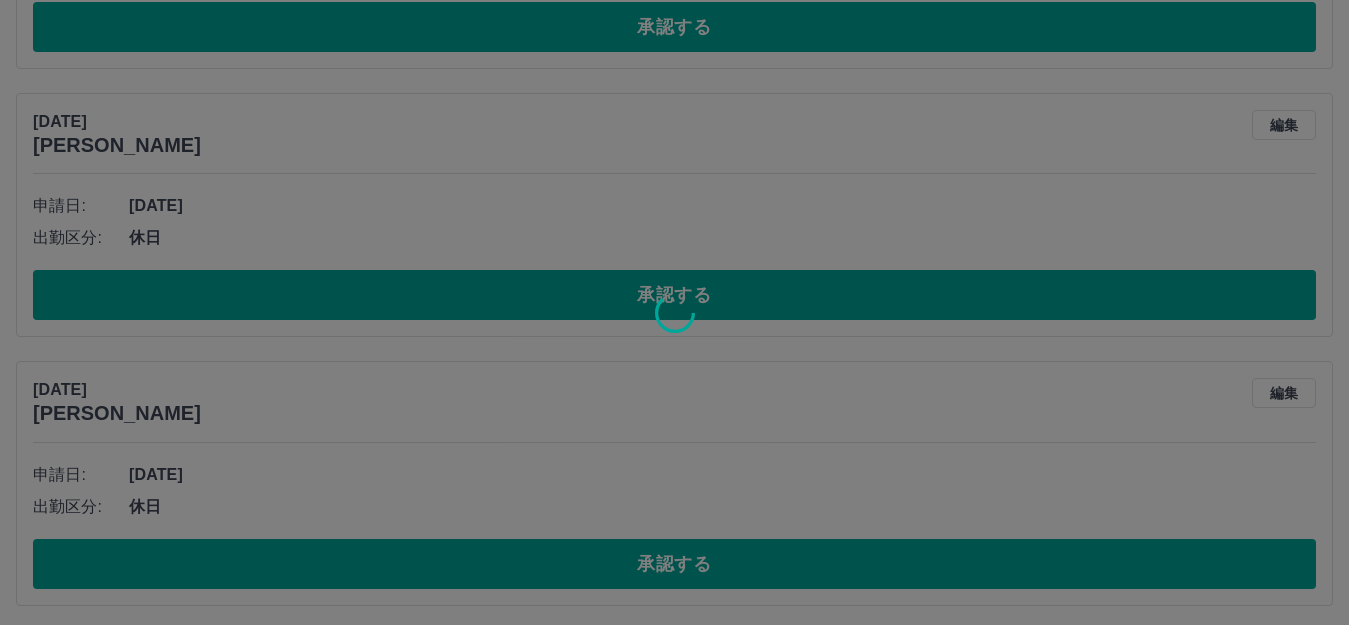 click at bounding box center [674, 312] 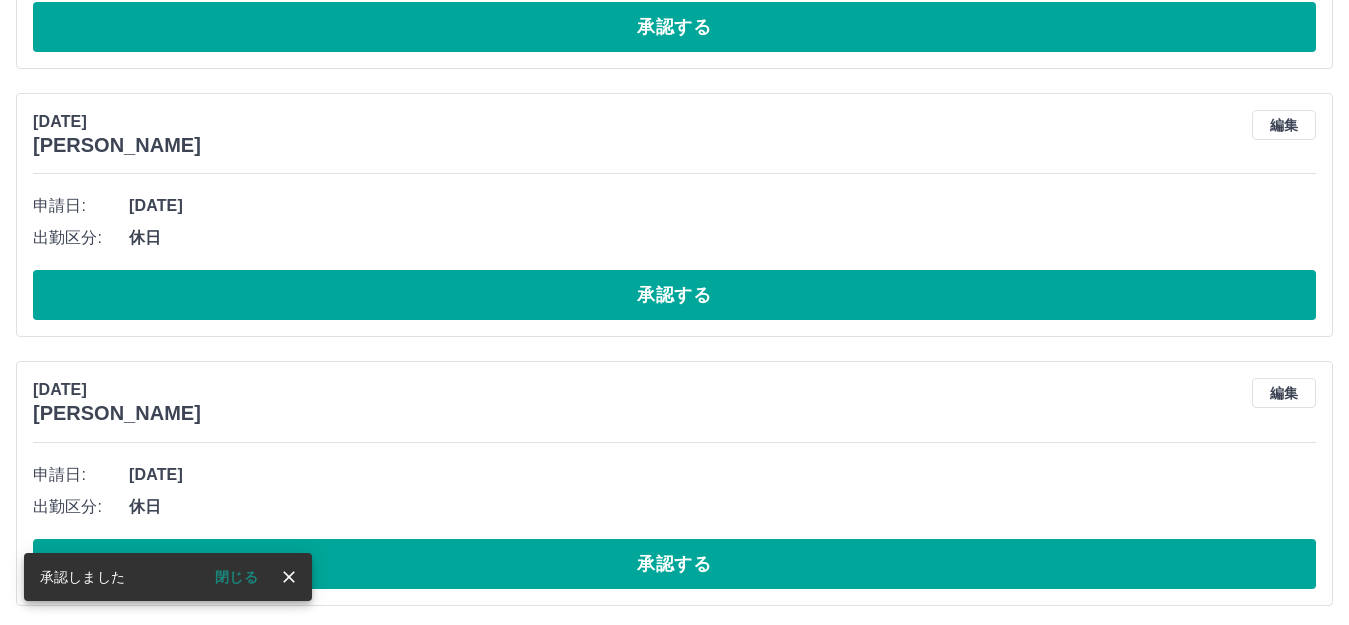 scroll, scrollTop: 948, scrollLeft: 0, axis: vertical 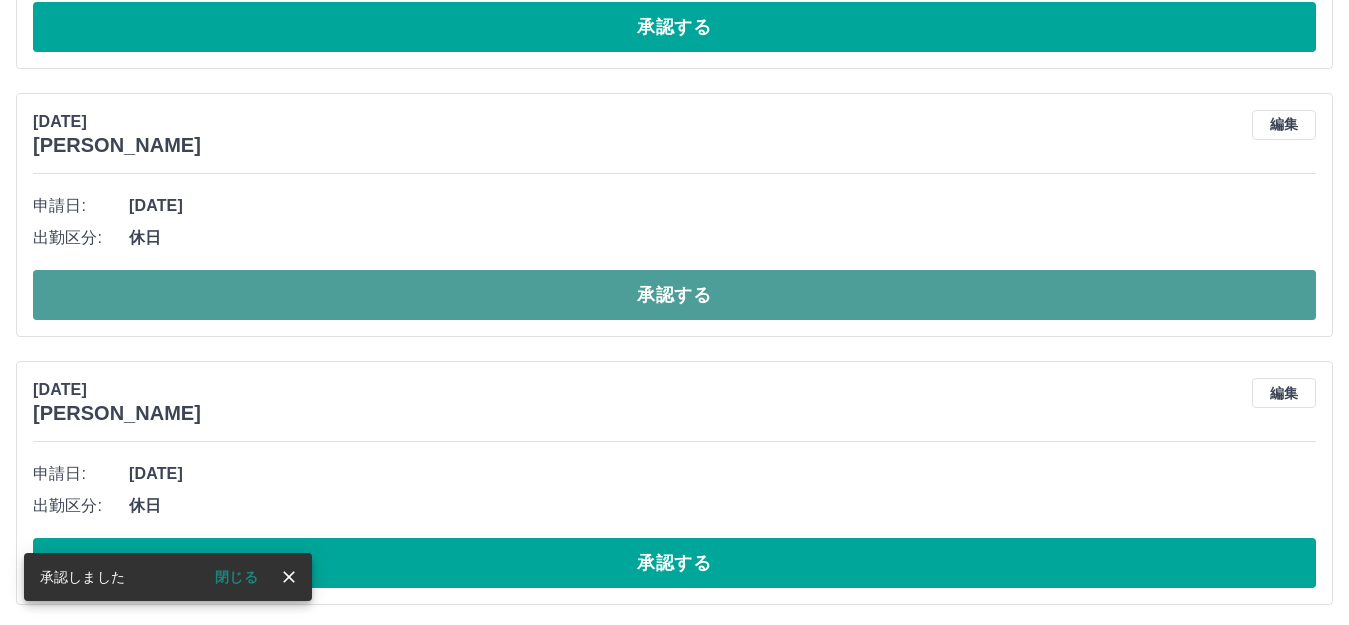 click on "承認する" at bounding box center (674, 295) 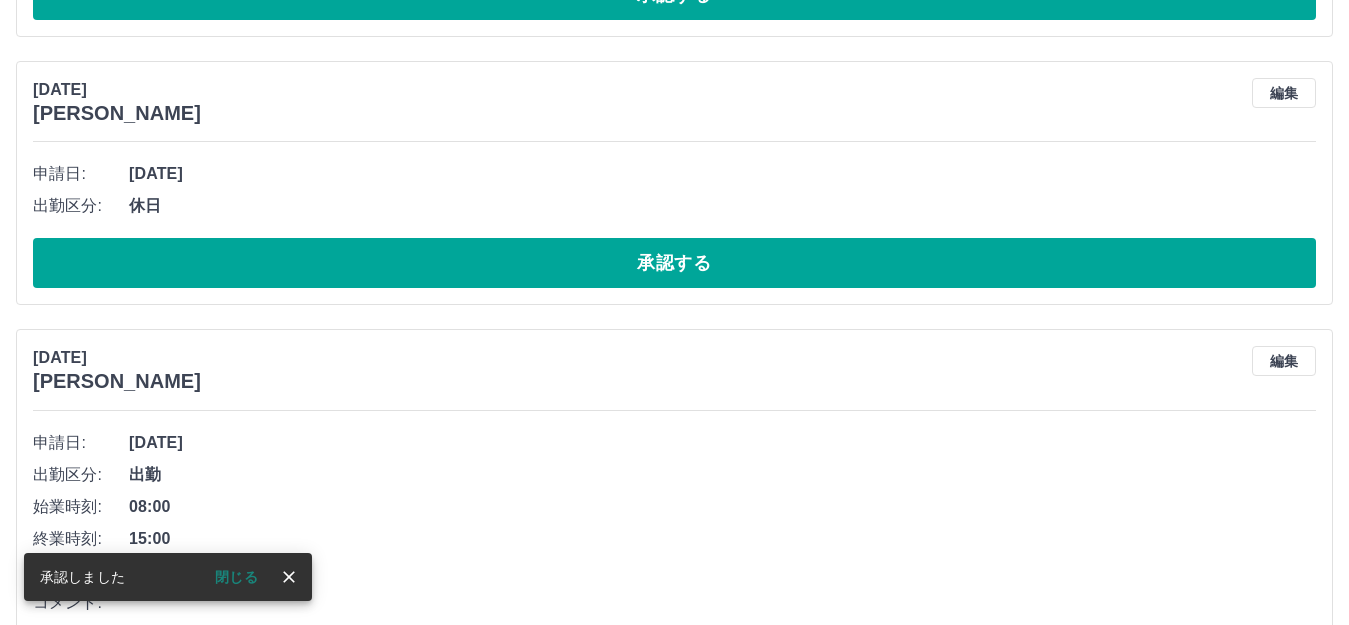 scroll, scrollTop: 980, scrollLeft: 0, axis: vertical 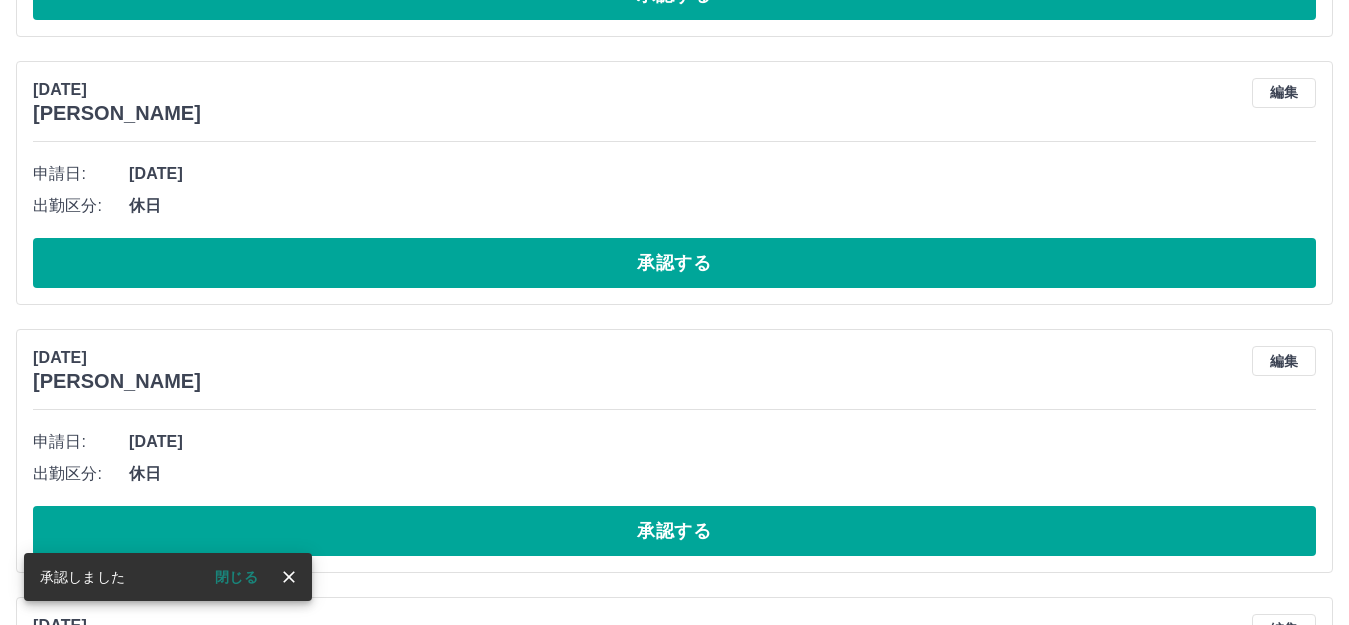 click on "承認する" at bounding box center [674, 263] 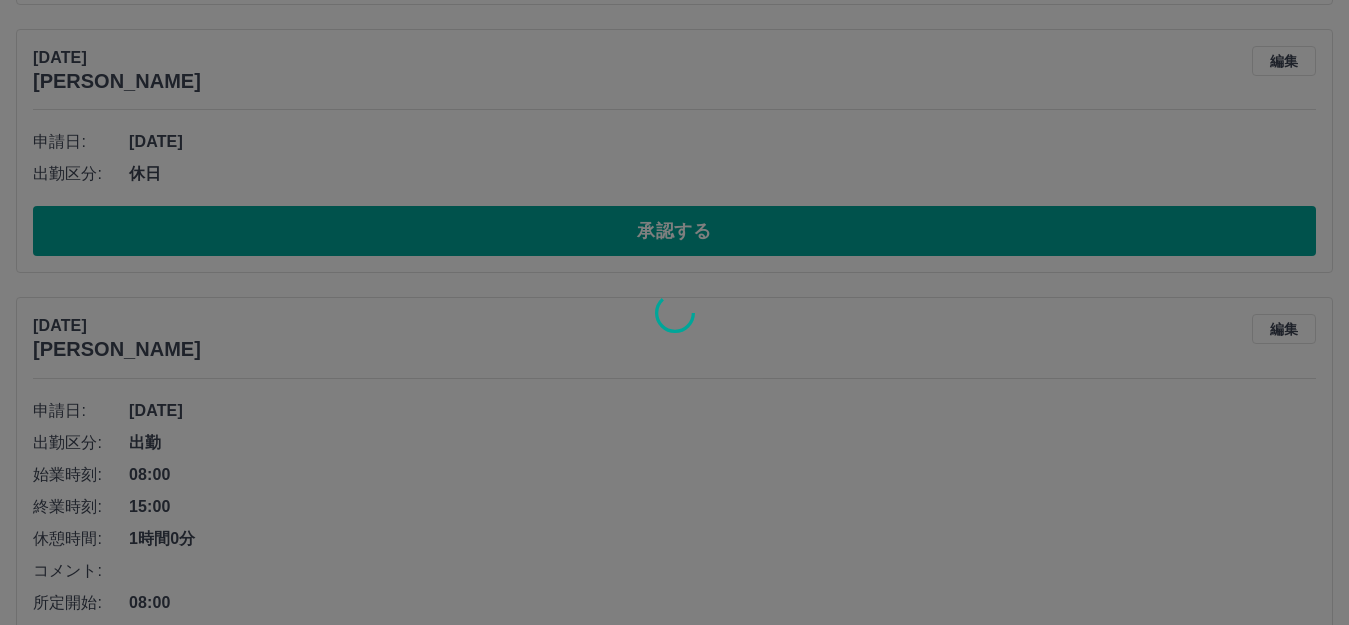 scroll, scrollTop: 1012, scrollLeft: 0, axis: vertical 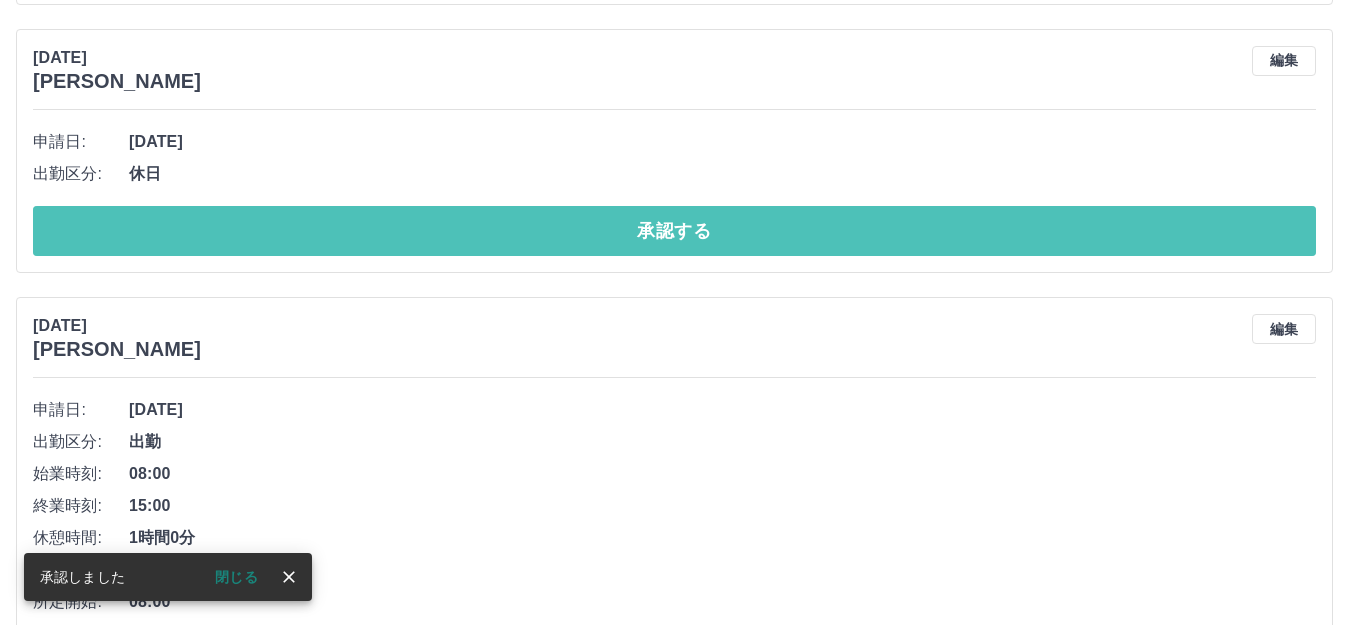 click on "承認する" at bounding box center [674, 231] 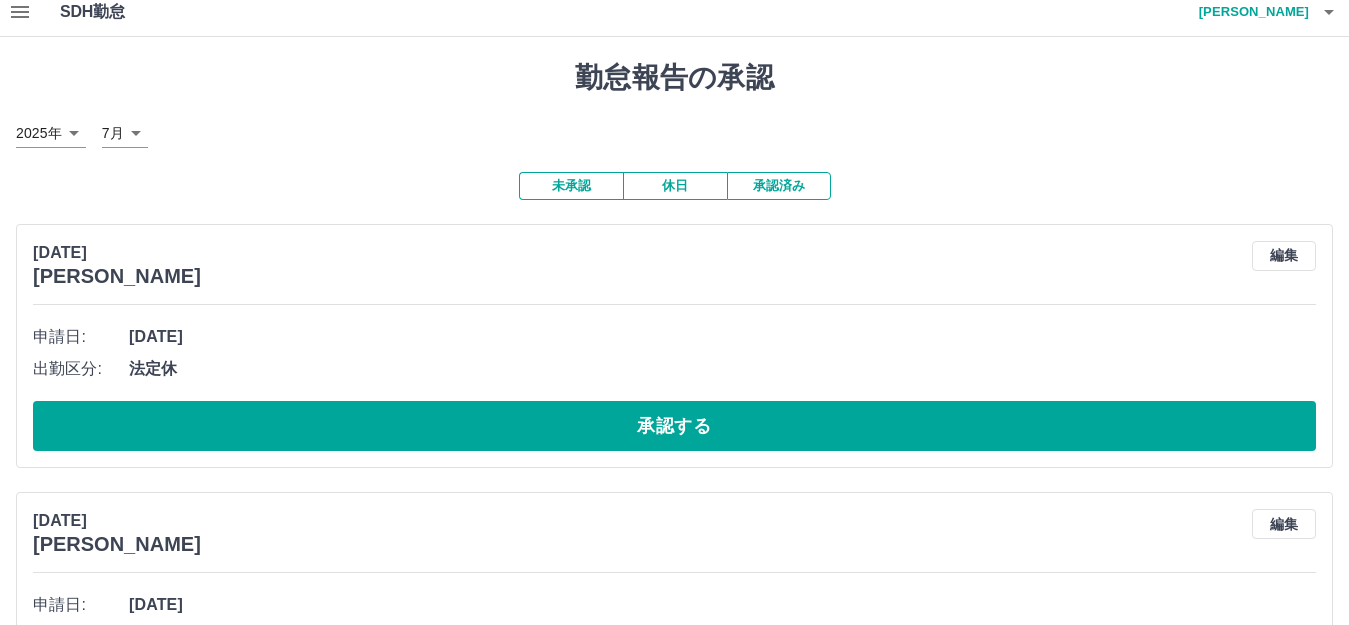 scroll, scrollTop: 112, scrollLeft: 0, axis: vertical 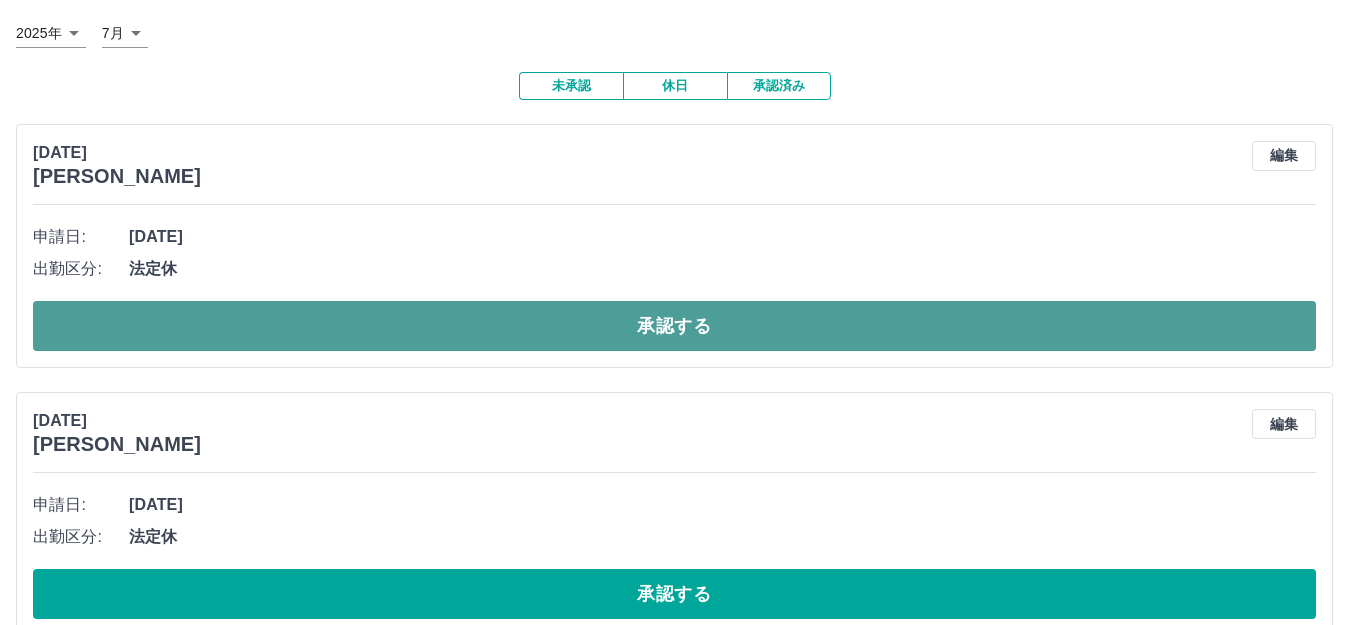 click on "承認する" at bounding box center (674, 326) 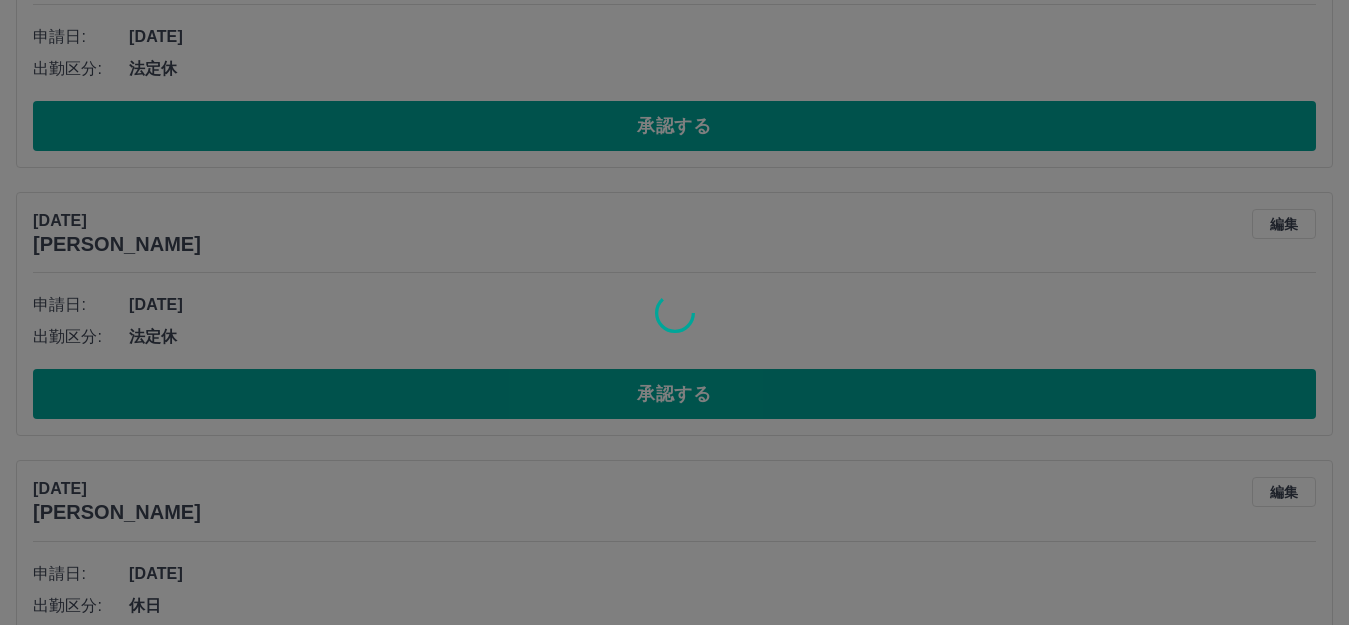 click at bounding box center [674, 312] 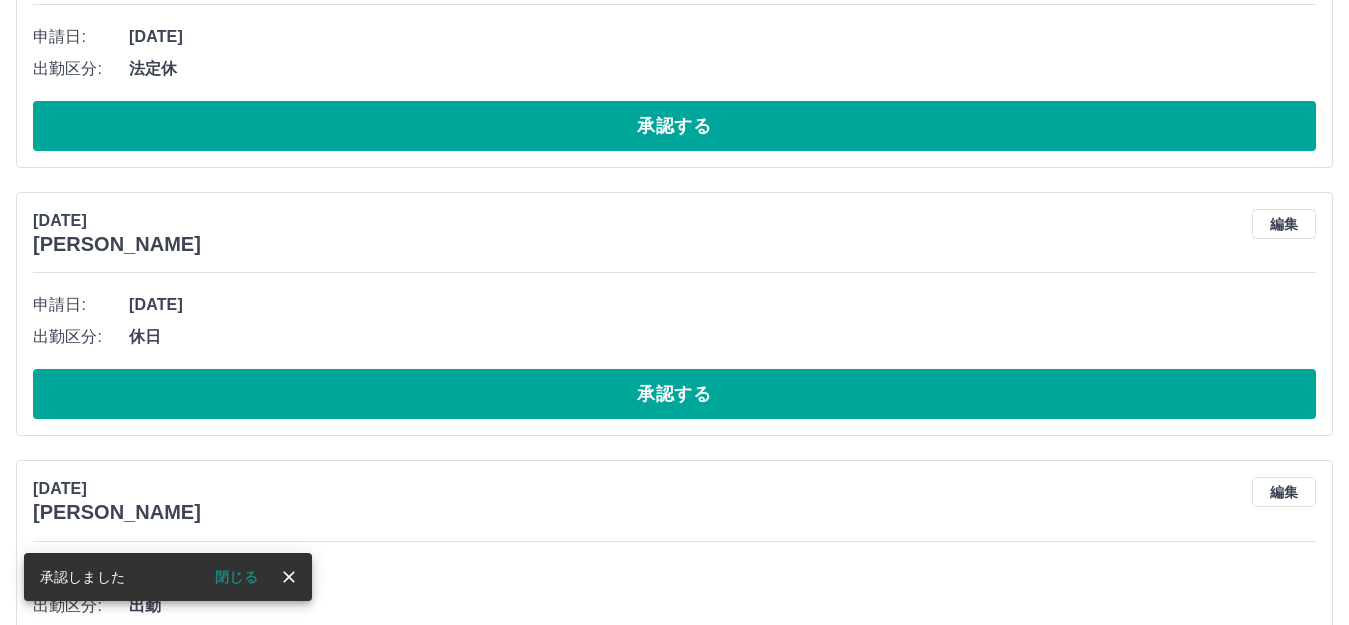 scroll, scrollTop: 44, scrollLeft: 0, axis: vertical 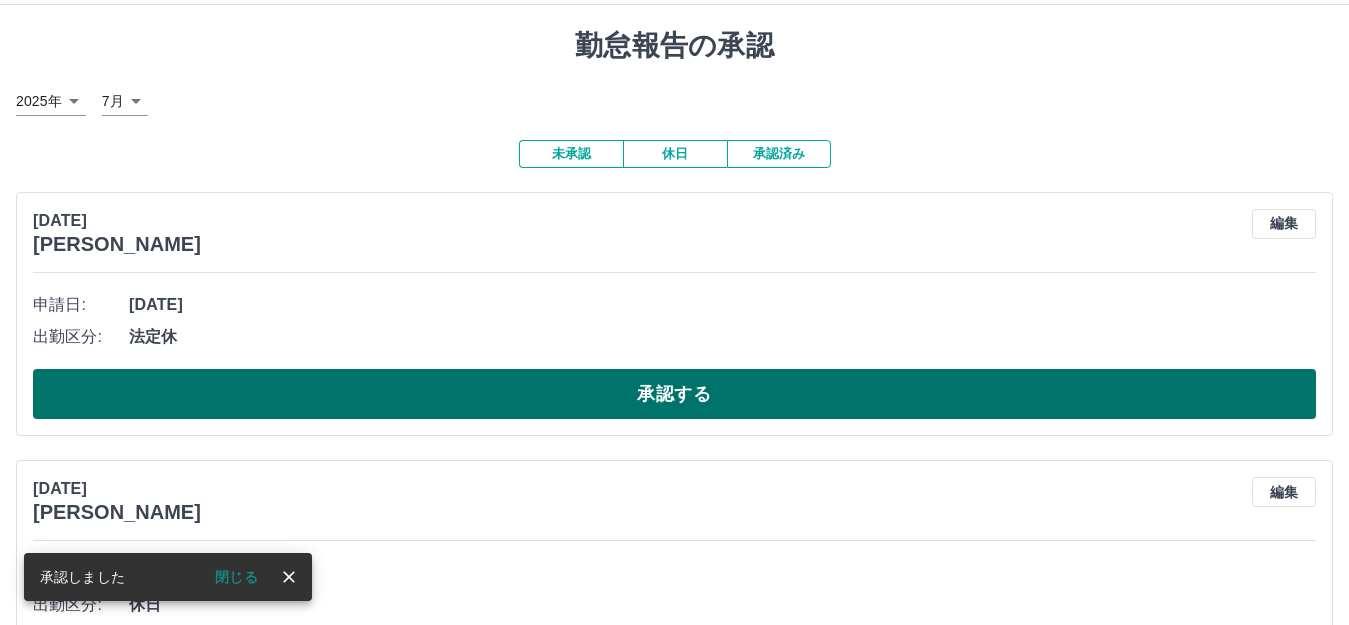 click on "承認する" at bounding box center [674, 394] 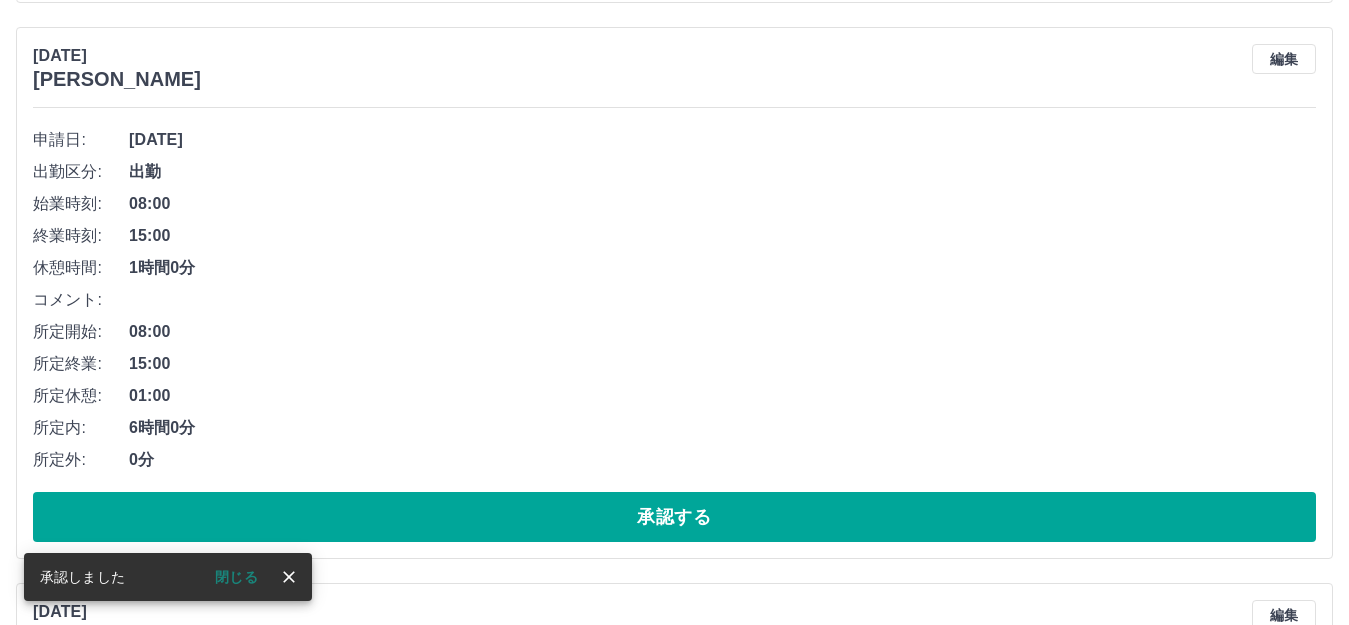 scroll, scrollTop: 444, scrollLeft: 0, axis: vertical 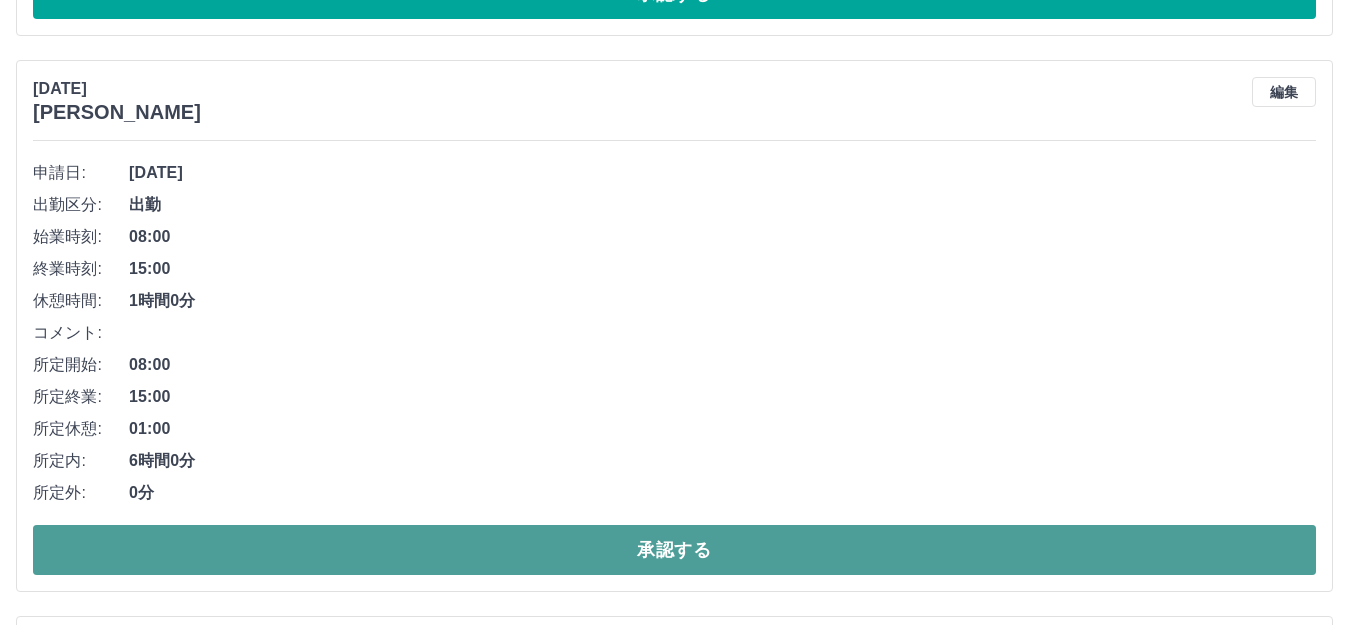 click on "承認する" at bounding box center [674, 550] 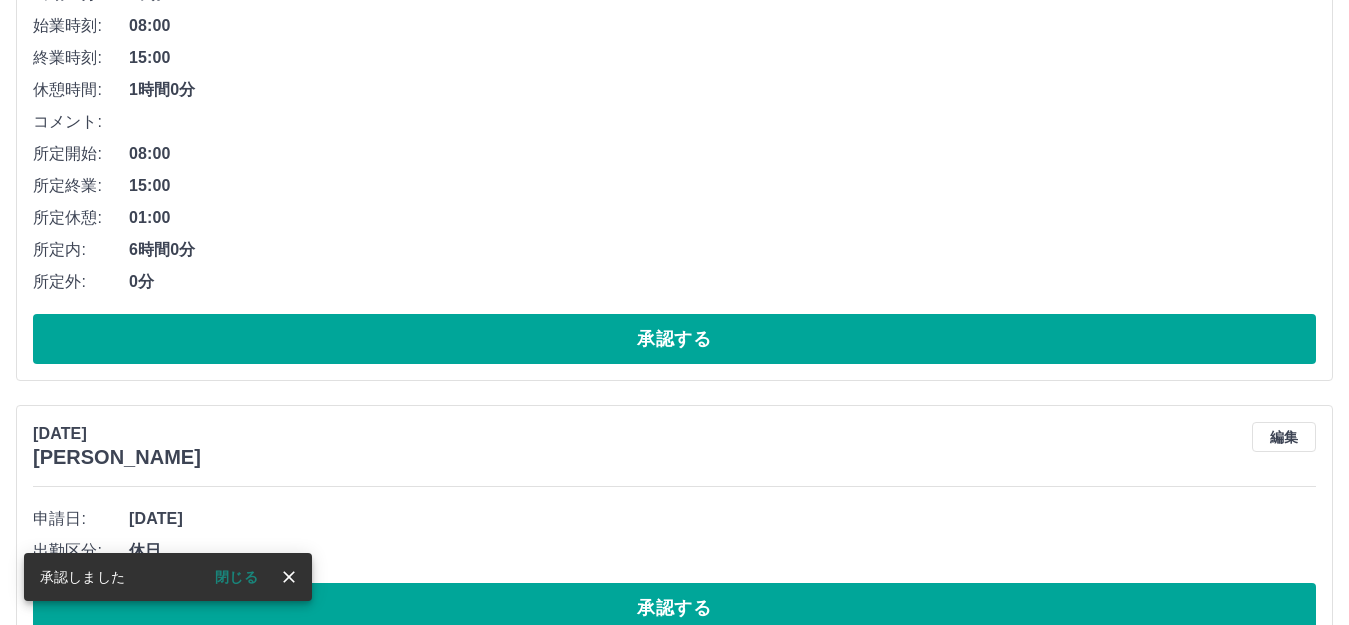 scroll, scrollTop: 844, scrollLeft: 0, axis: vertical 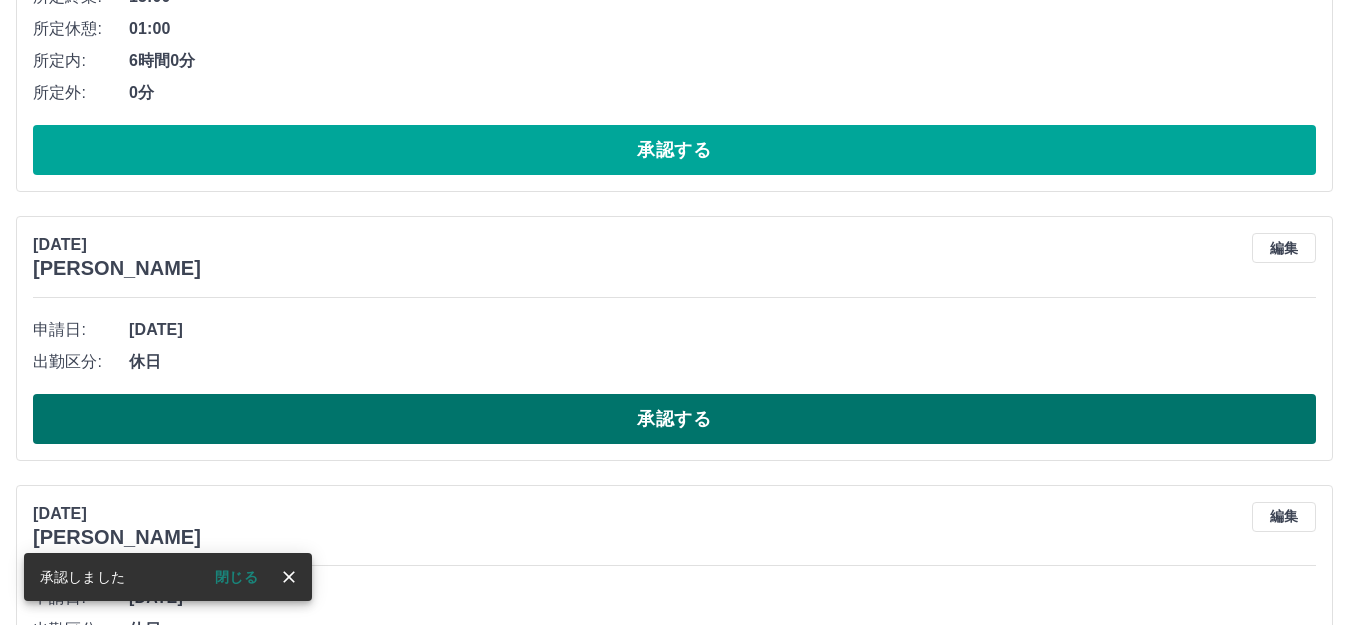 click on "承認する" at bounding box center [674, 419] 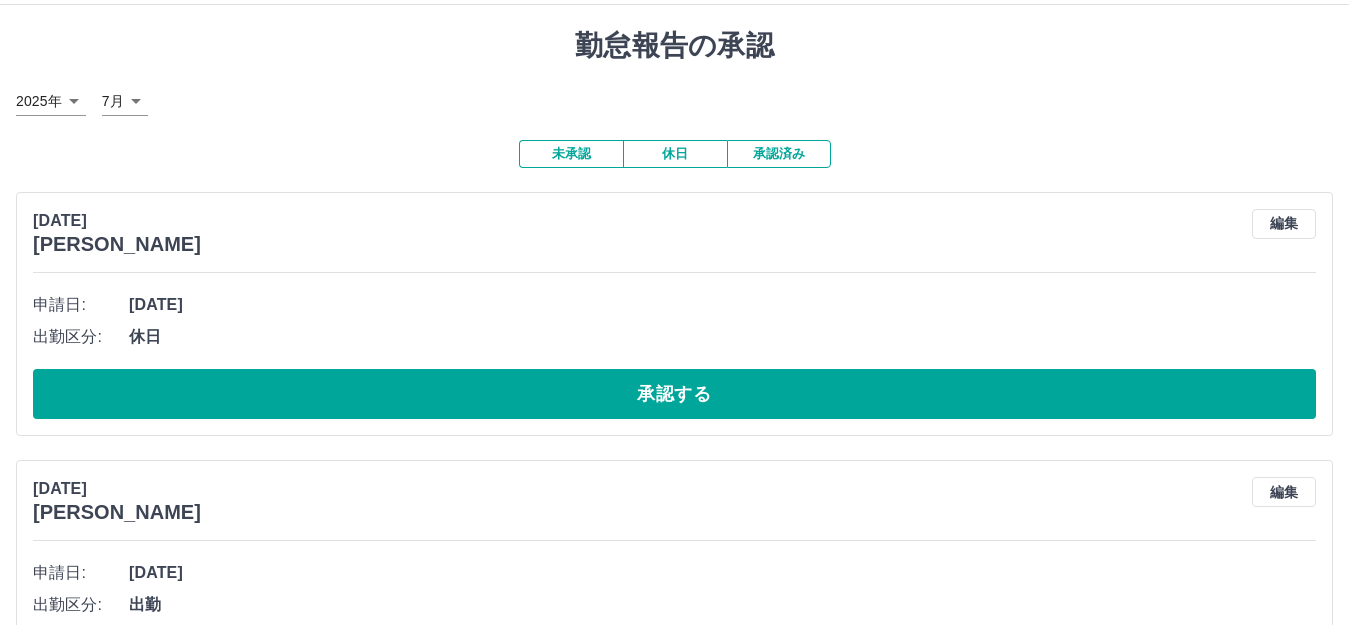 scroll, scrollTop: 0, scrollLeft: 0, axis: both 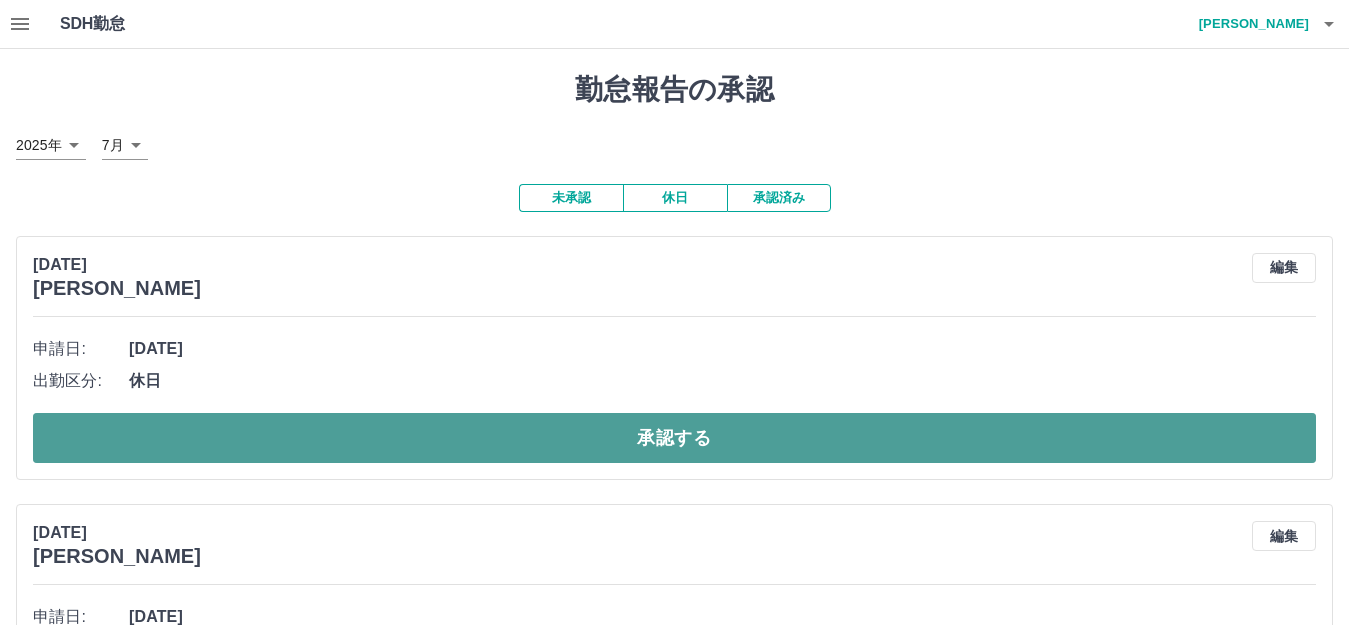 click on "承認する" at bounding box center [674, 438] 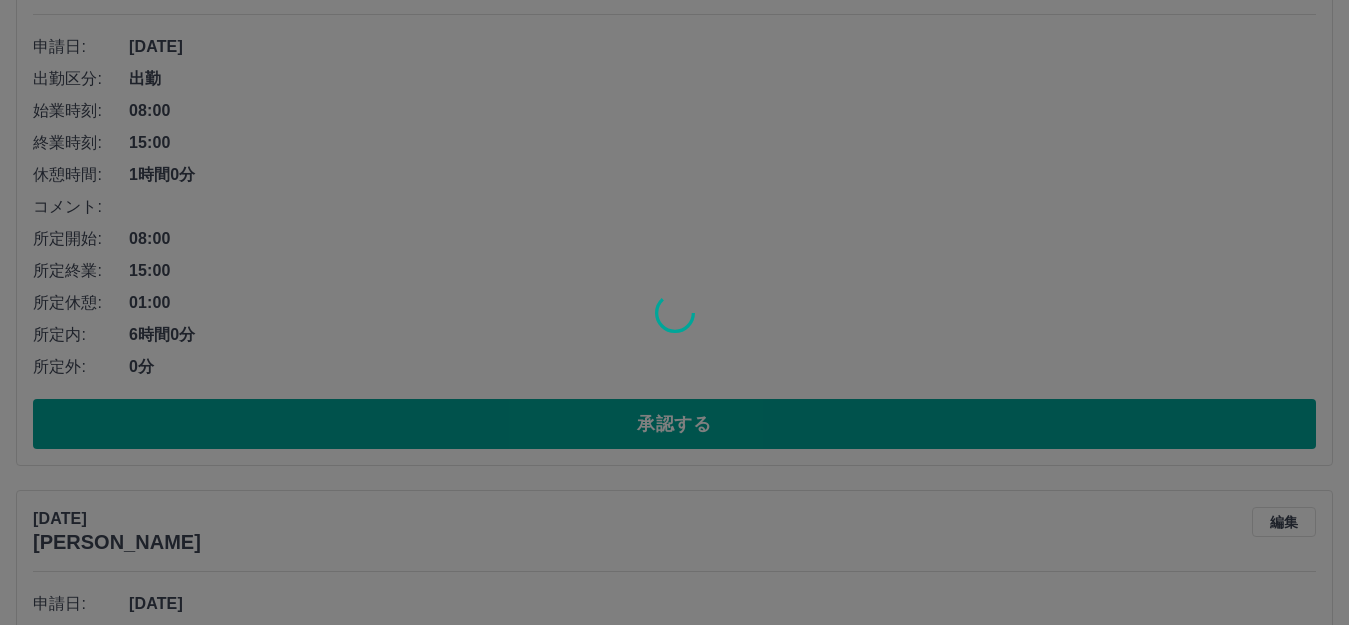 scroll, scrollTop: 600, scrollLeft: 0, axis: vertical 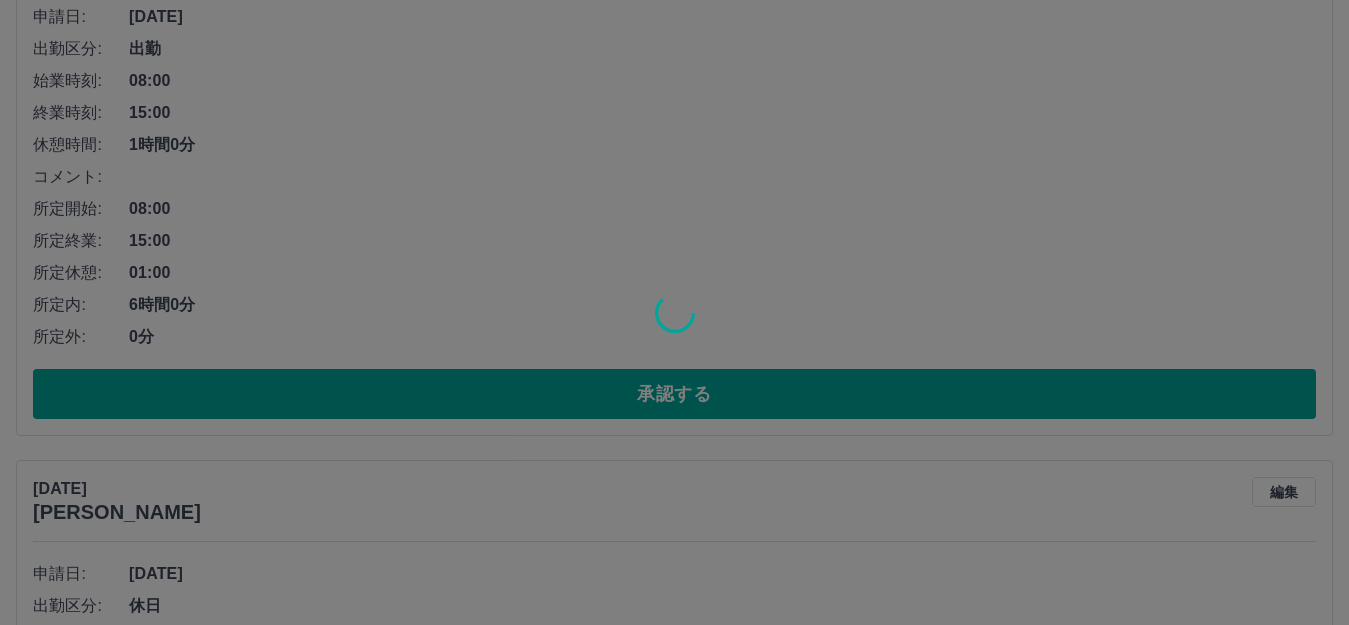 click at bounding box center (674, 312) 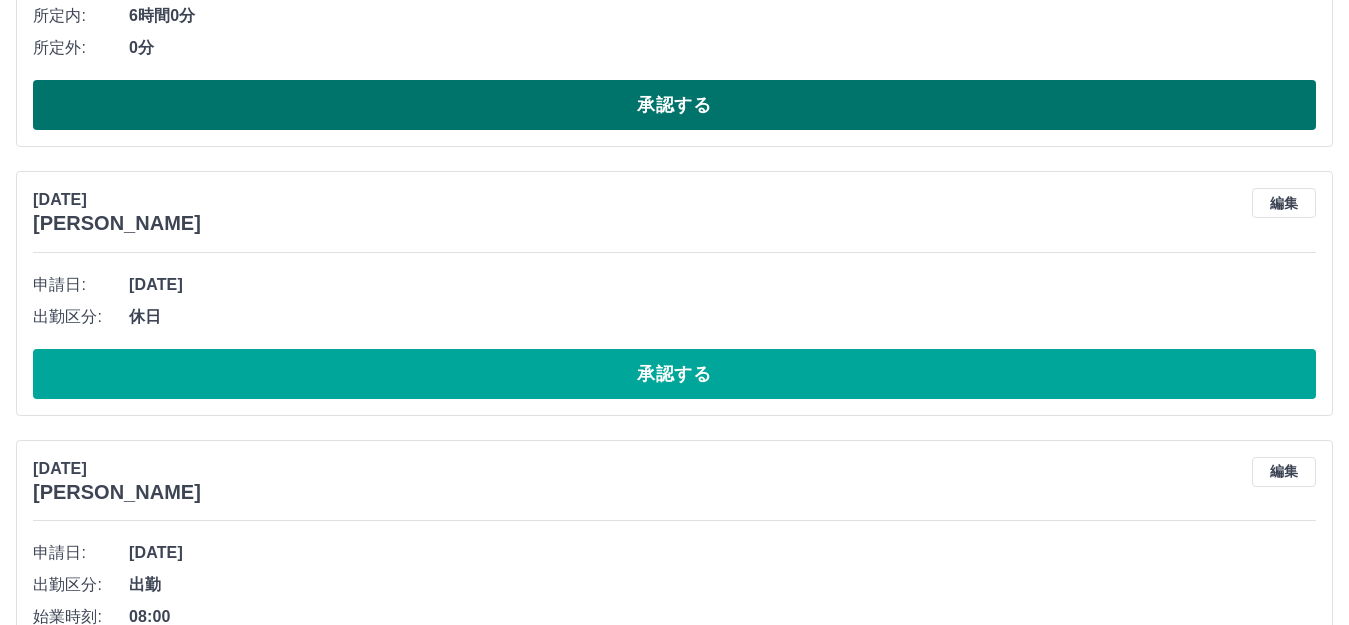 scroll, scrollTop: 900, scrollLeft: 0, axis: vertical 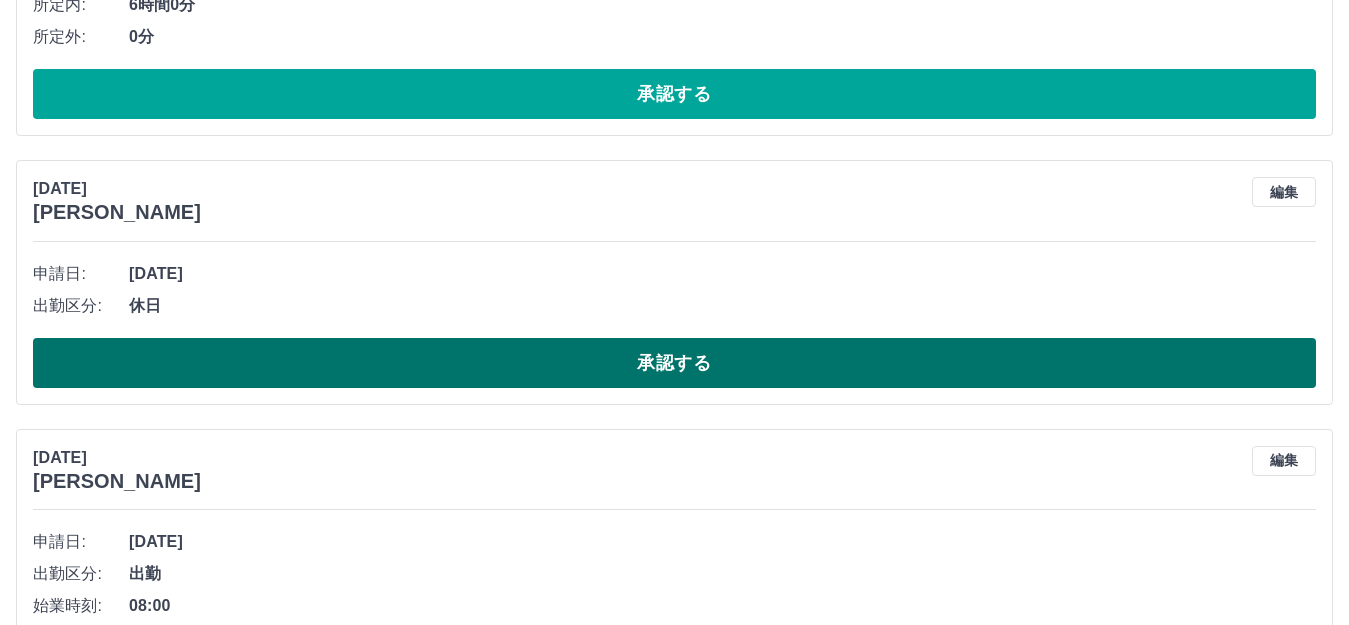 click on "承認する" at bounding box center [674, 363] 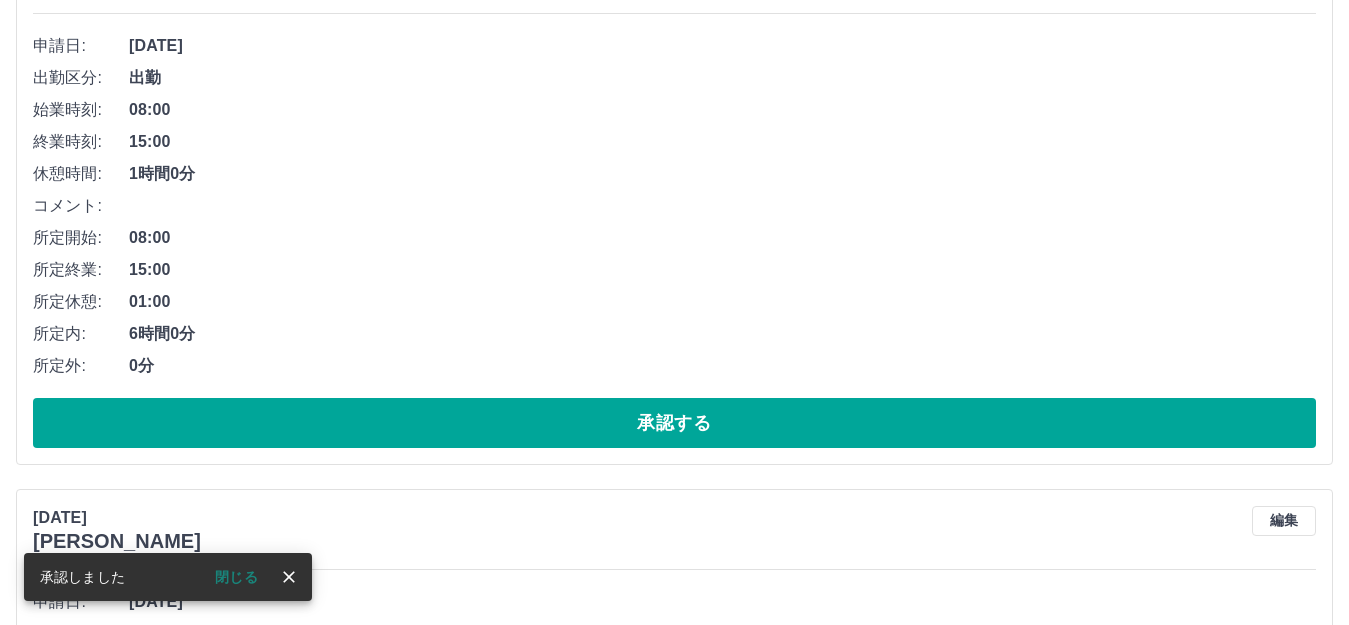 scroll, scrollTop: 1432, scrollLeft: 0, axis: vertical 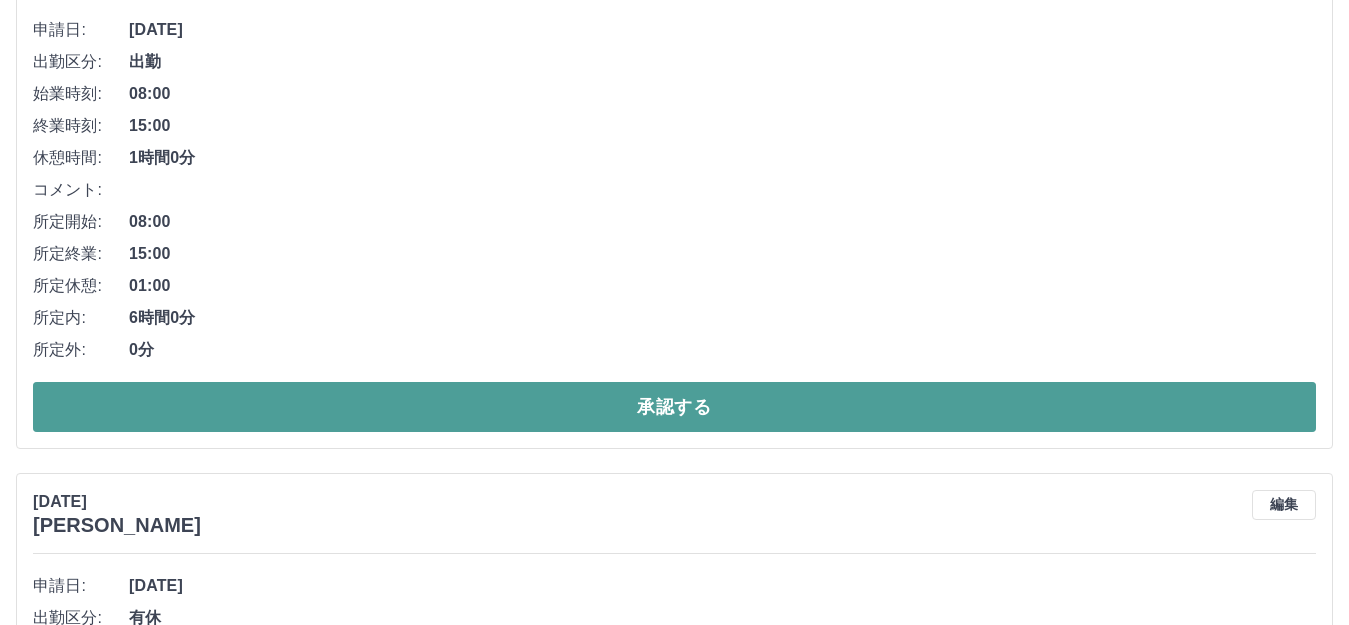 click on "承認する" at bounding box center (674, 407) 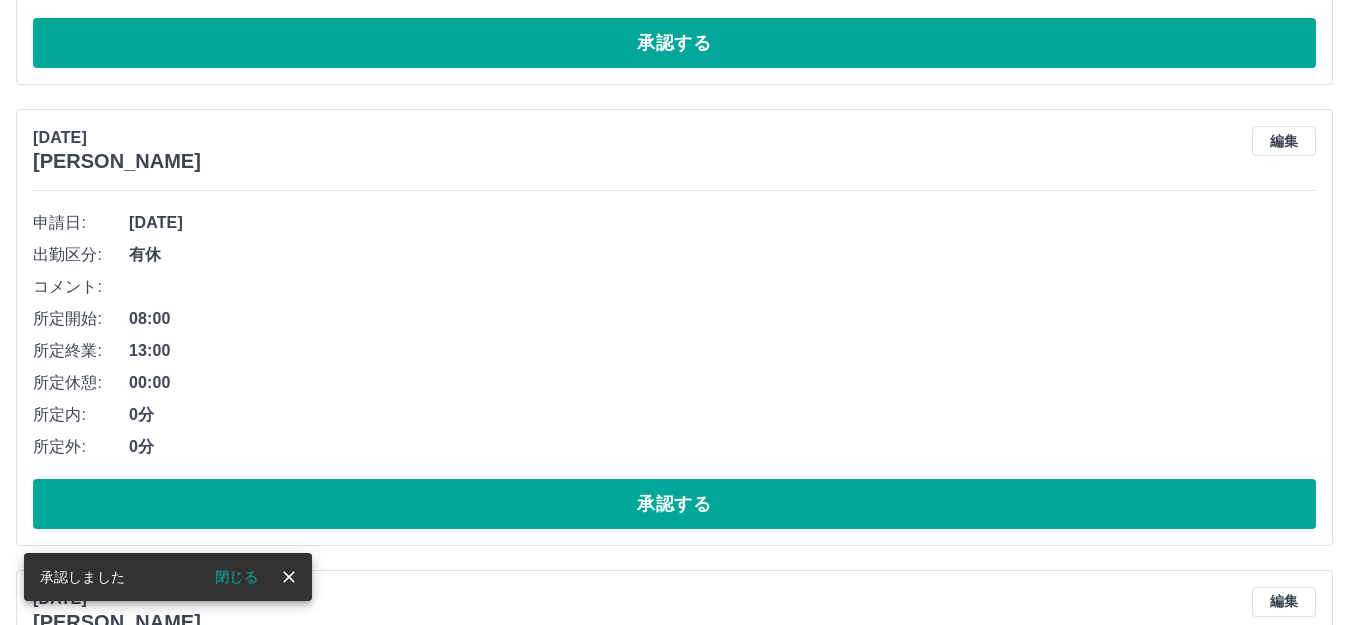 scroll, scrollTop: 1275, scrollLeft: 0, axis: vertical 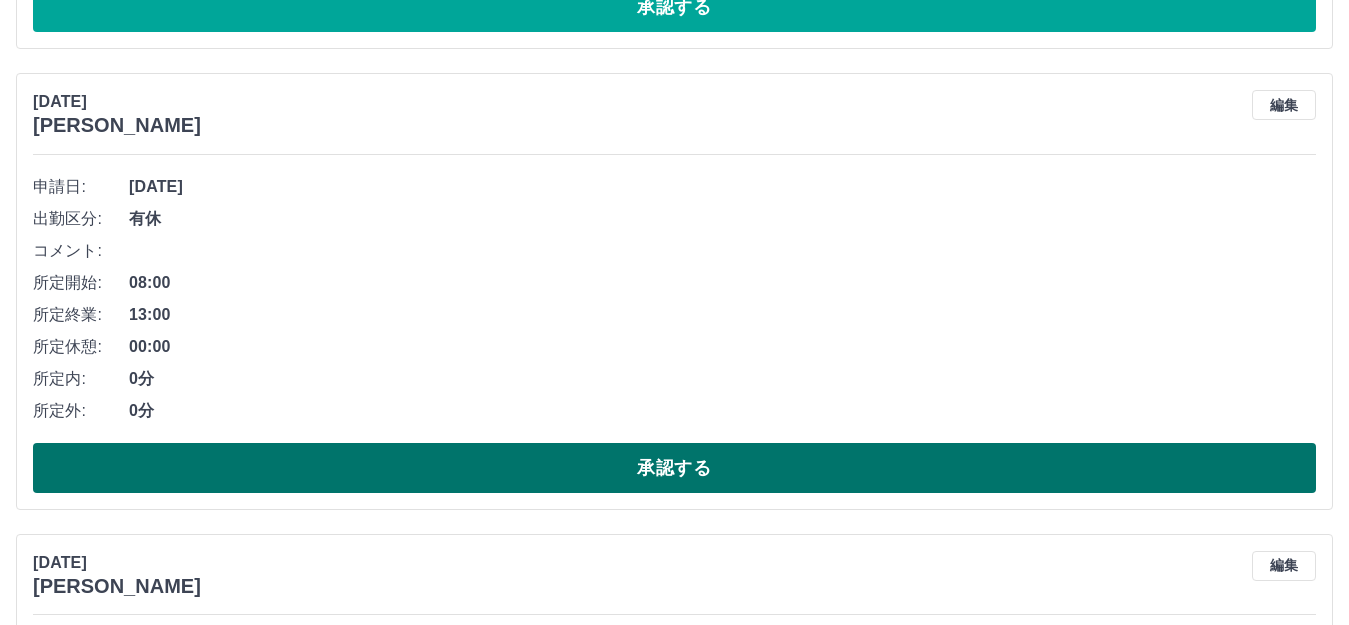 click on "承認する" at bounding box center (674, 468) 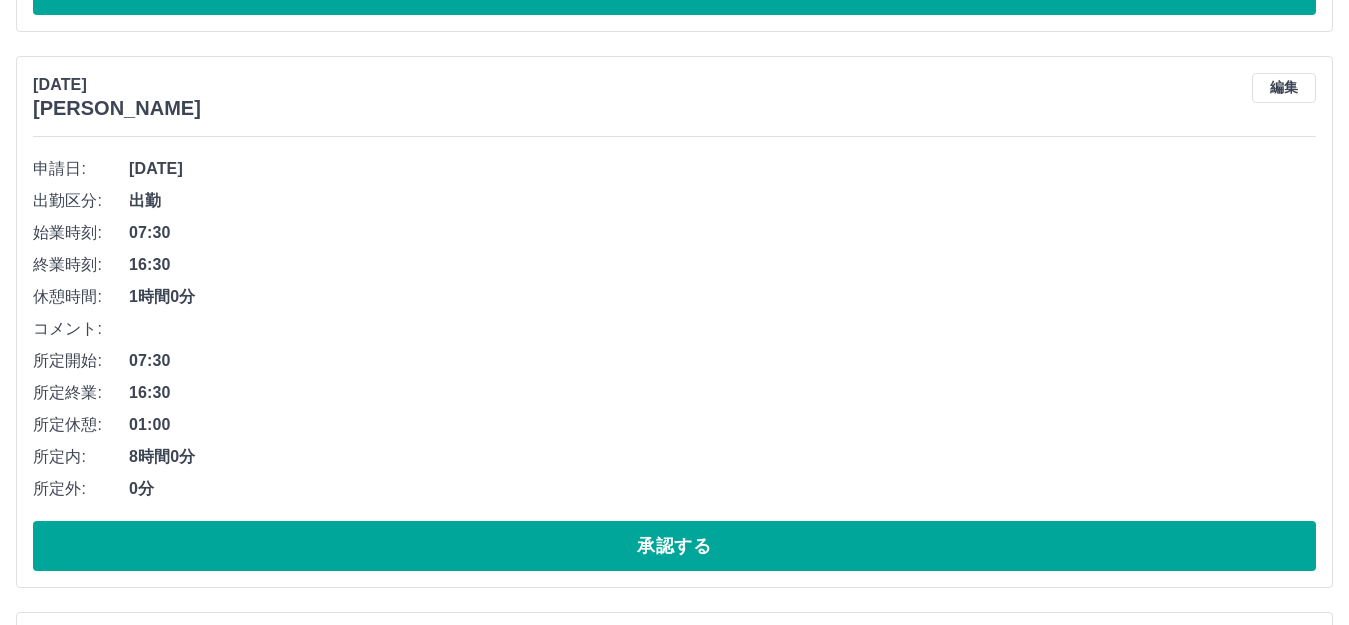 scroll, scrollTop: 1875, scrollLeft: 0, axis: vertical 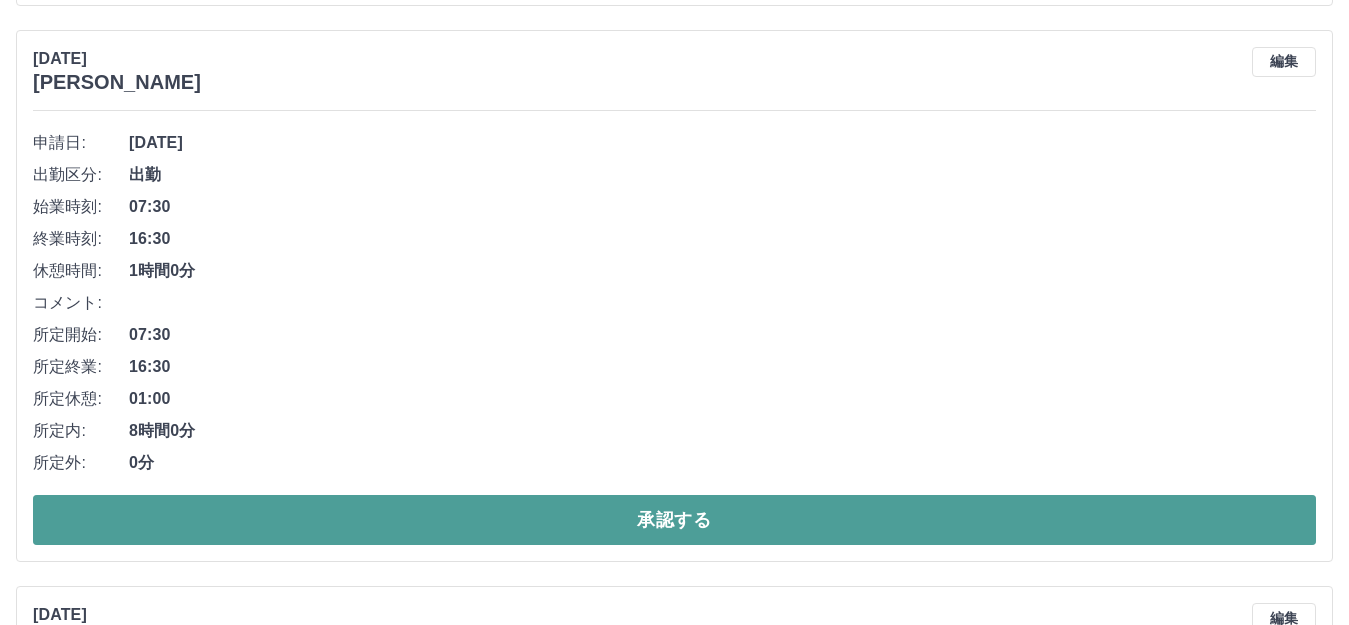 click on "承認する" at bounding box center (674, 520) 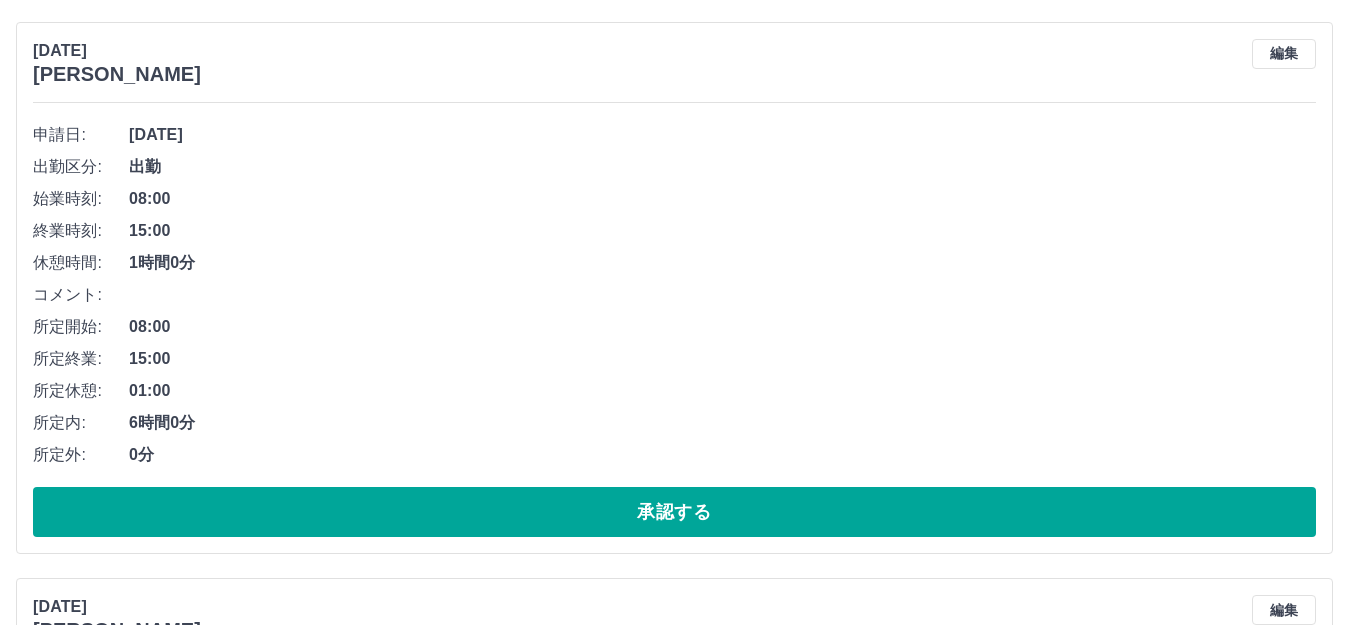 scroll, scrollTop: 2019, scrollLeft: 0, axis: vertical 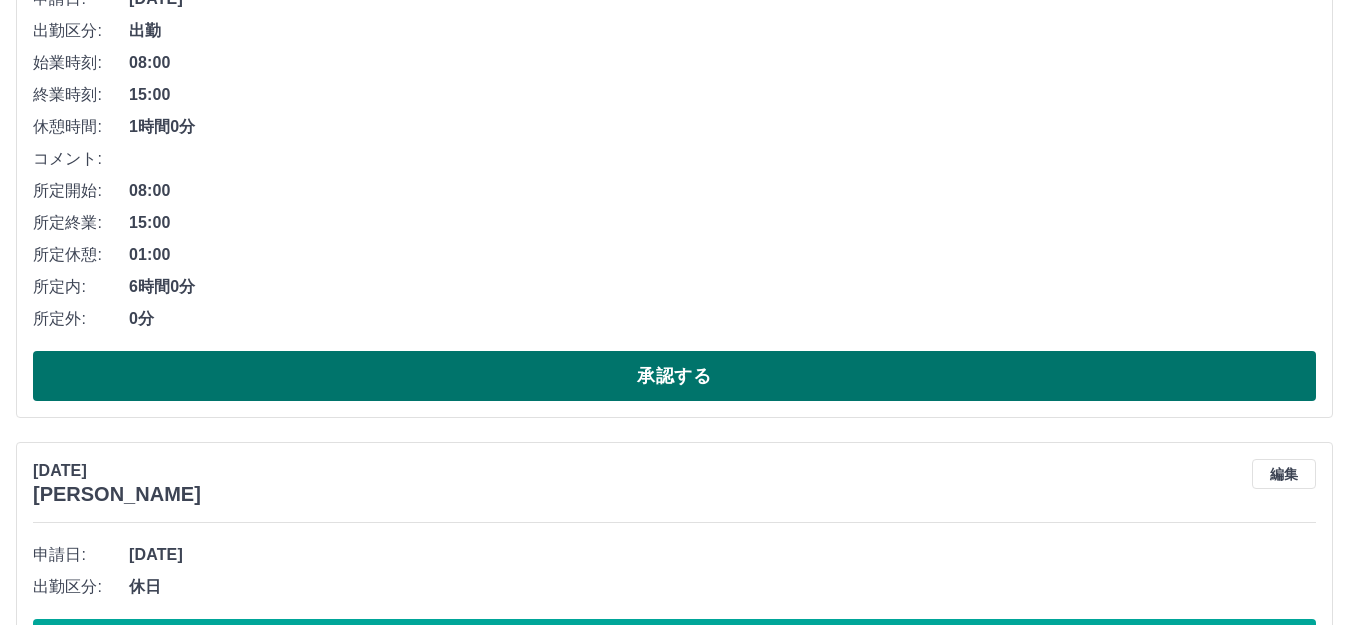 click on "承認する" at bounding box center [674, 376] 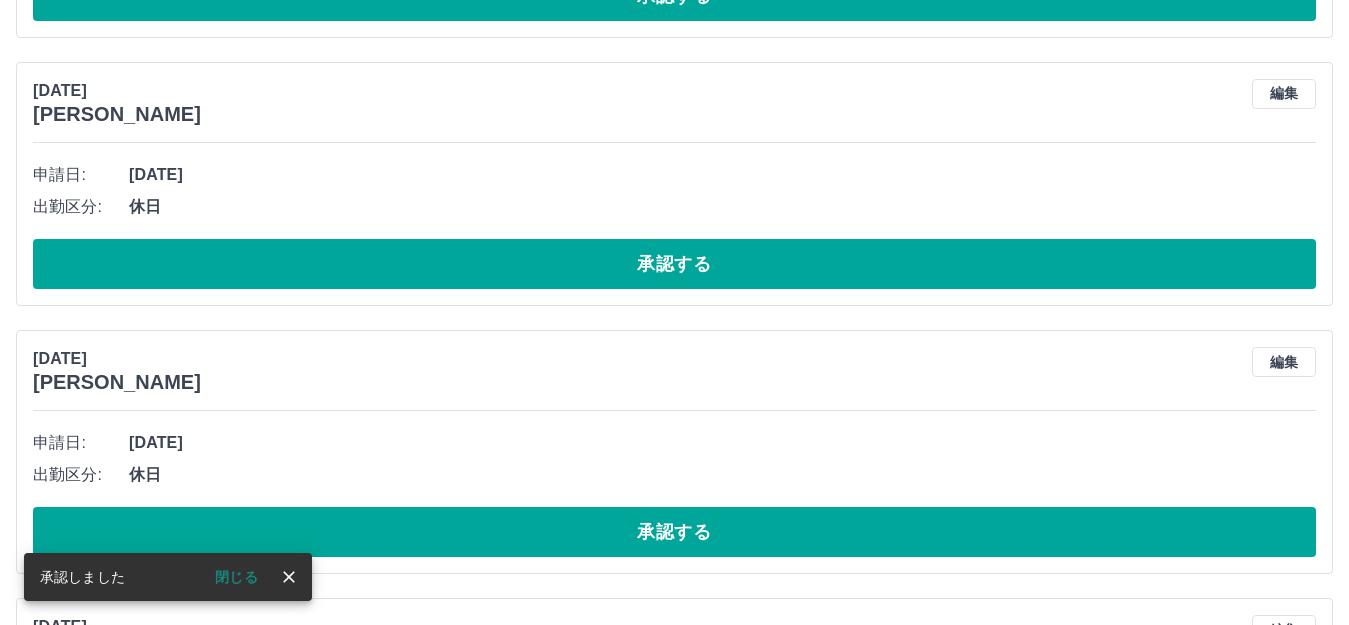 scroll, scrollTop: 1863, scrollLeft: 0, axis: vertical 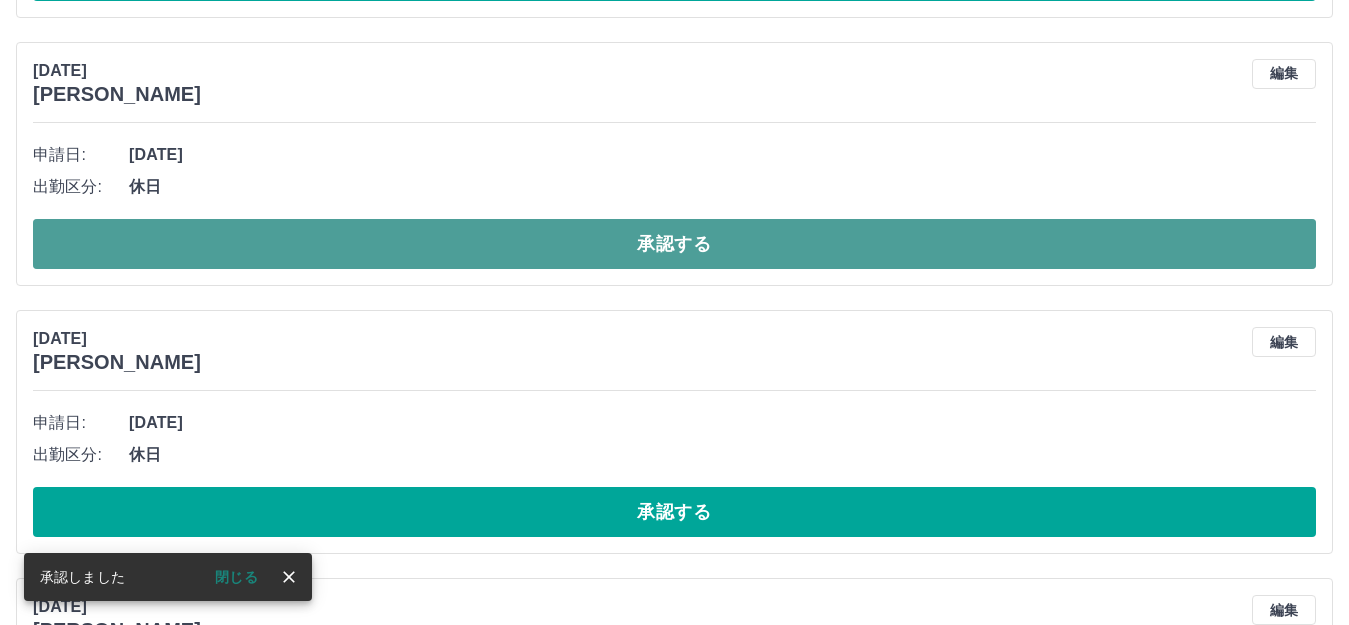click on "承認する" at bounding box center (674, 244) 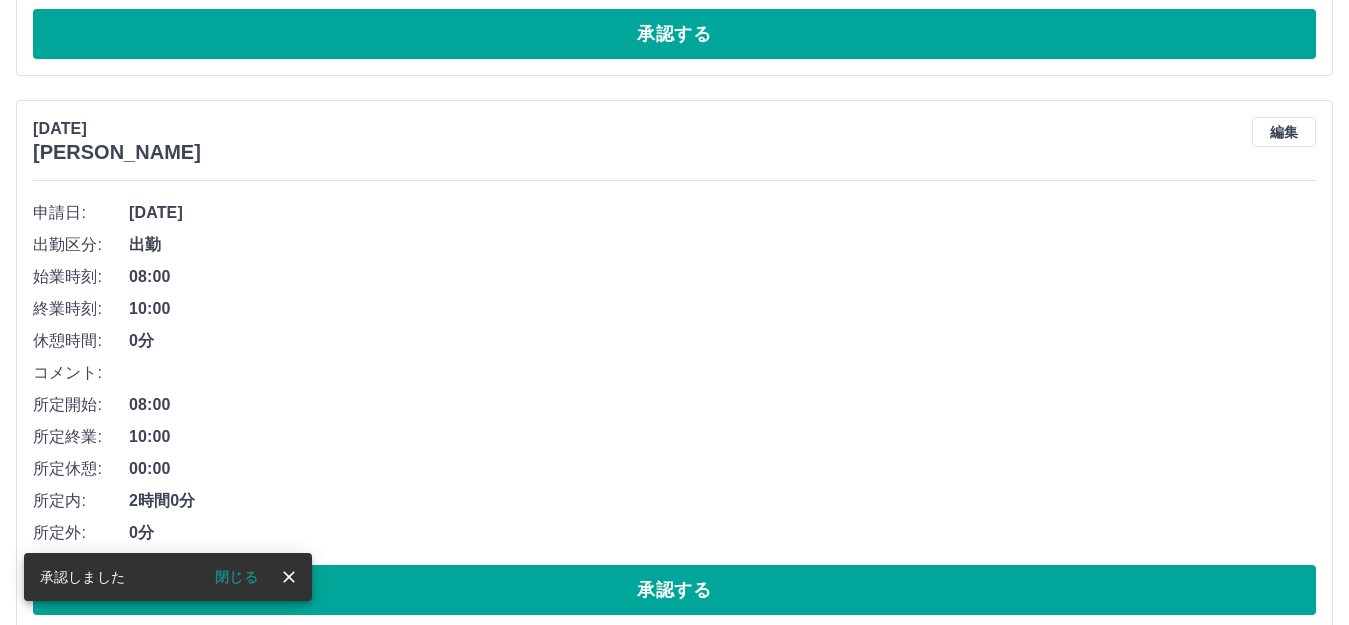 scroll, scrollTop: 2195, scrollLeft: 0, axis: vertical 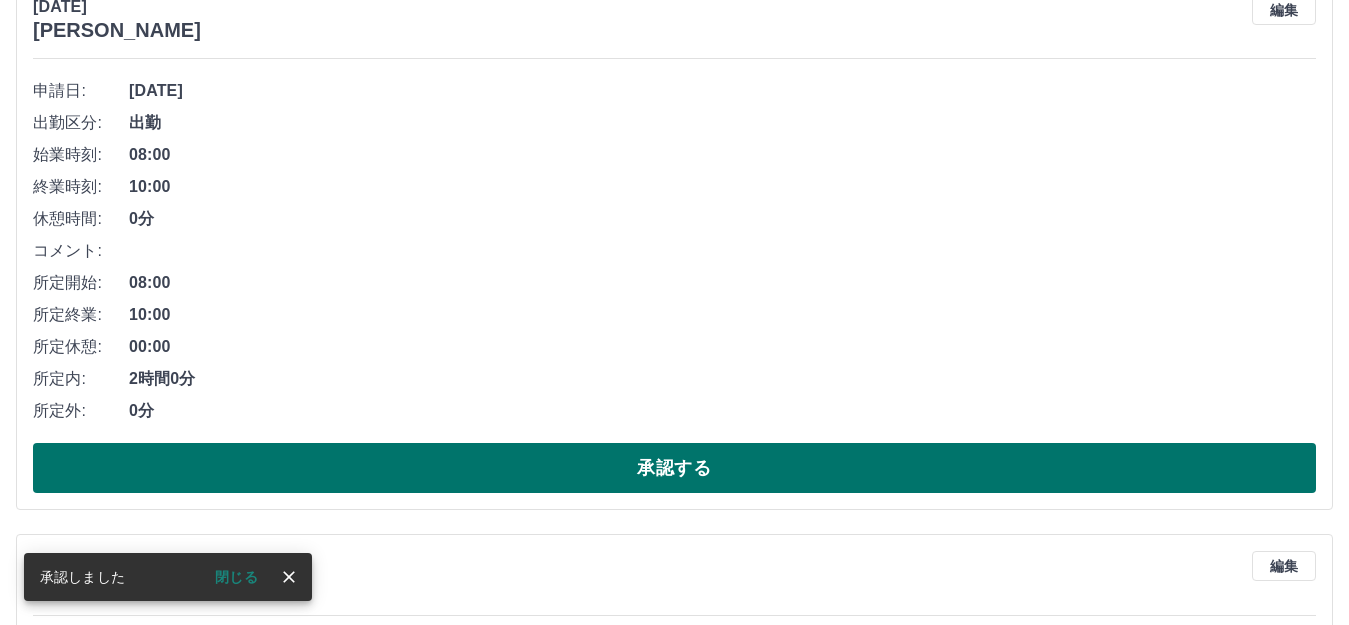 click on "承認する" at bounding box center (674, 468) 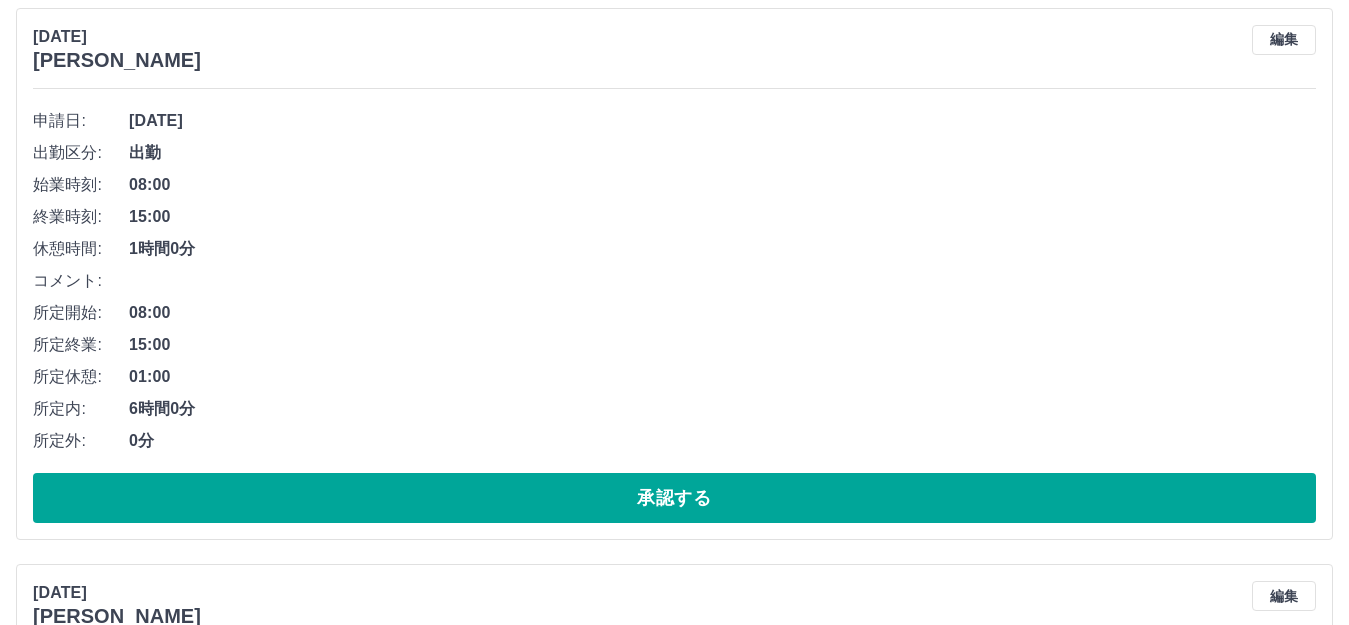 scroll, scrollTop: 339, scrollLeft: 0, axis: vertical 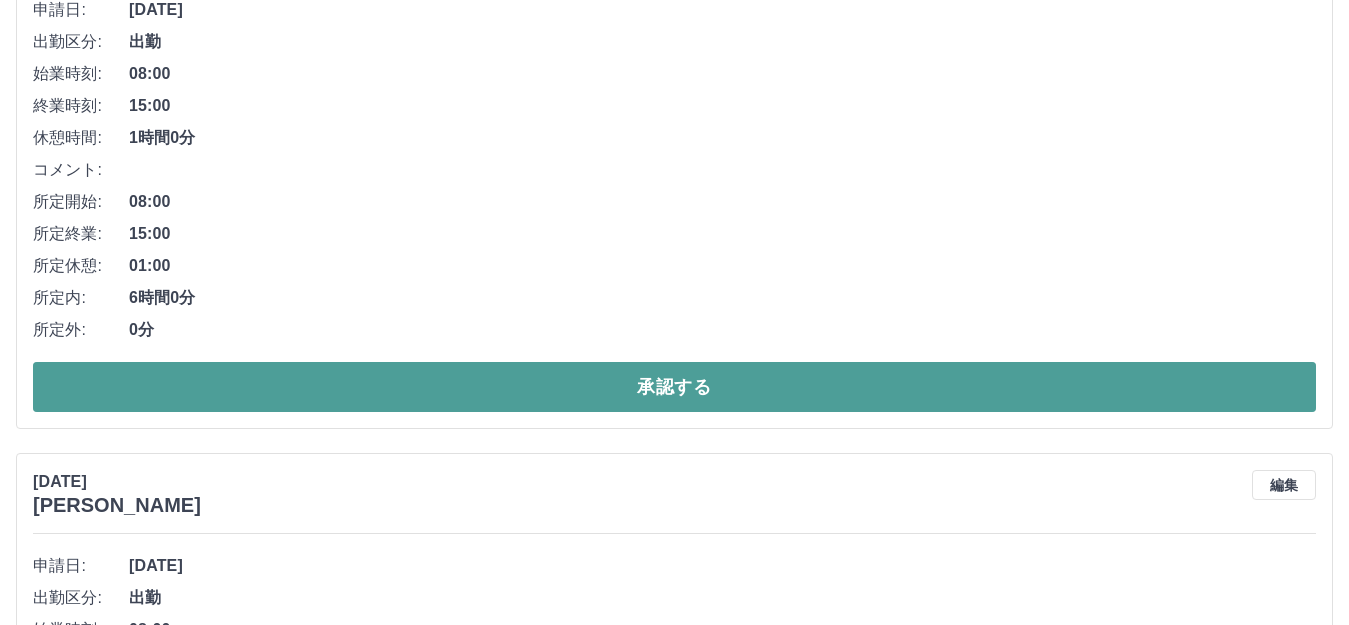 click on "承認する" at bounding box center (674, 387) 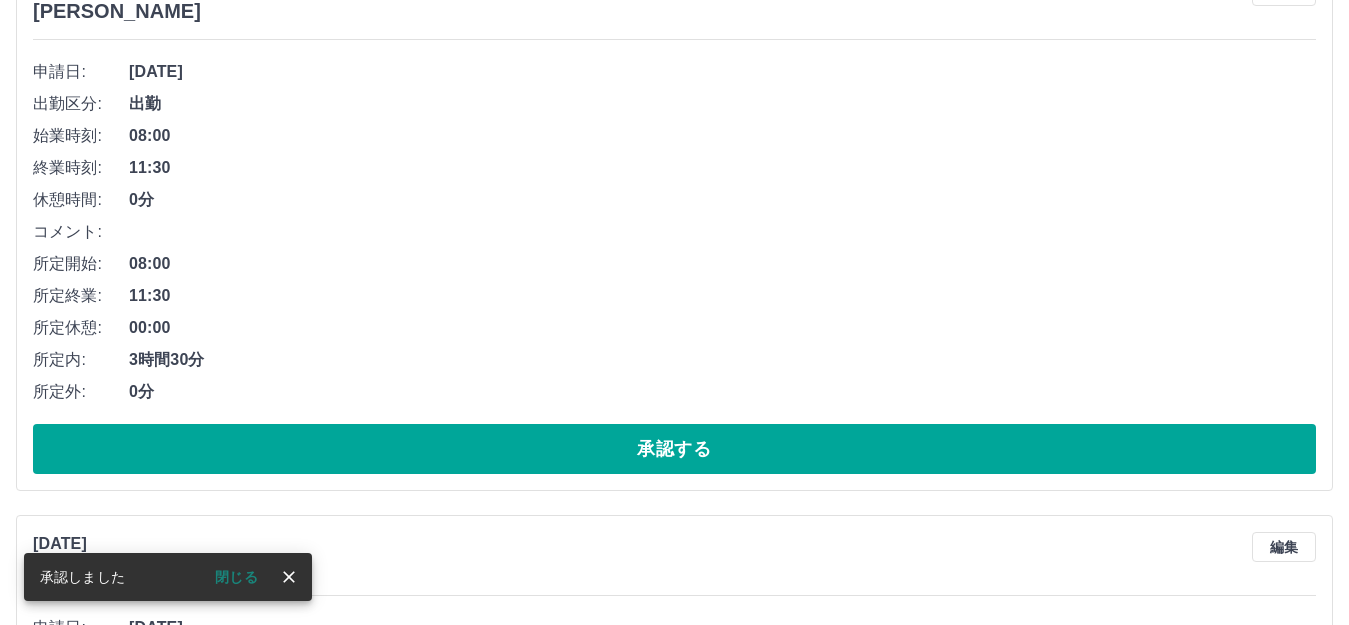 scroll, scrollTop: 300, scrollLeft: 0, axis: vertical 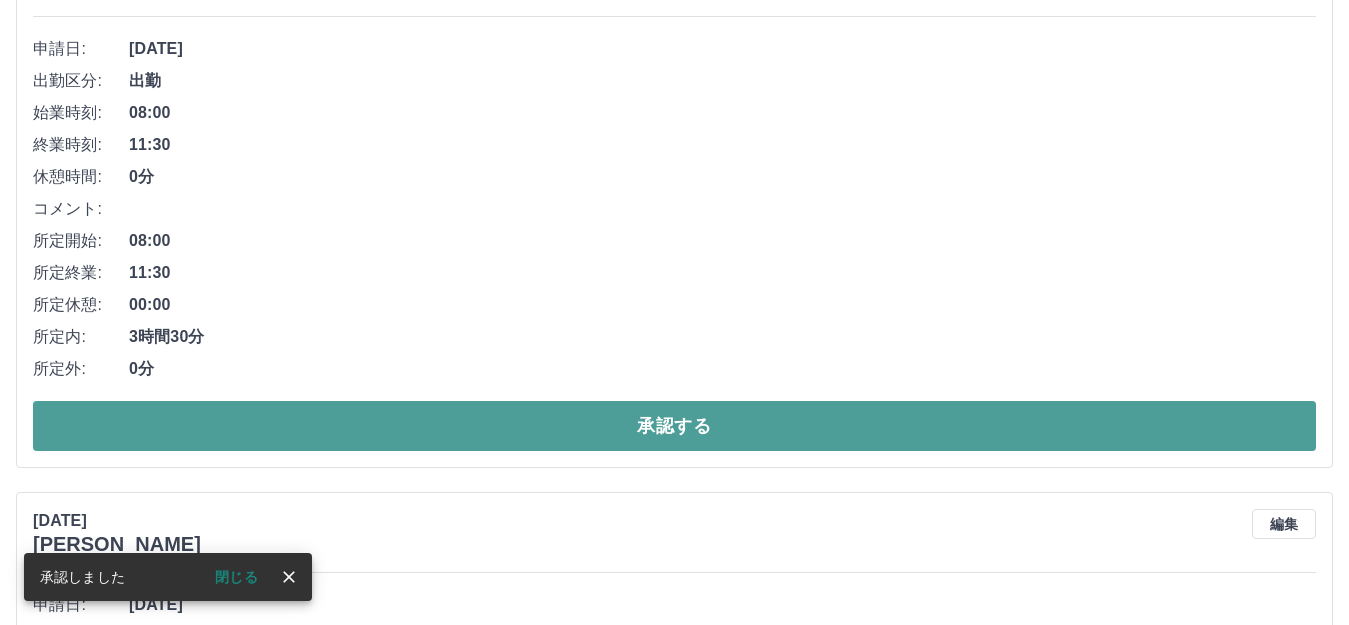 click on "承認する" at bounding box center (674, 426) 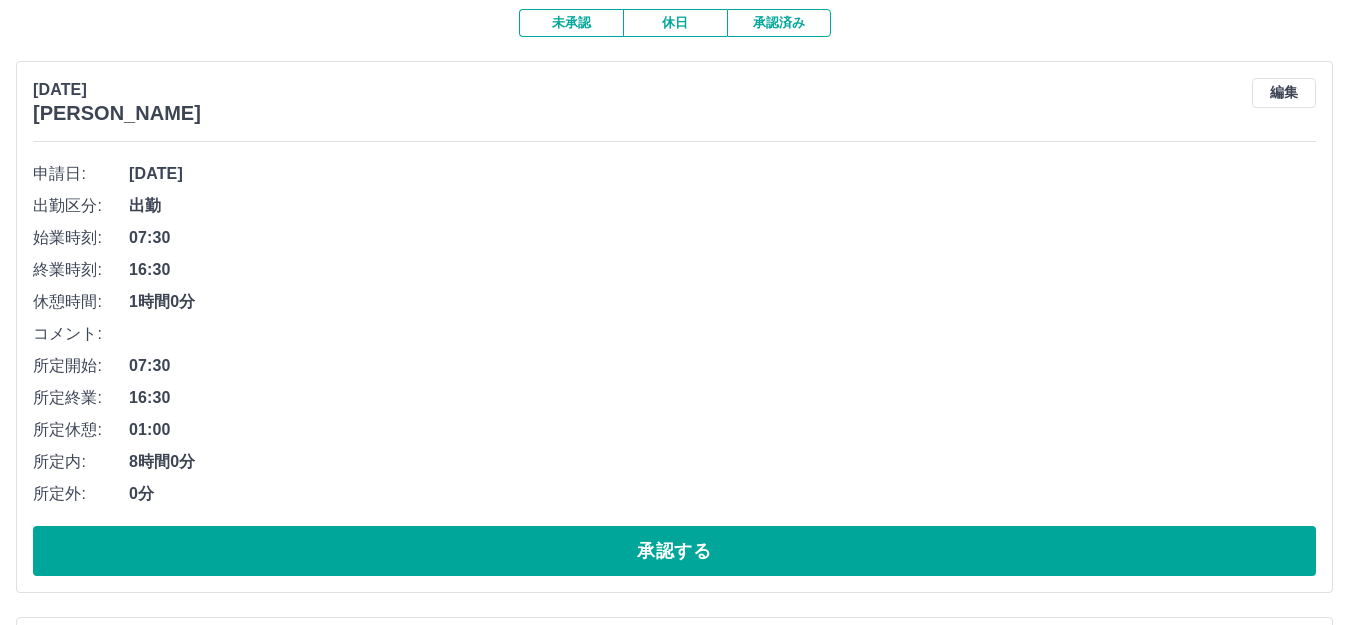 scroll, scrollTop: 200, scrollLeft: 0, axis: vertical 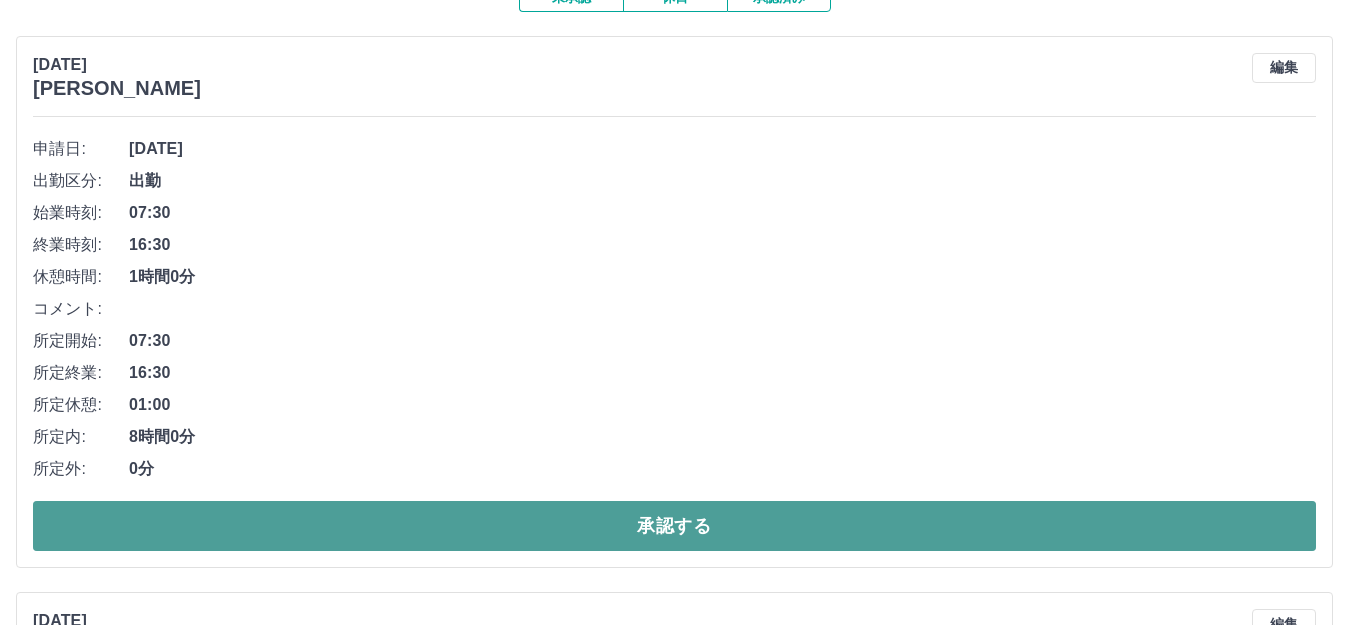 click on "承認する" at bounding box center [674, 526] 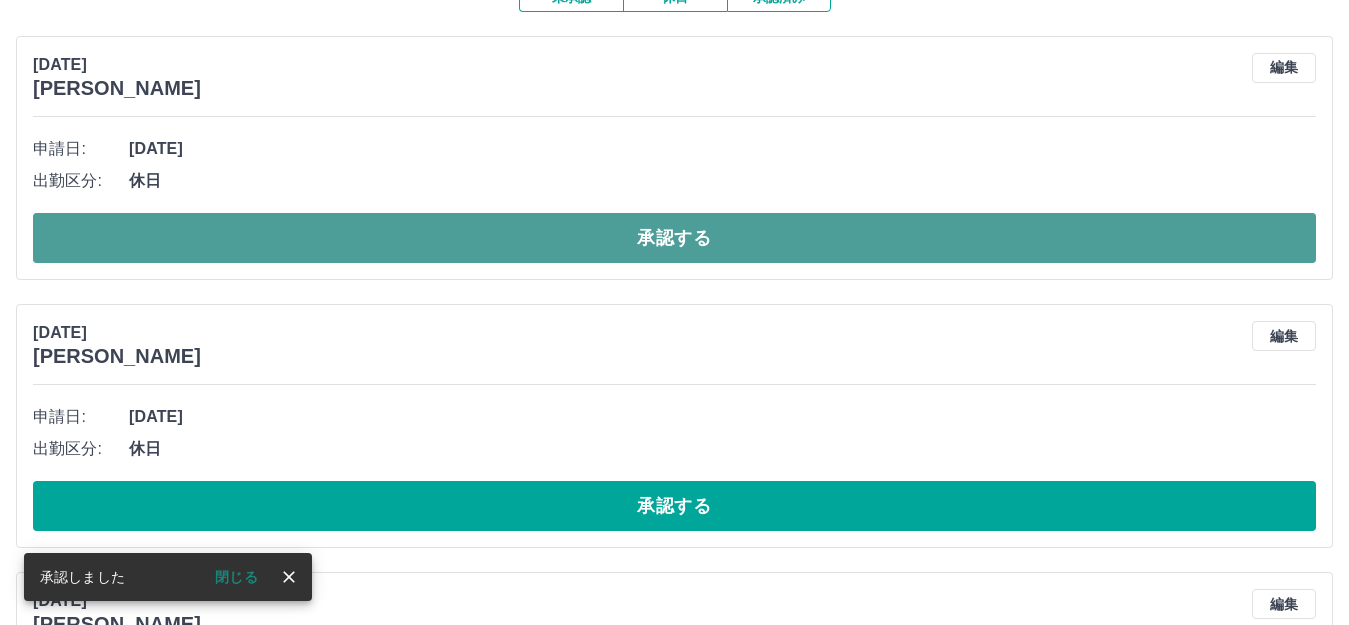 click on "承認する" at bounding box center (674, 238) 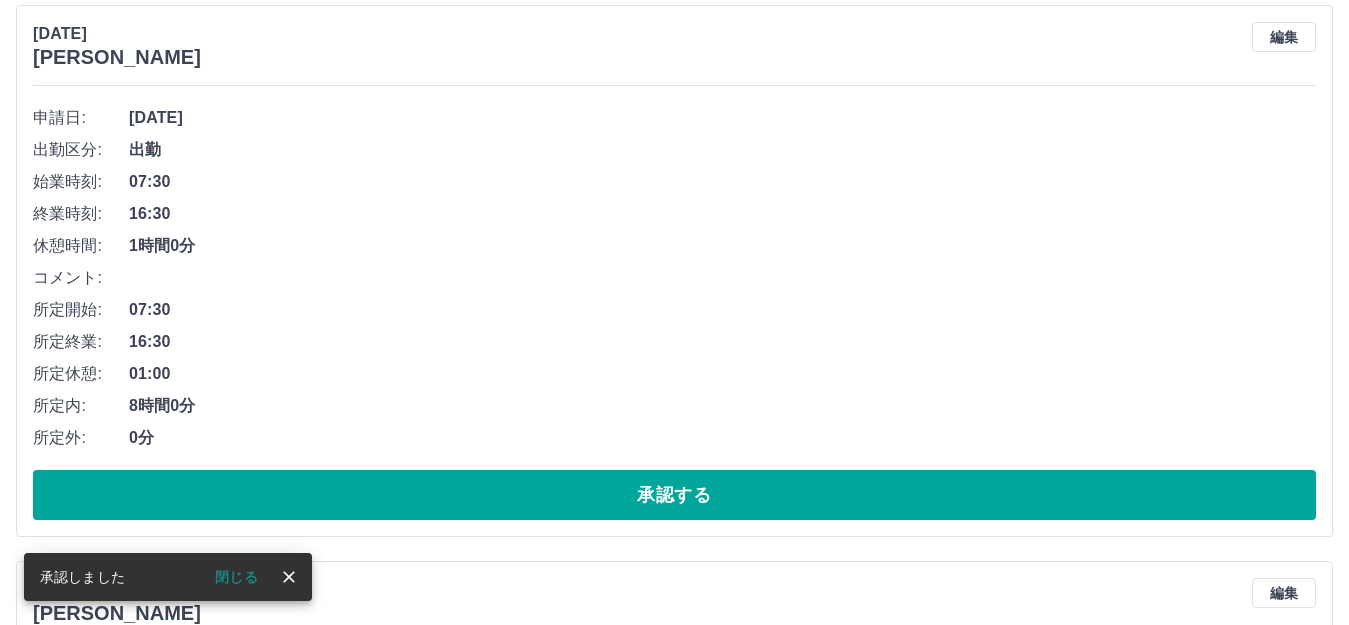 scroll, scrollTop: 500, scrollLeft: 0, axis: vertical 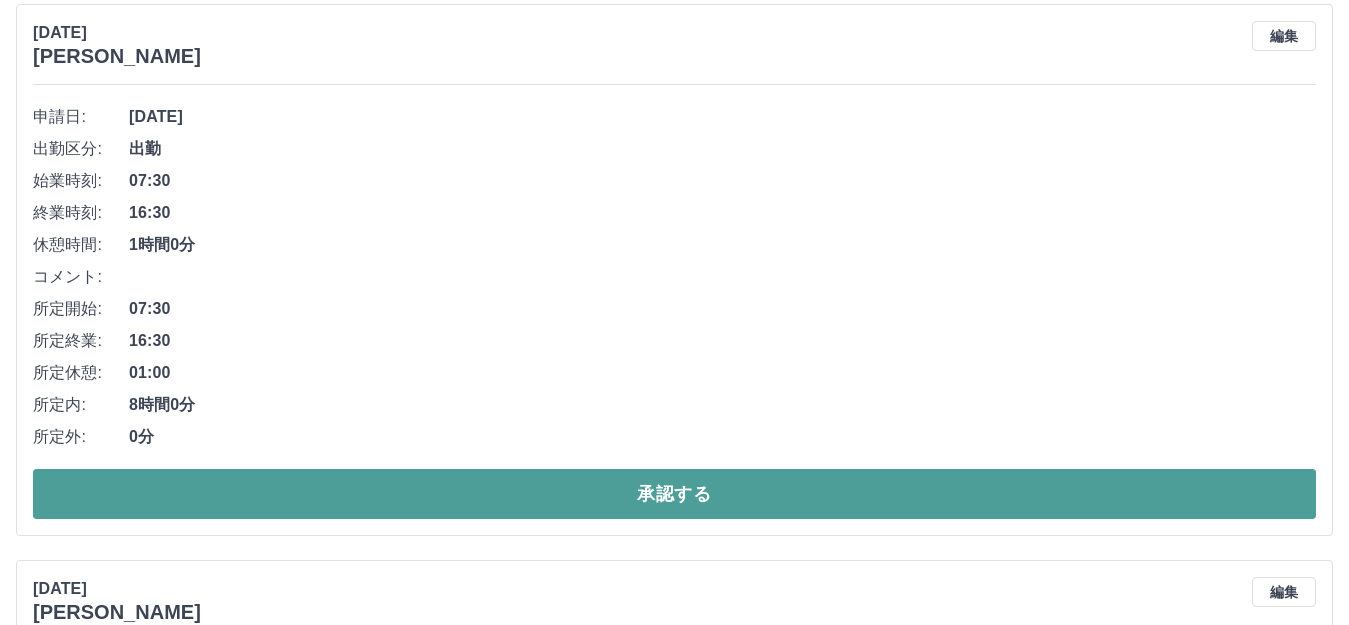 click on "承認する" at bounding box center [674, 494] 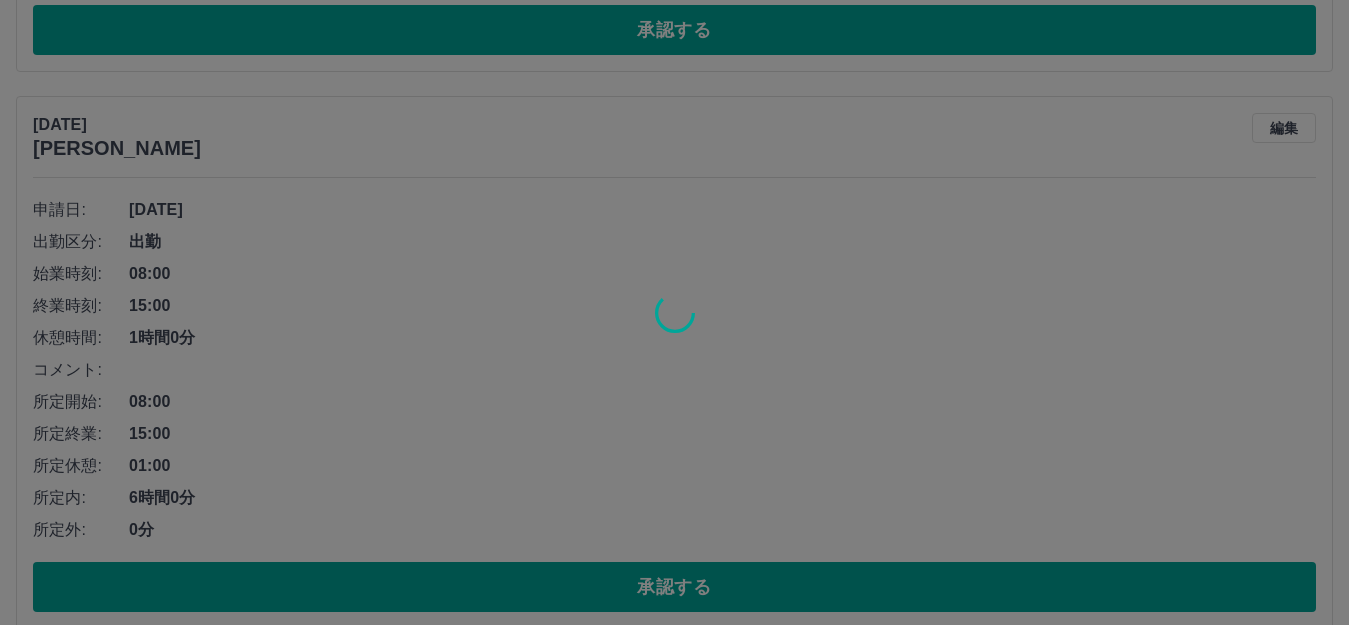 scroll, scrollTop: 444, scrollLeft: 0, axis: vertical 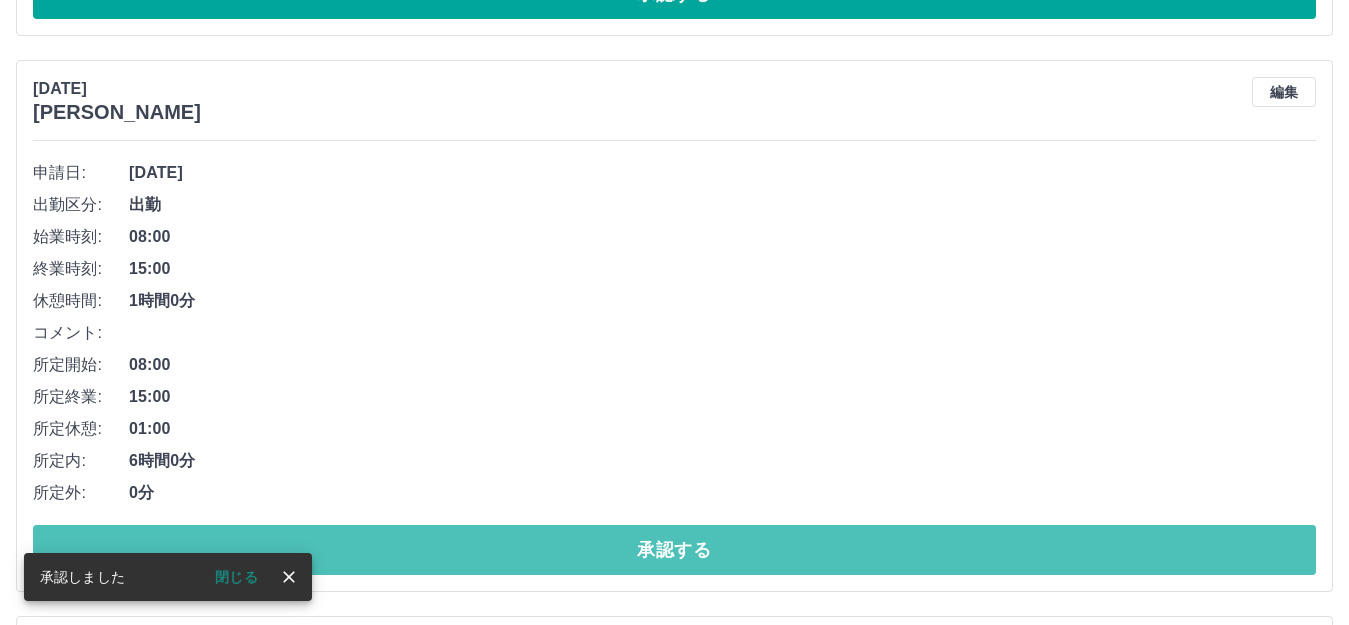 click on "承認する" at bounding box center (674, 550) 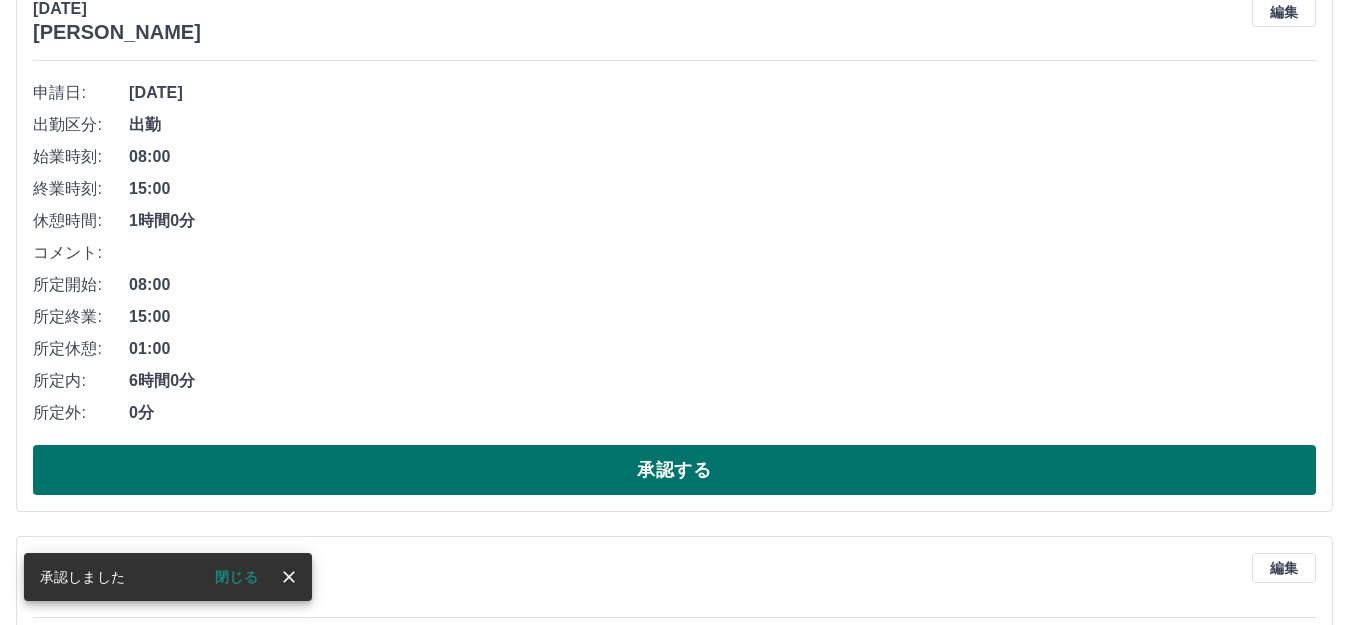 scroll, scrollTop: 488, scrollLeft: 0, axis: vertical 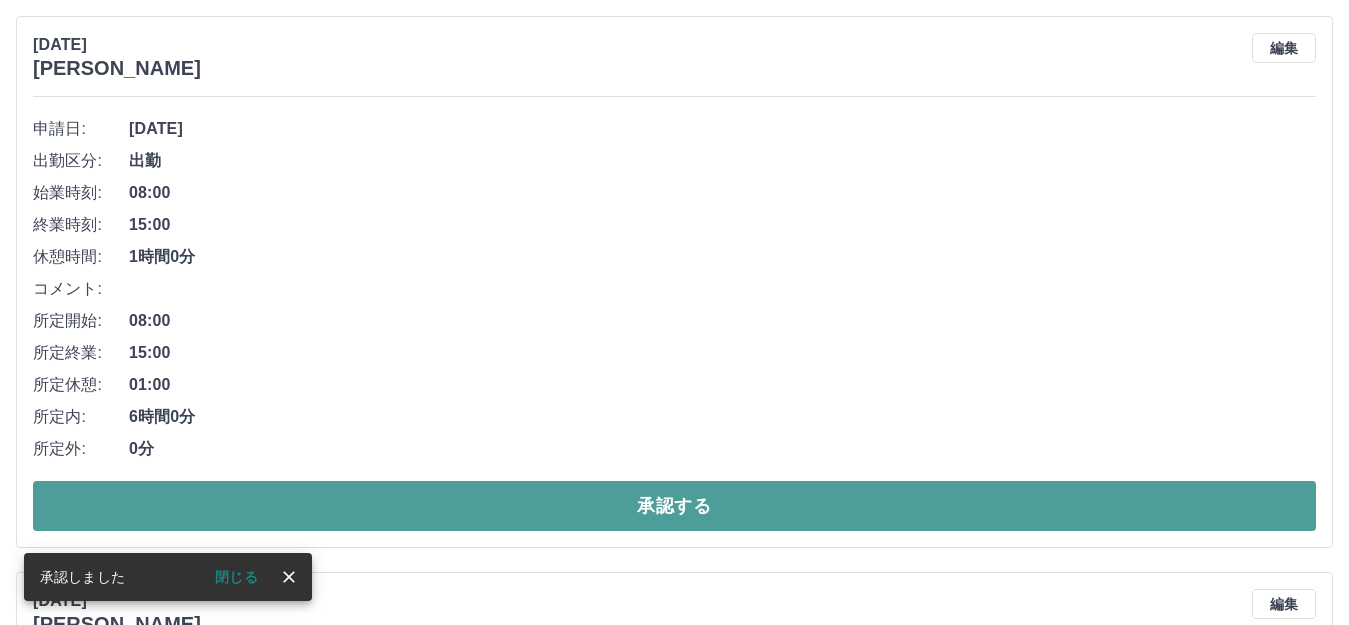 click on "承認する" at bounding box center (674, 506) 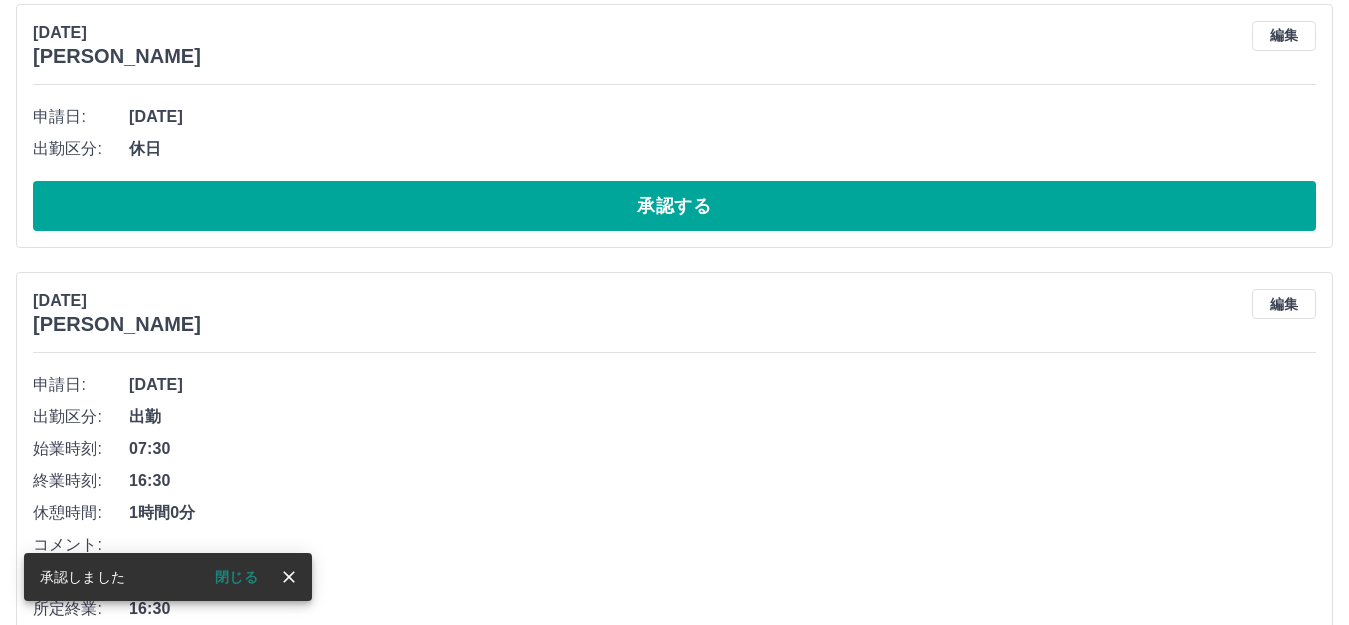 scroll, scrollTop: 432, scrollLeft: 0, axis: vertical 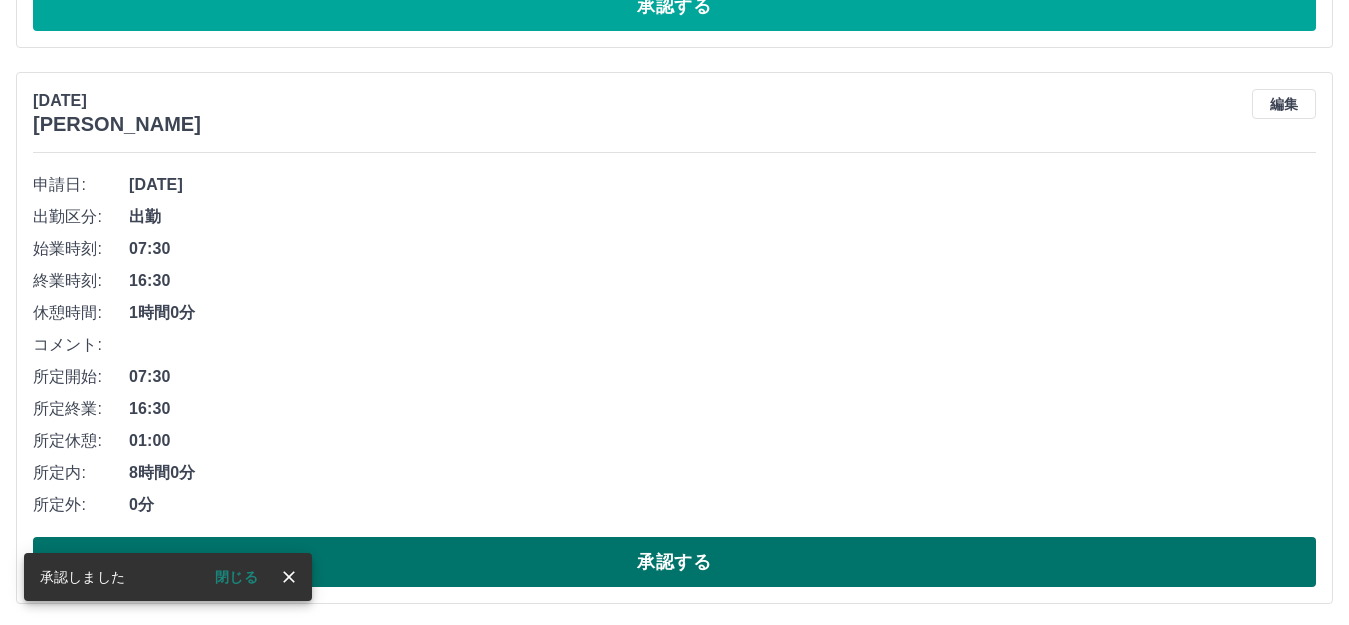 click on "承認する" at bounding box center (674, 562) 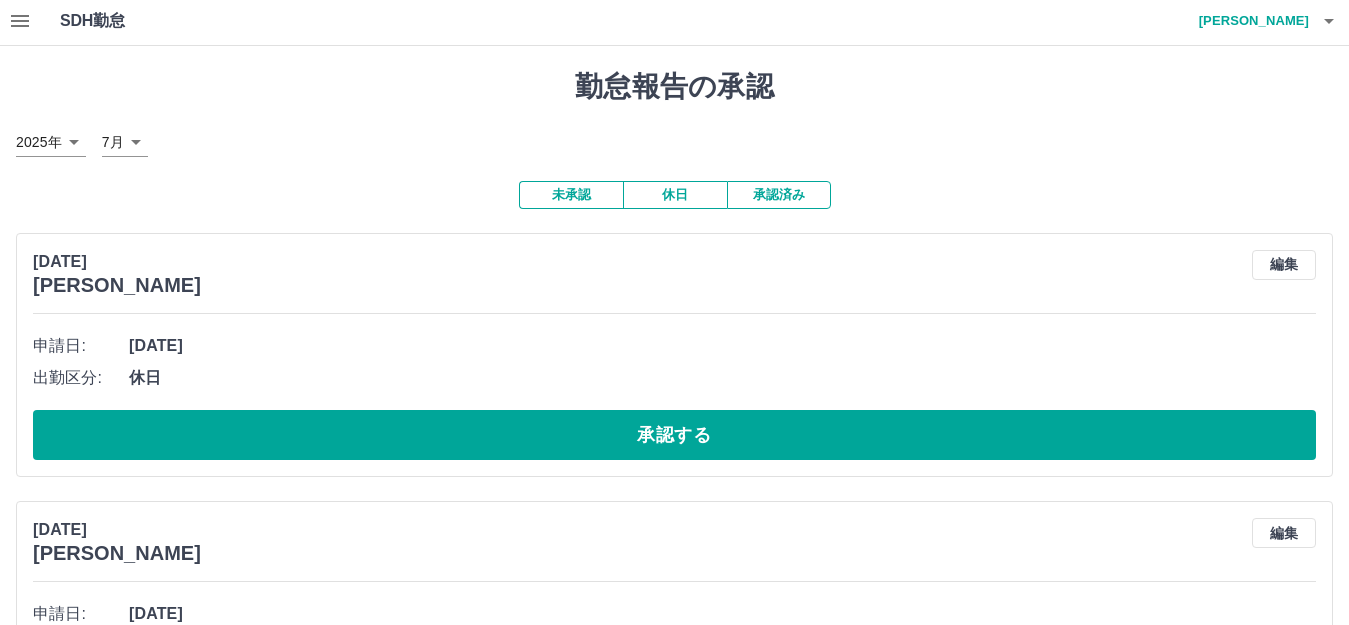 scroll, scrollTop: 0, scrollLeft: 0, axis: both 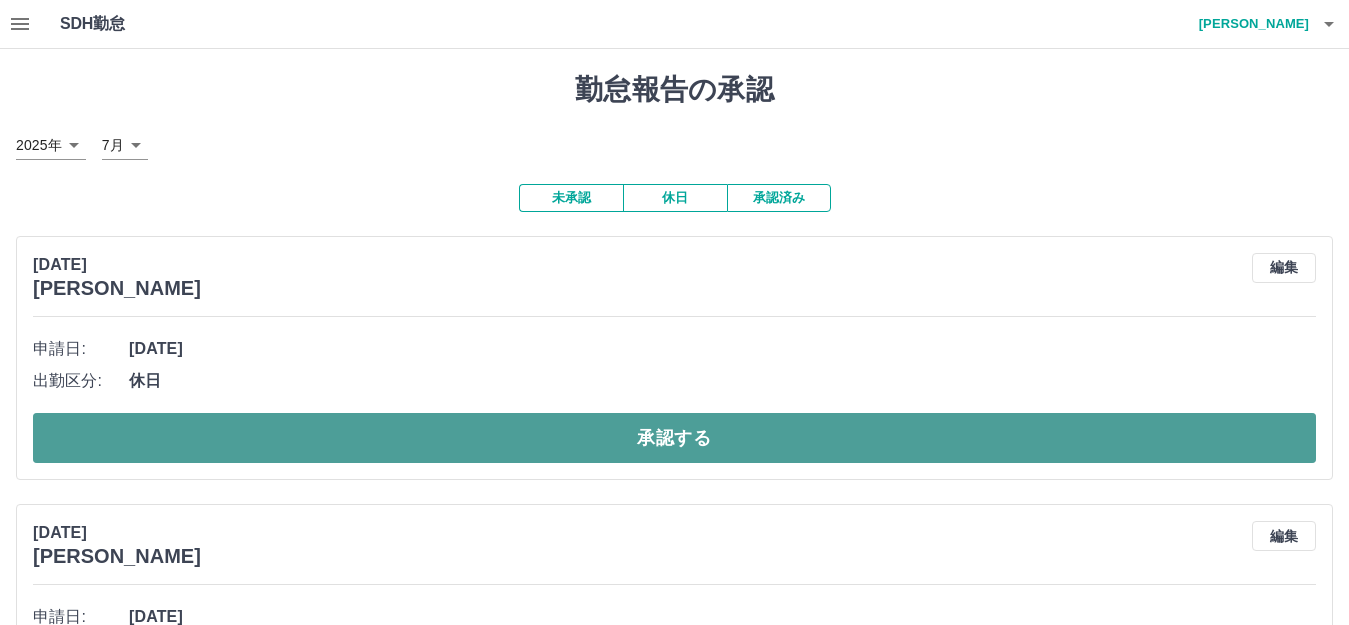 click on "承認する" at bounding box center (674, 438) 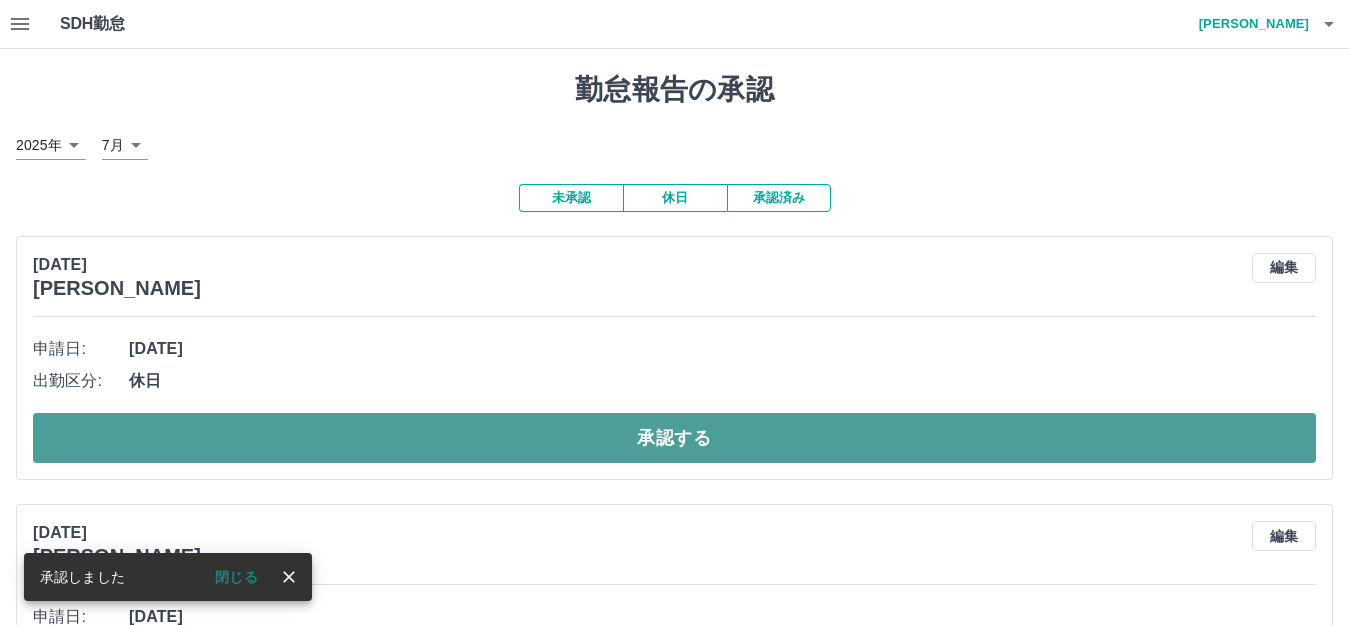 click on "承認する" at bounding box center [674, 438] 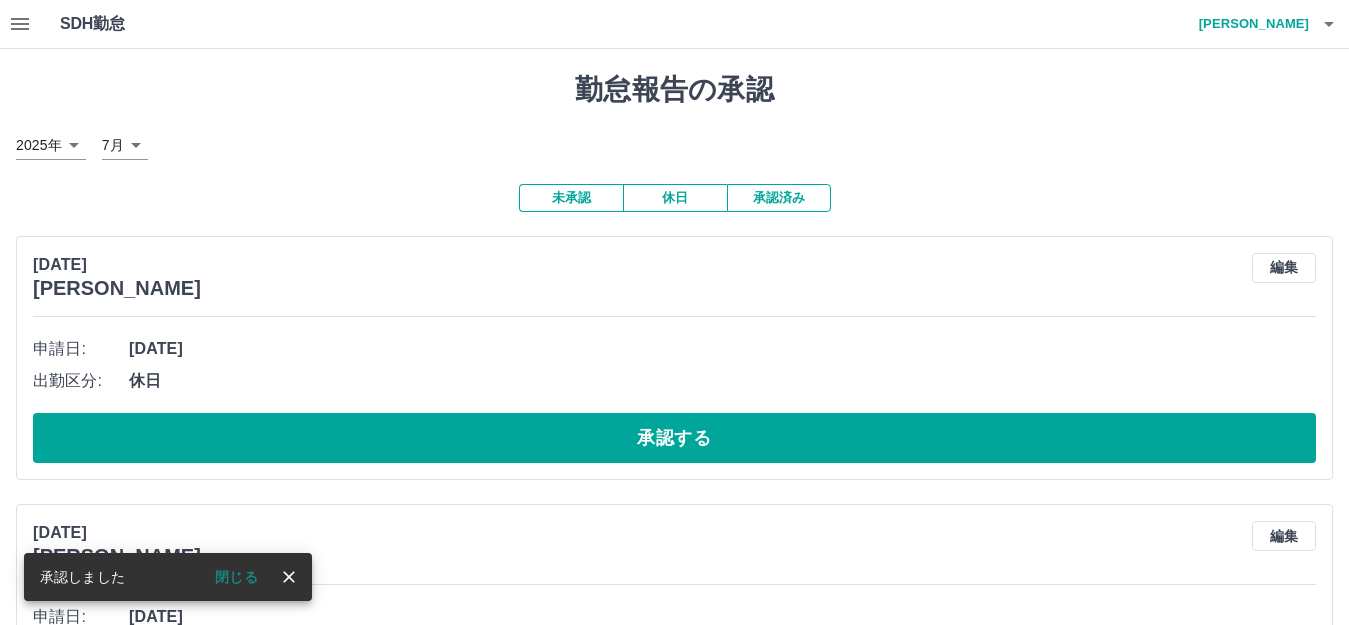 click on "承認する" at bounding box center [674, 438] 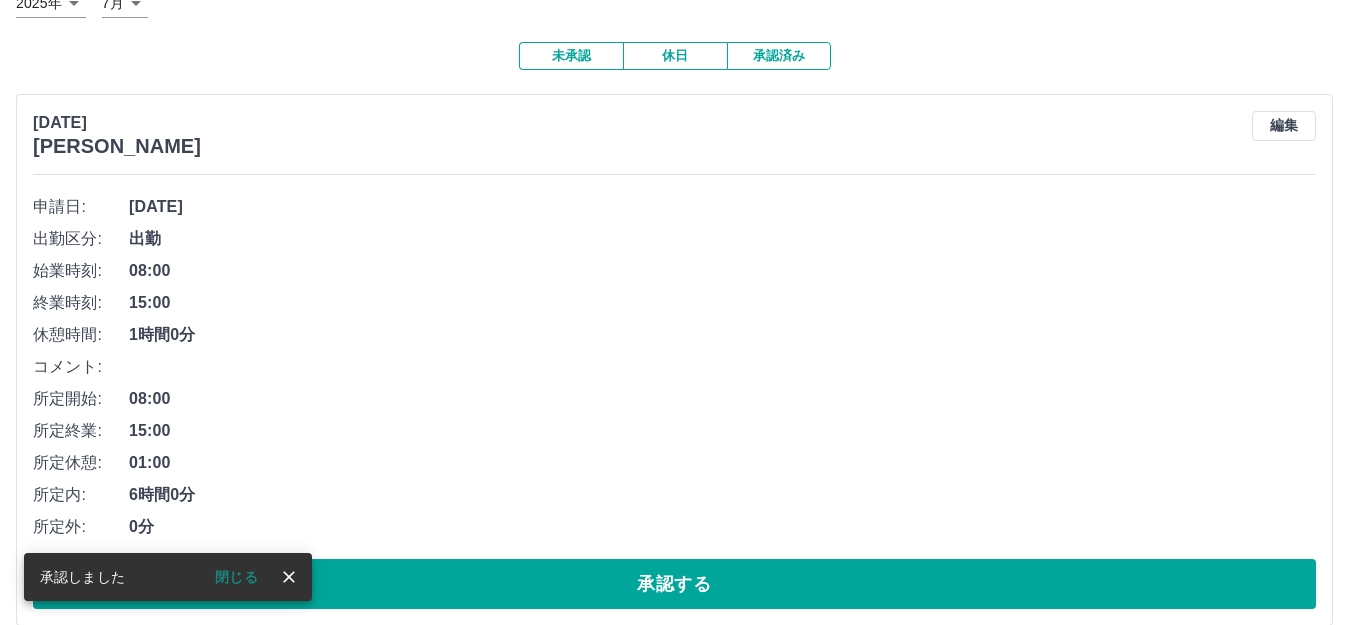 scroll, scrollTop: 332, scrollLeft: 0, axis: vertical 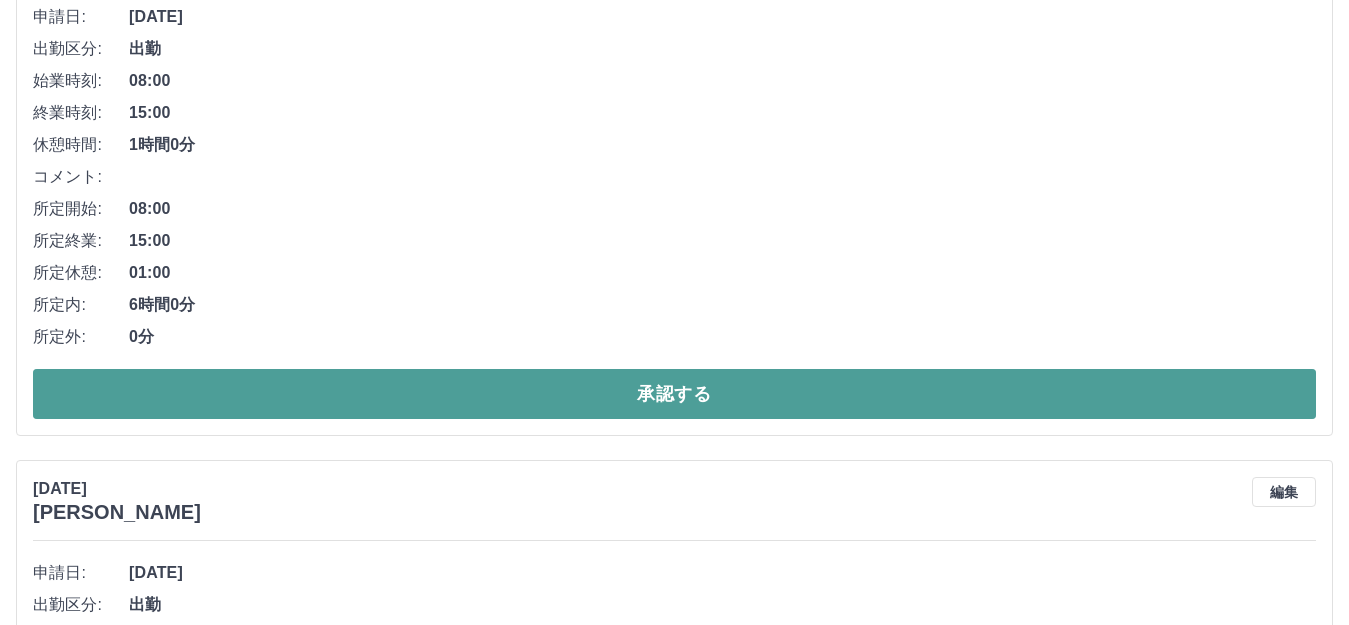 click on "承認する" at bounding box center (674, 394) 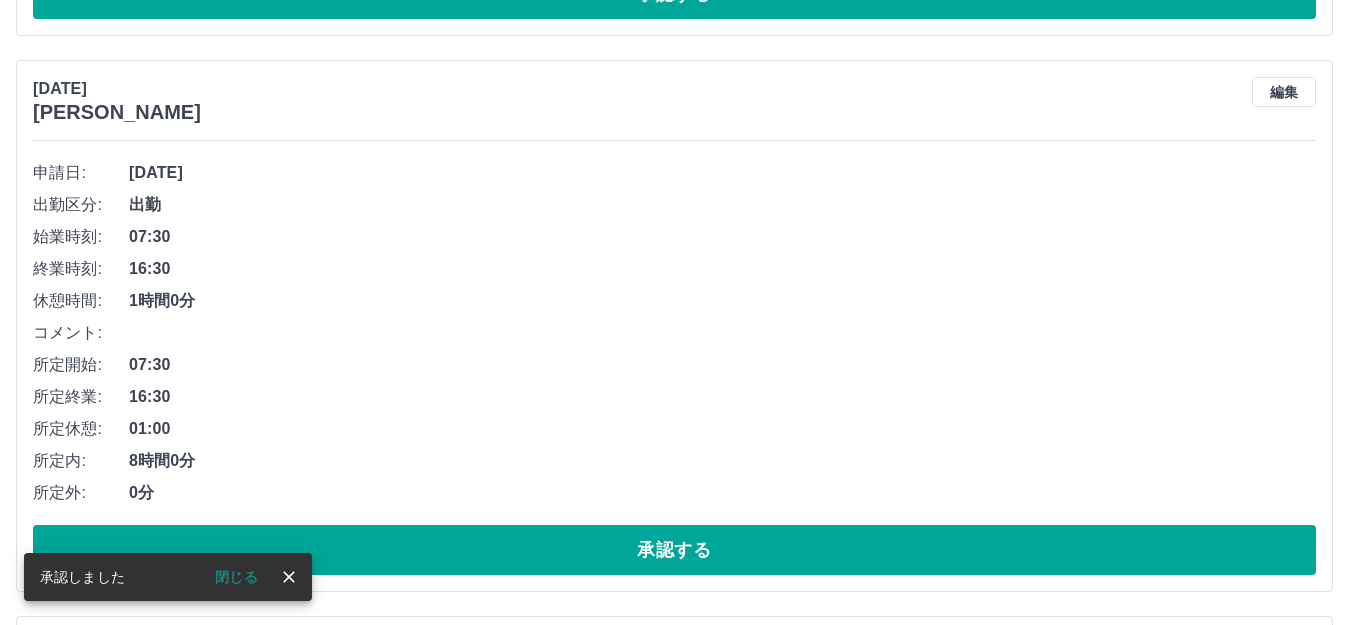 scroll, scrollTop: 176, scrollLeft: 0, axis: vertical 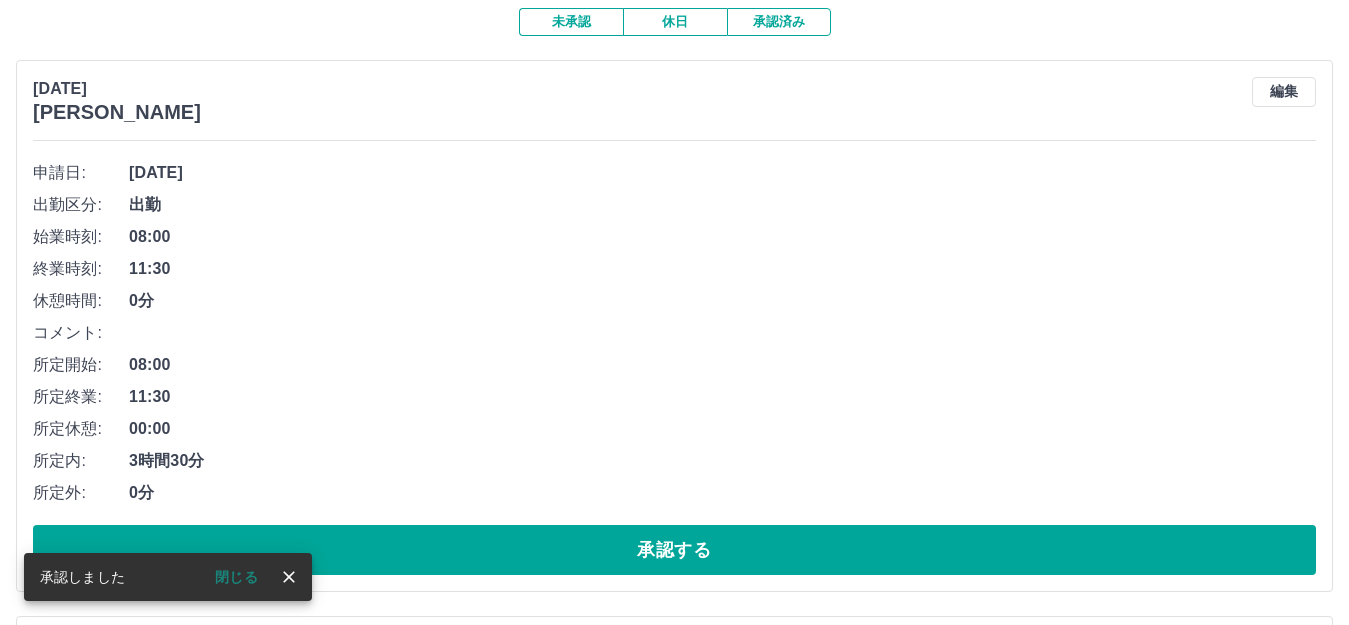 click on "承認する" at bounding box center [674, 550] 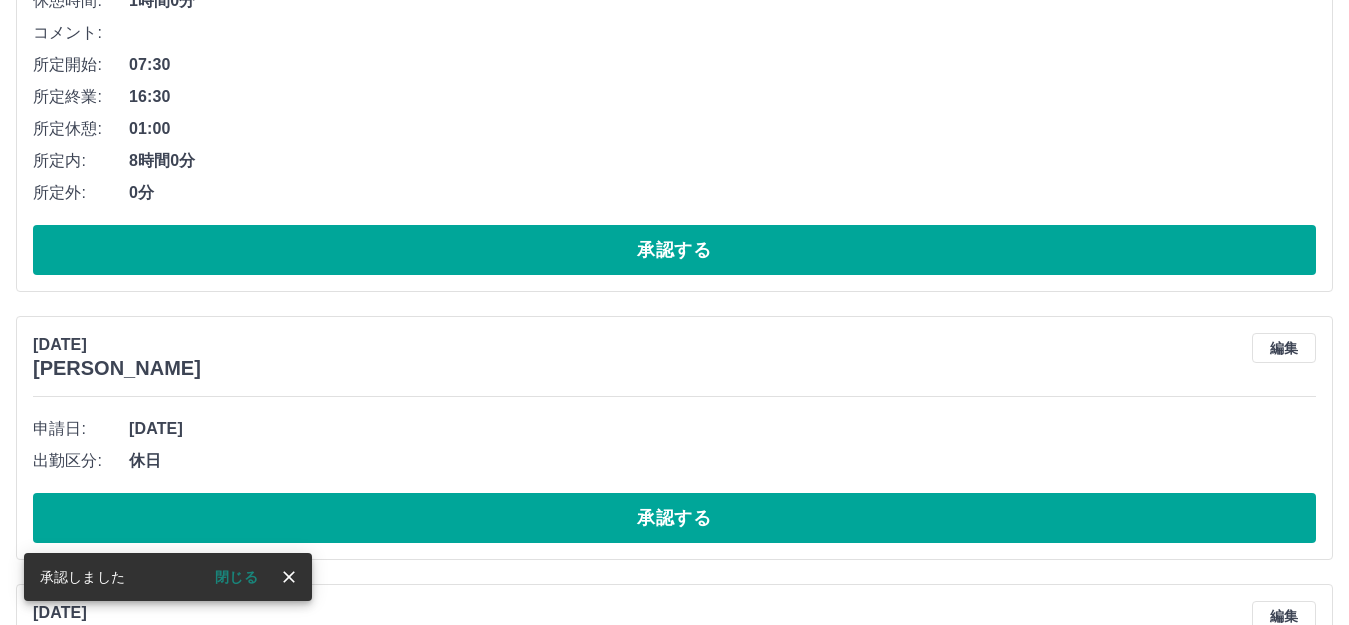 scroll, scrollTop: 186, scrollLeft: 0, axis: vertical 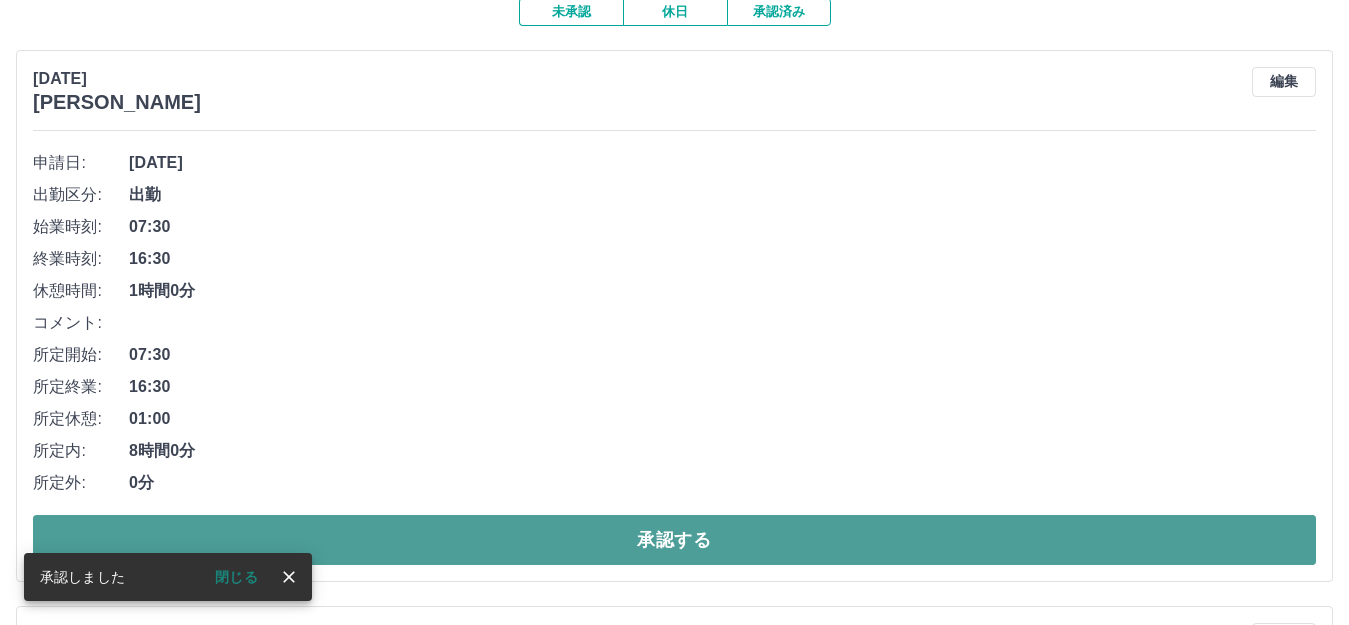 click on "承認する" at bounding box center (674, 540) 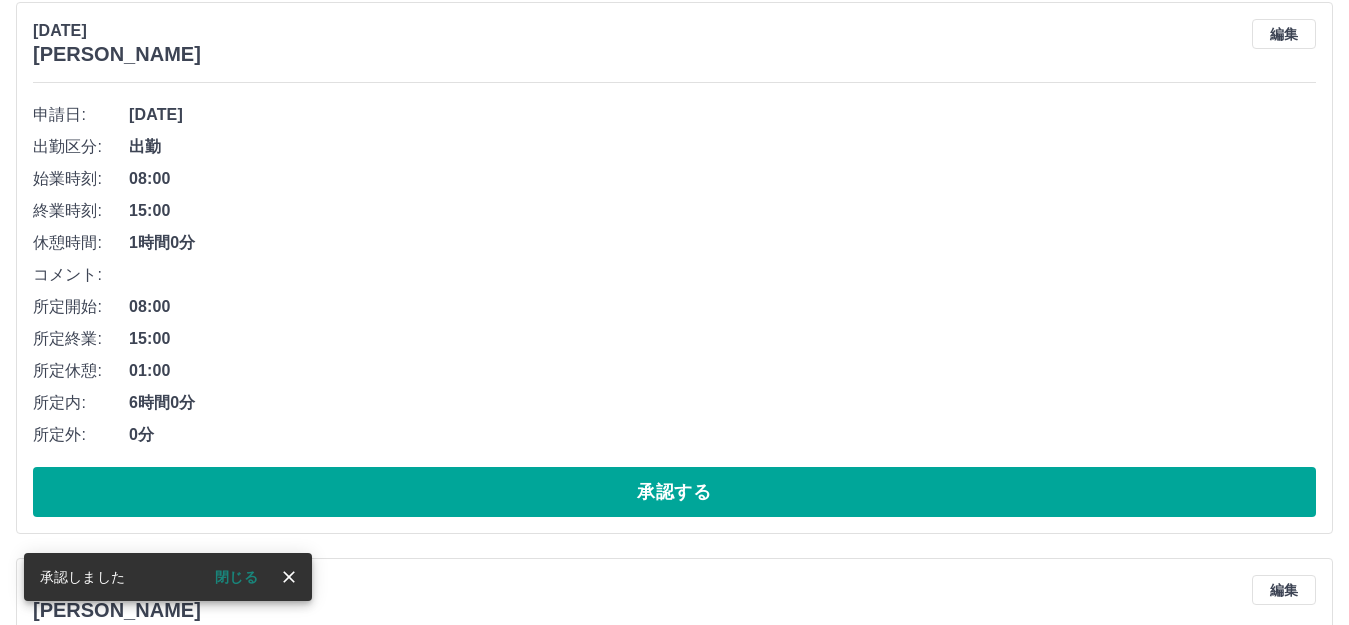 scroll, scrollTop: 686, scrollLeft: 0, axis: vertical 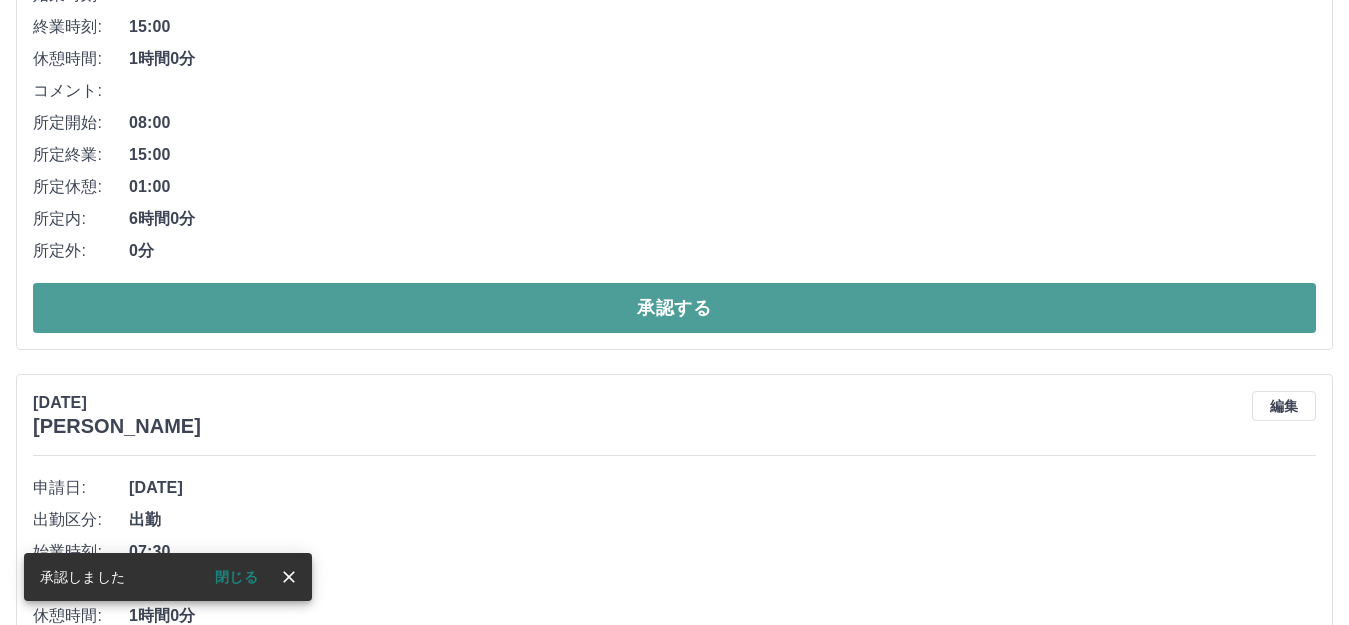 click on "承認する" at bounding box center [674, 308] 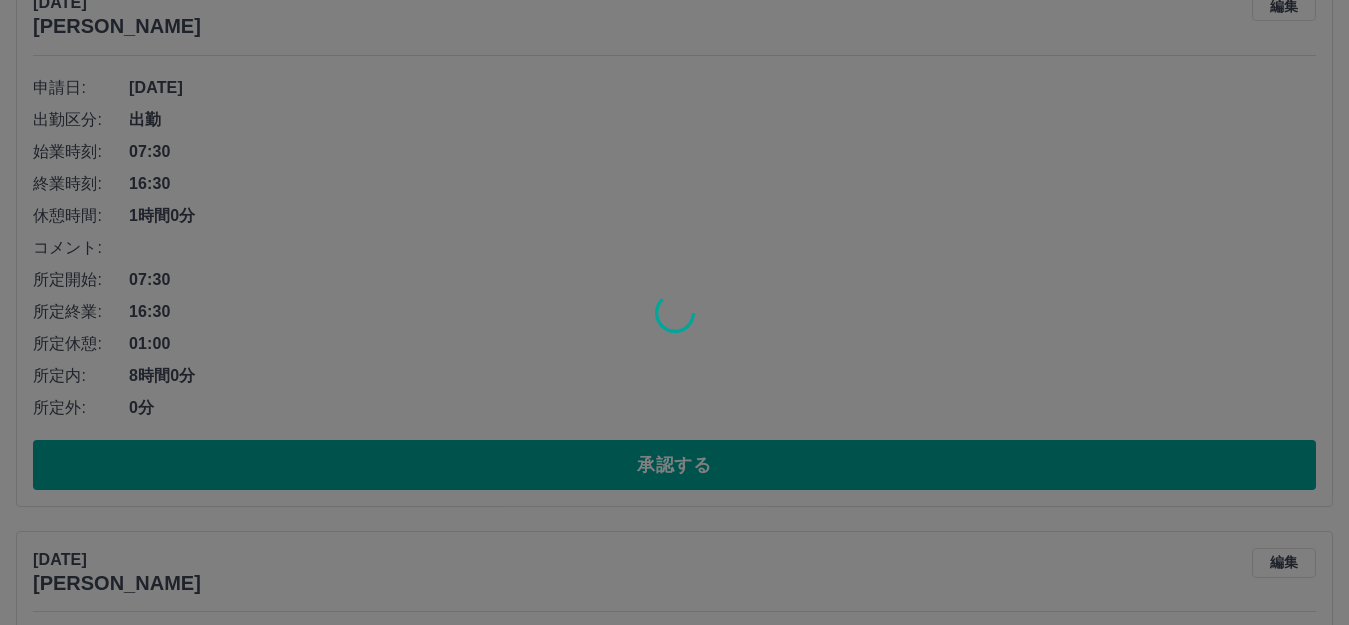 scroll, scrollTop: 530, scrollLeft: 0, axis: vertical 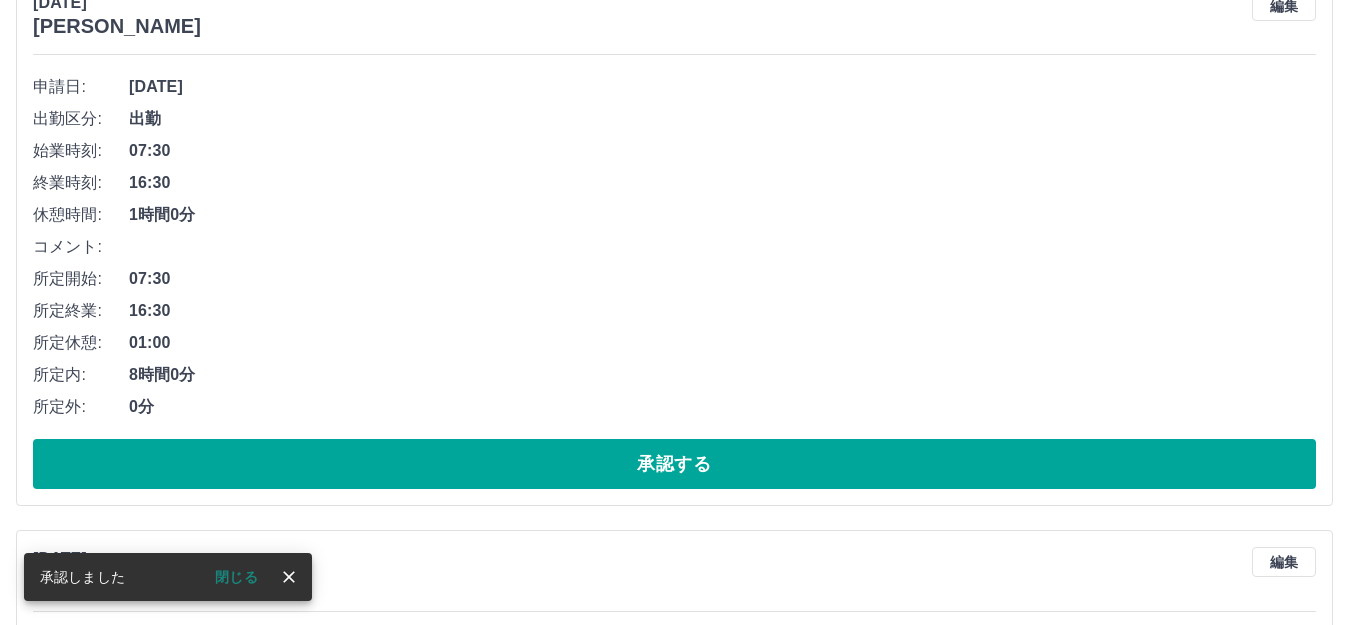 click on "SDH勤怠 [PERSON_NAME]しました 閉じる 勤怠報告の承認 [DATE] **** 7月 * 未承認 休日 承認済み [DATE] [PERSON_NAME] 編集 申請日: [DATE] 出勤区分: 休日 承認する [DATE] [PERSON_NAME] 編集 申請日: [DATE] 出勤区分: 出勤 始業時刻: 07:30 終業時刻: 16:30 休憩時間: 1時間0分 コメント: 所定開始: 07:30 所定終業: 16:30 所定休憩: 01:00 所定内: 8時間0分 所定外: 0分 承認する [DATE] [PERSON_NAME] 編集 申請日: [DATE] 出勤区分: 出勤 始業時刻: 08:00 終業時刻: 15:00 休憩時間: 1時間0分 コメント: 所定開始: 08:00 所定終業: 15:00 所定休憩: 01:00 所定内: 6時間0分 所定外: 0分 承認する" at bounding box center [674, 278] 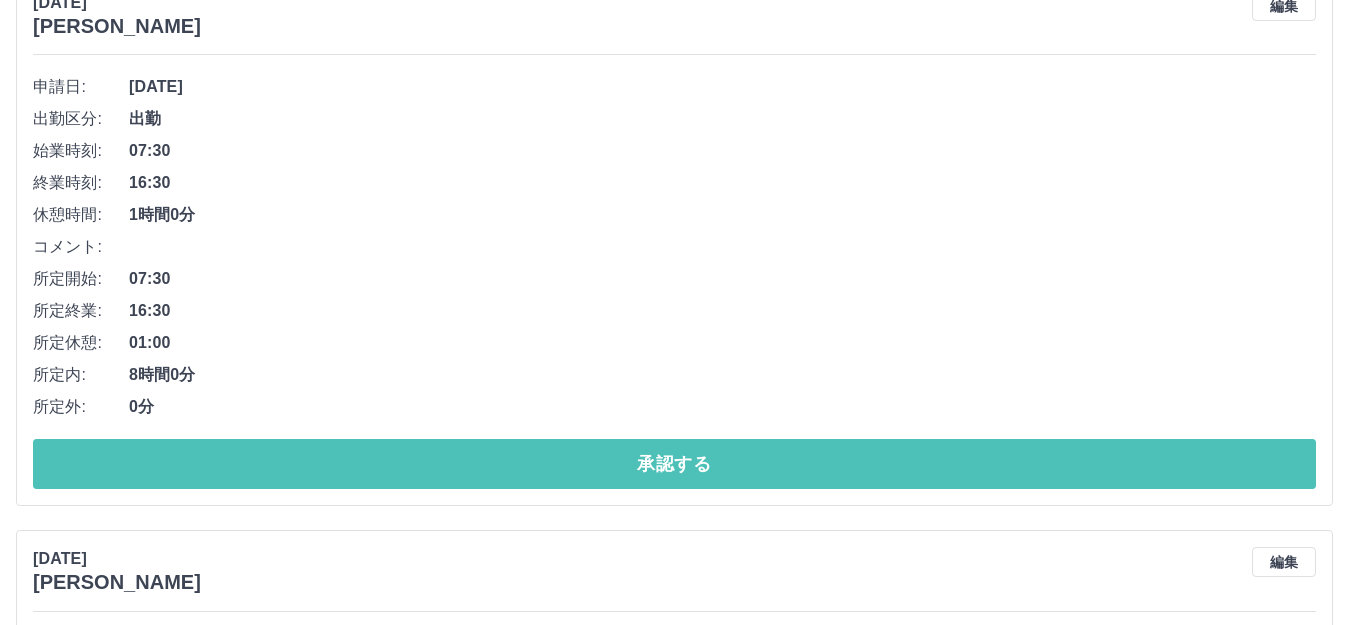 click on "承認する" at bounding box center [674, 464] 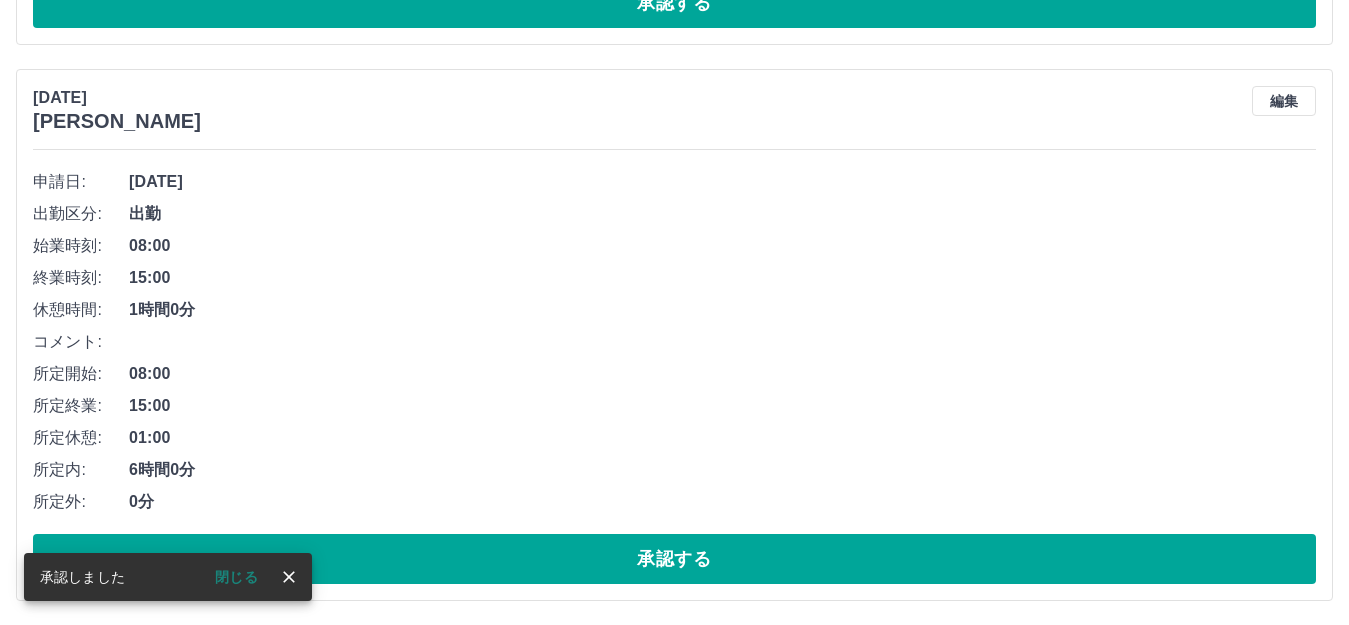 scroll, scrollTop: 437, scrollLeft: 0, axis: vertical 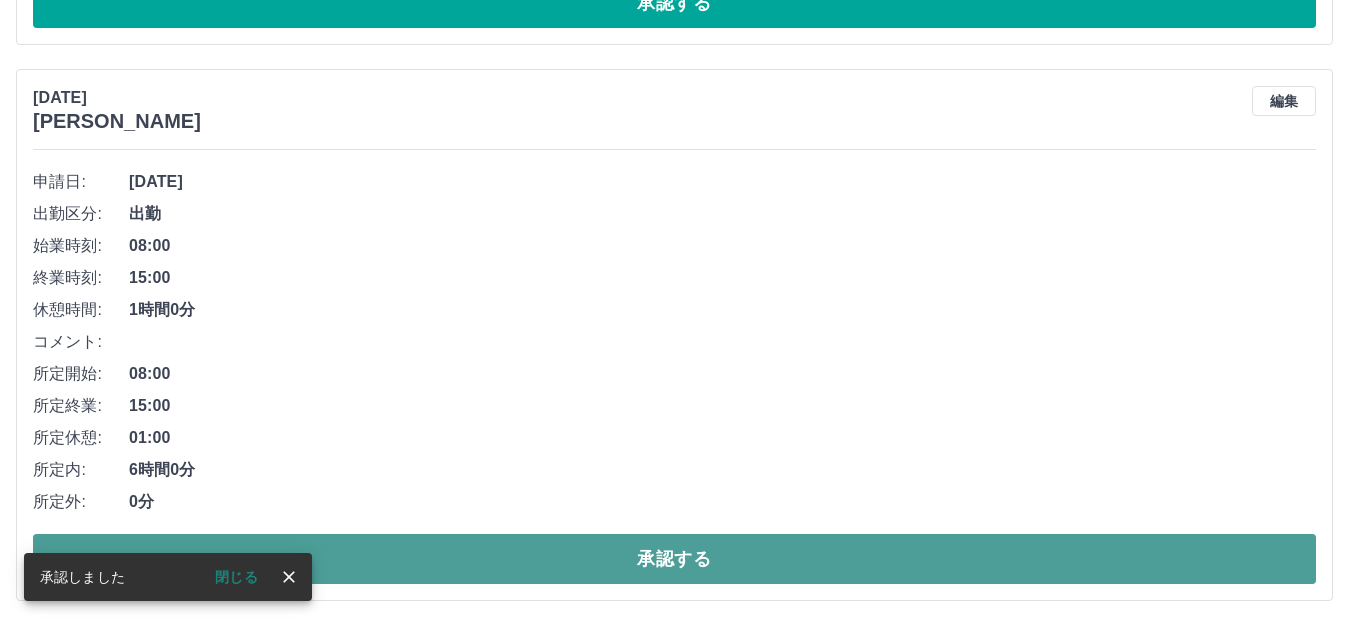 click on "承認する" at bounding box center (674, 559) 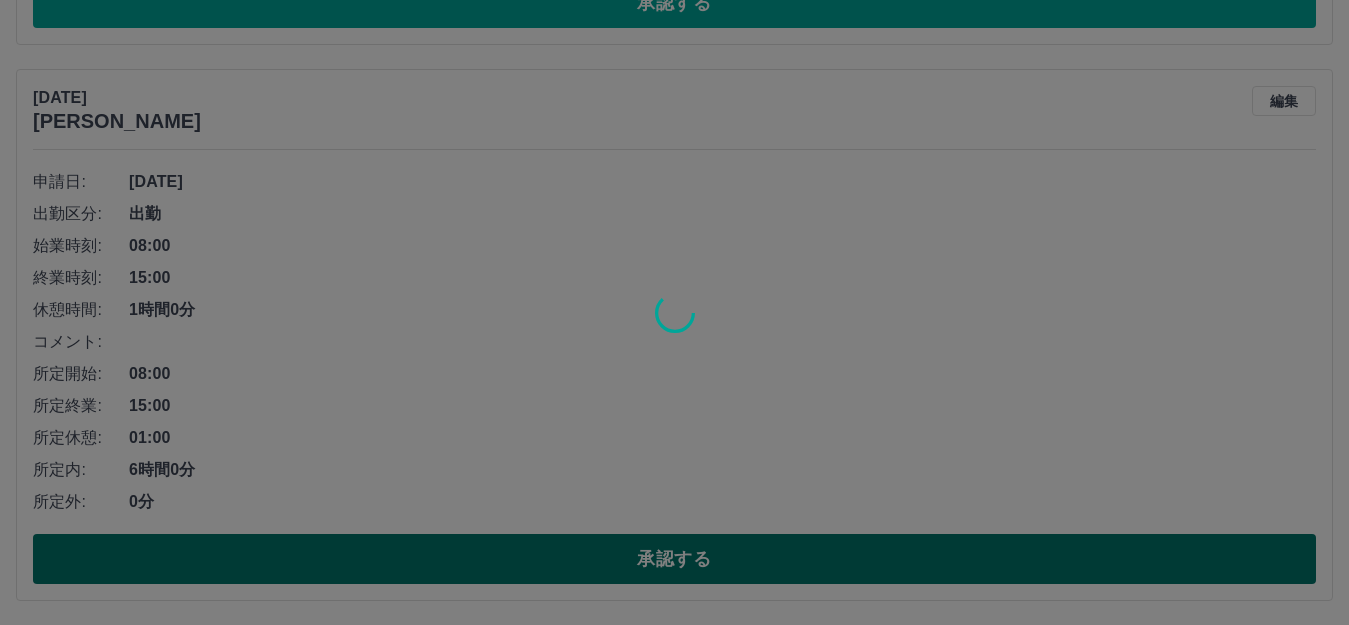 scroll, scrollTop: 0, scrollLeft: 0, axis: both 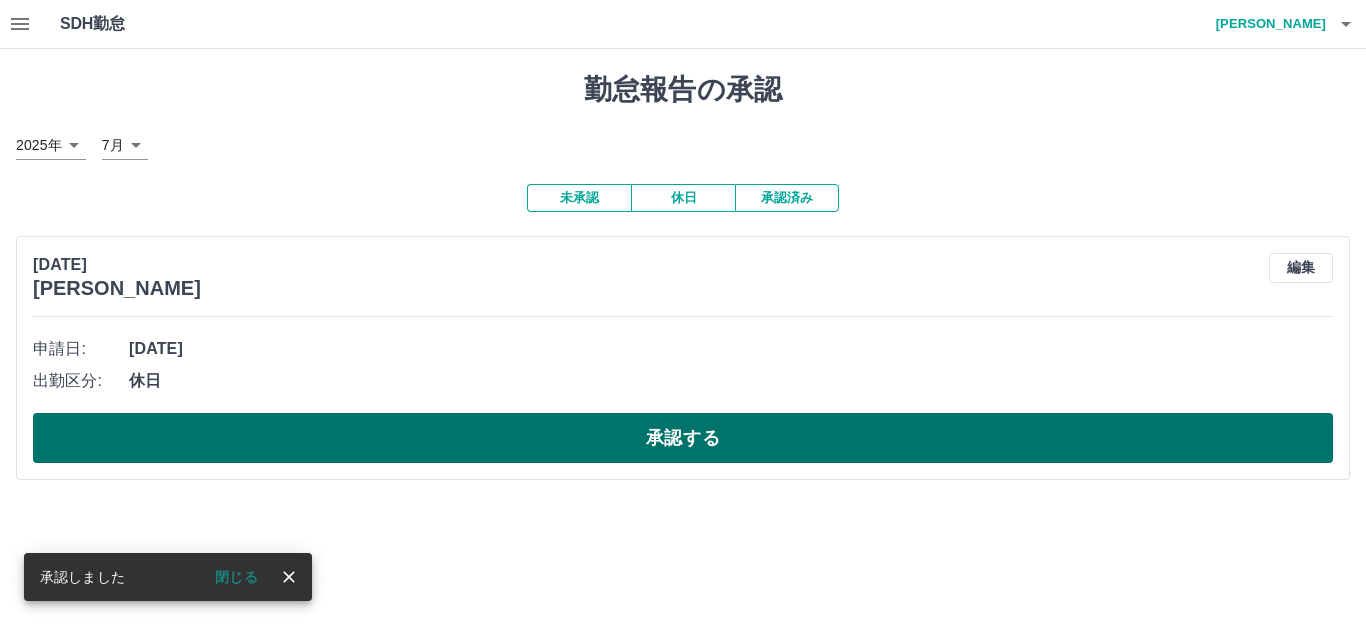 click on "承認する" at bounding box center (683, 438) 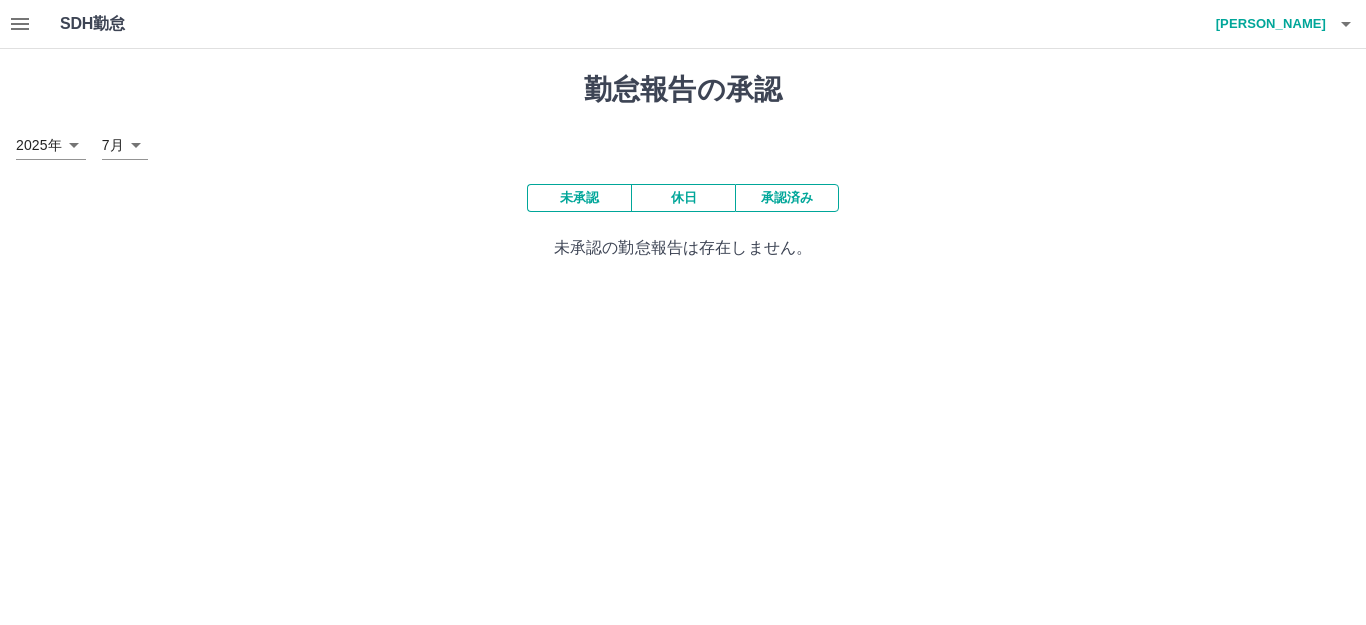 click on "未承認の勤怠報告は存在しません。" at bounding box center (683, 248) 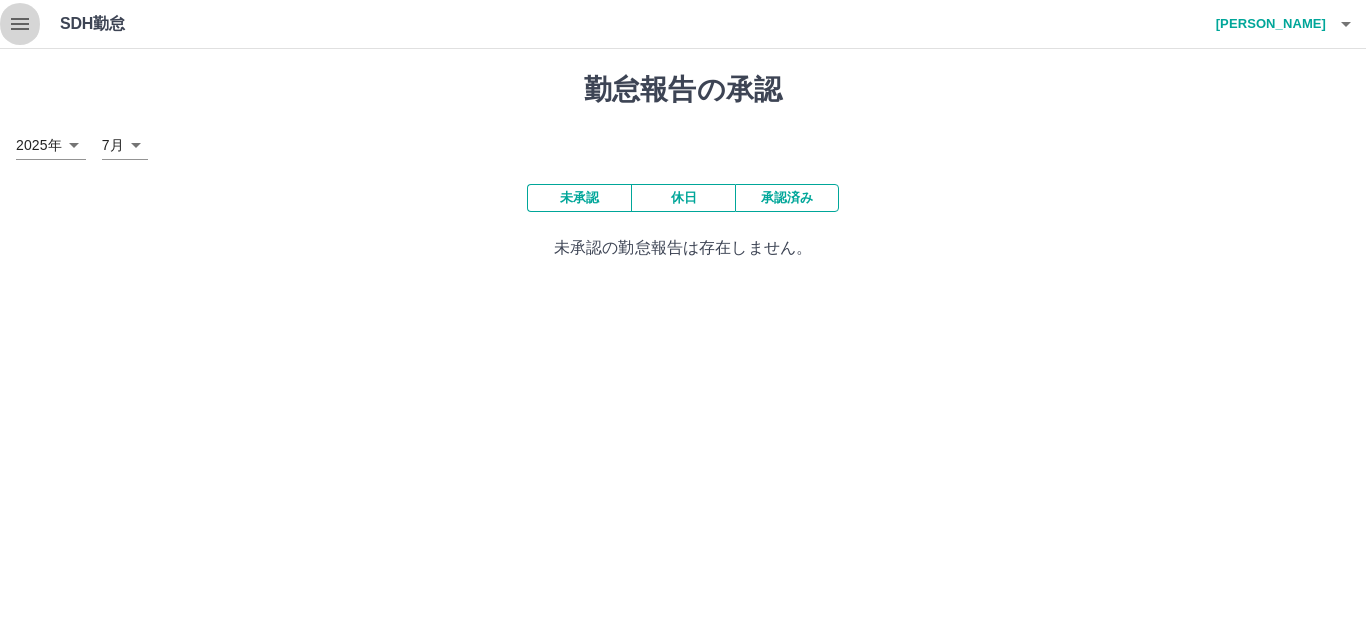 click 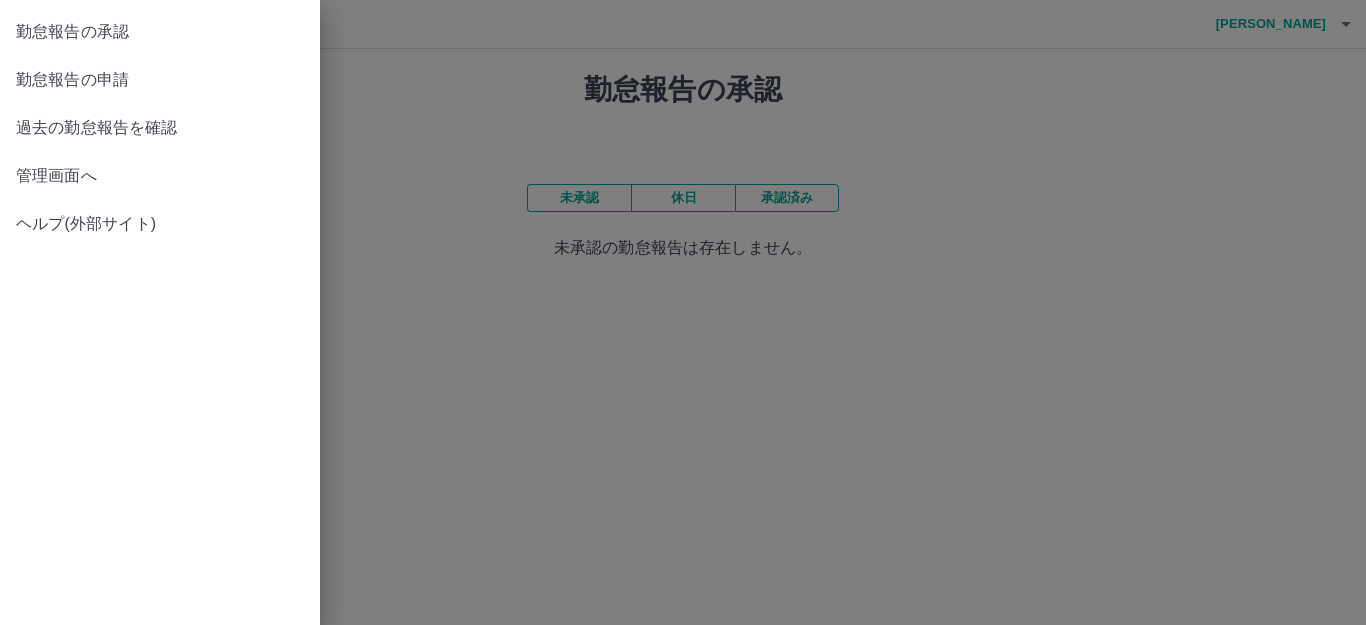 click on "管理画面へ" at bounding box center (160, 176) 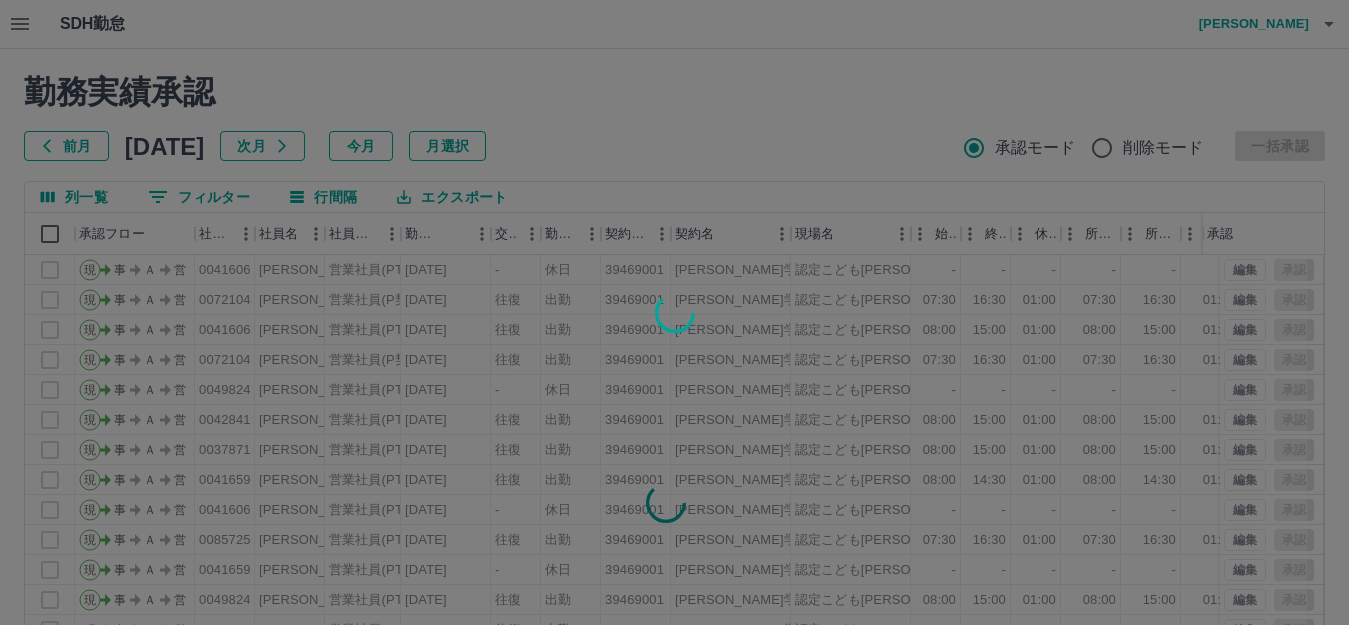 click at bounding box center (674, 312) 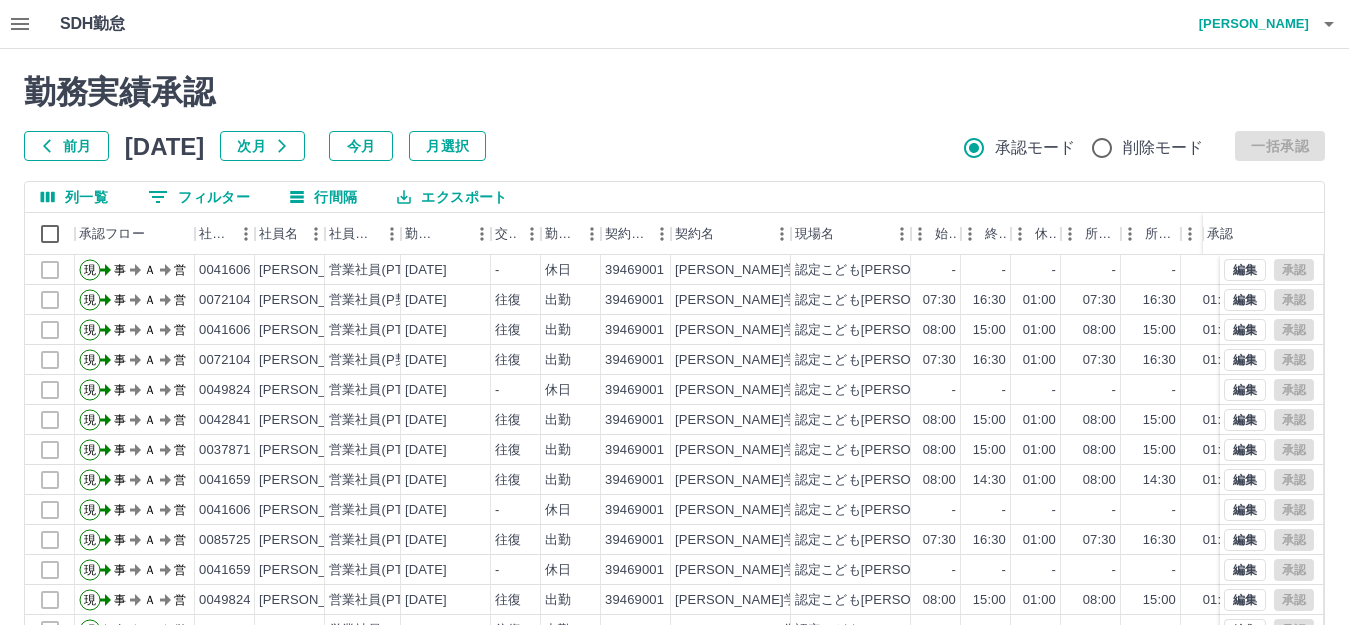 scroll, scrollTop: 104, scrollLeft: 0, axis: vertical 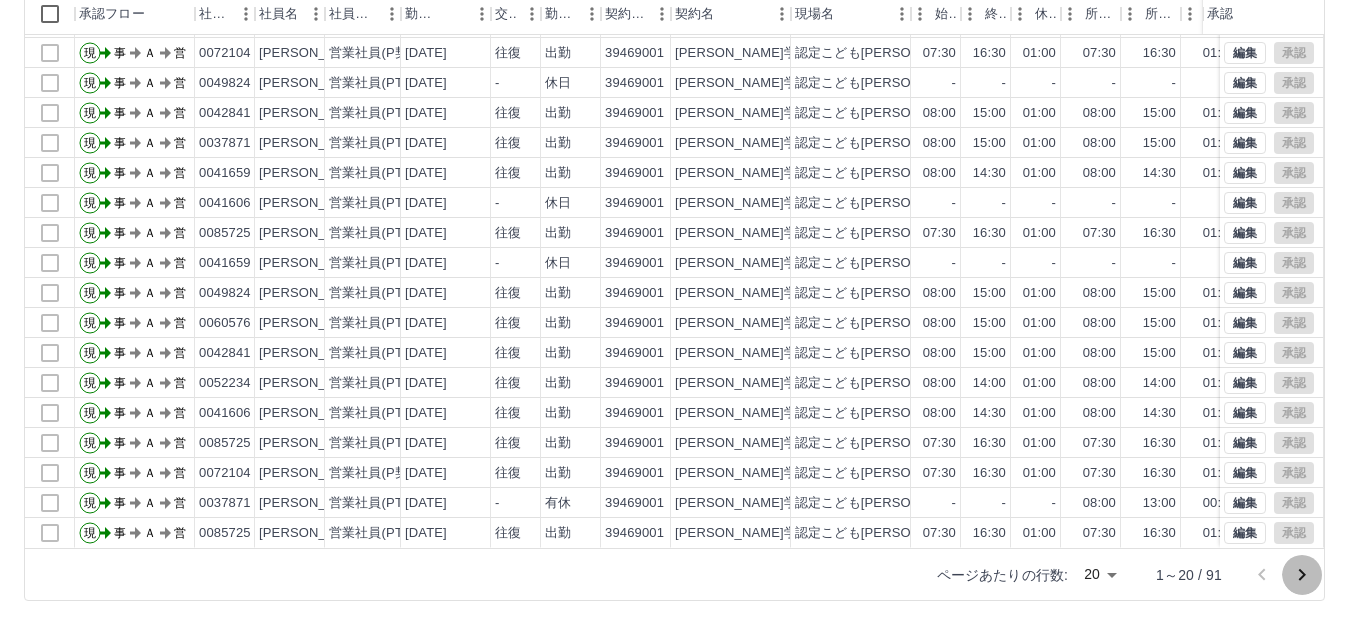 click 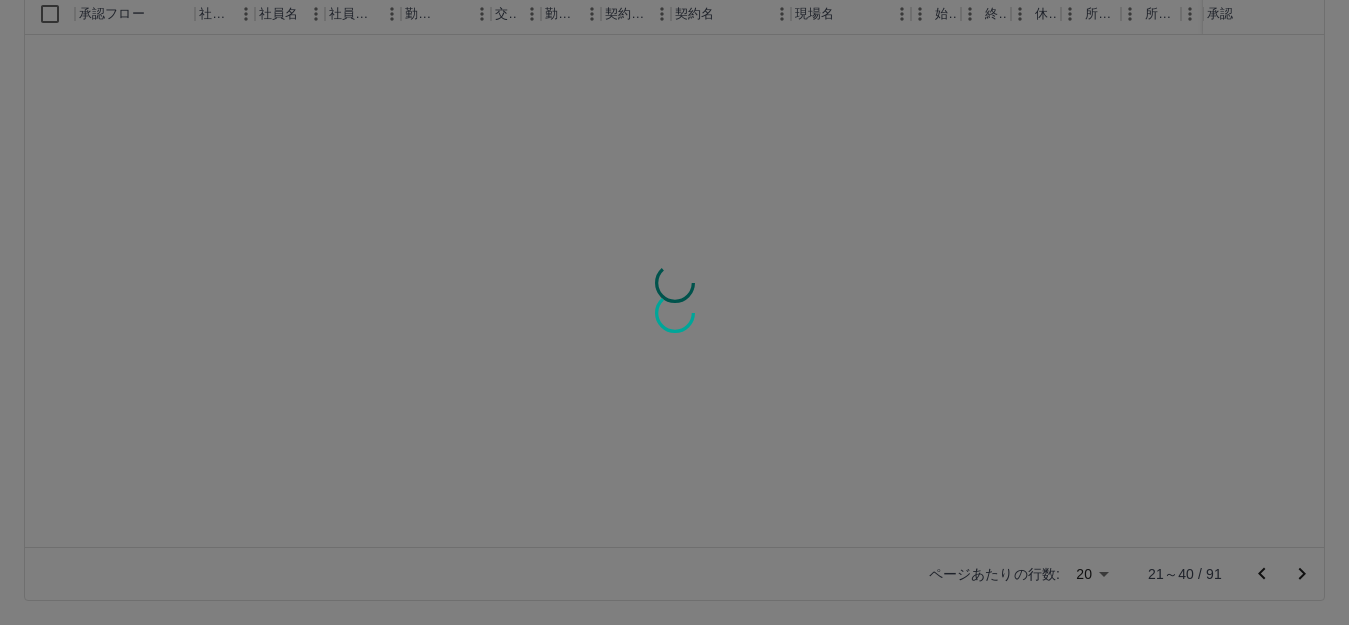 scroll, scrollTop: 0, scrollLeft: 0, axis: both 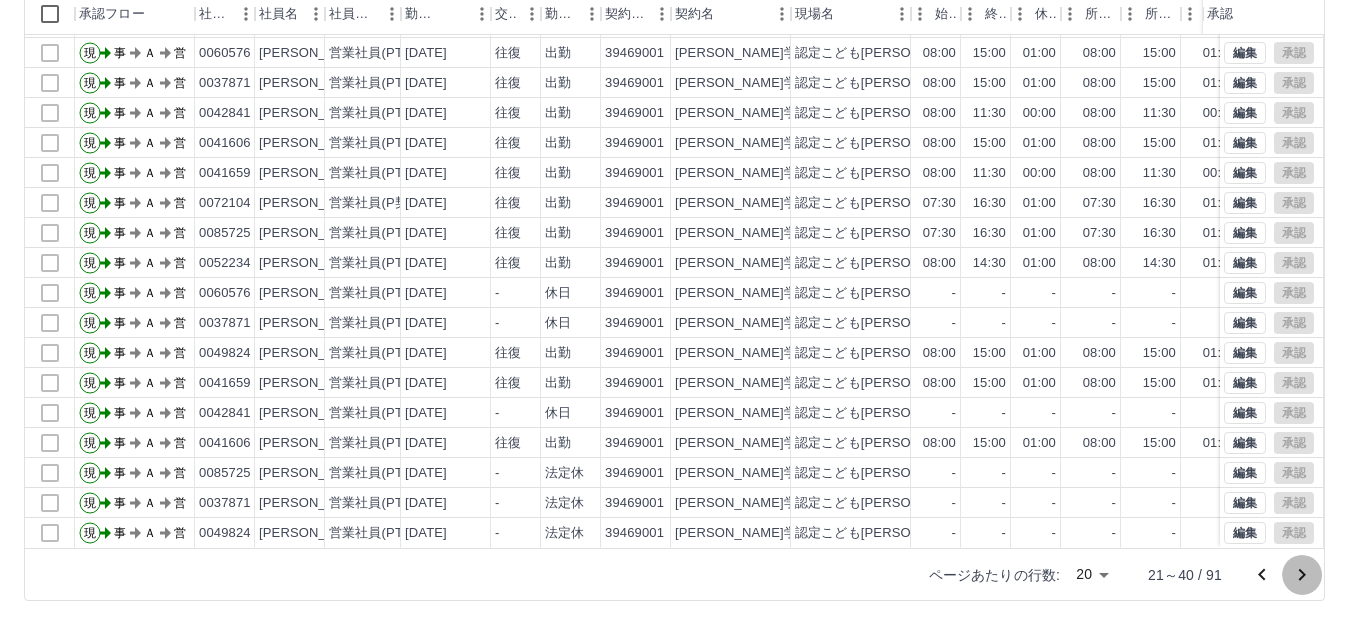 click 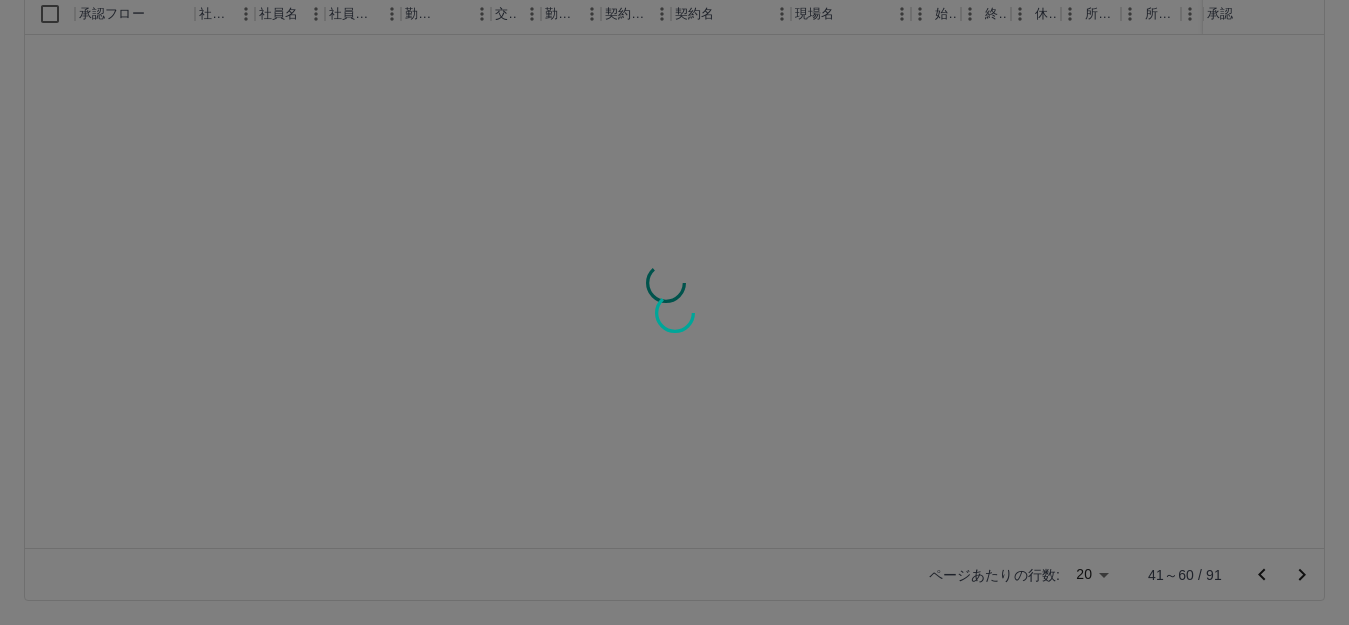 scroll, scrollTop: 0, scrollLeft: 0, axis: both 